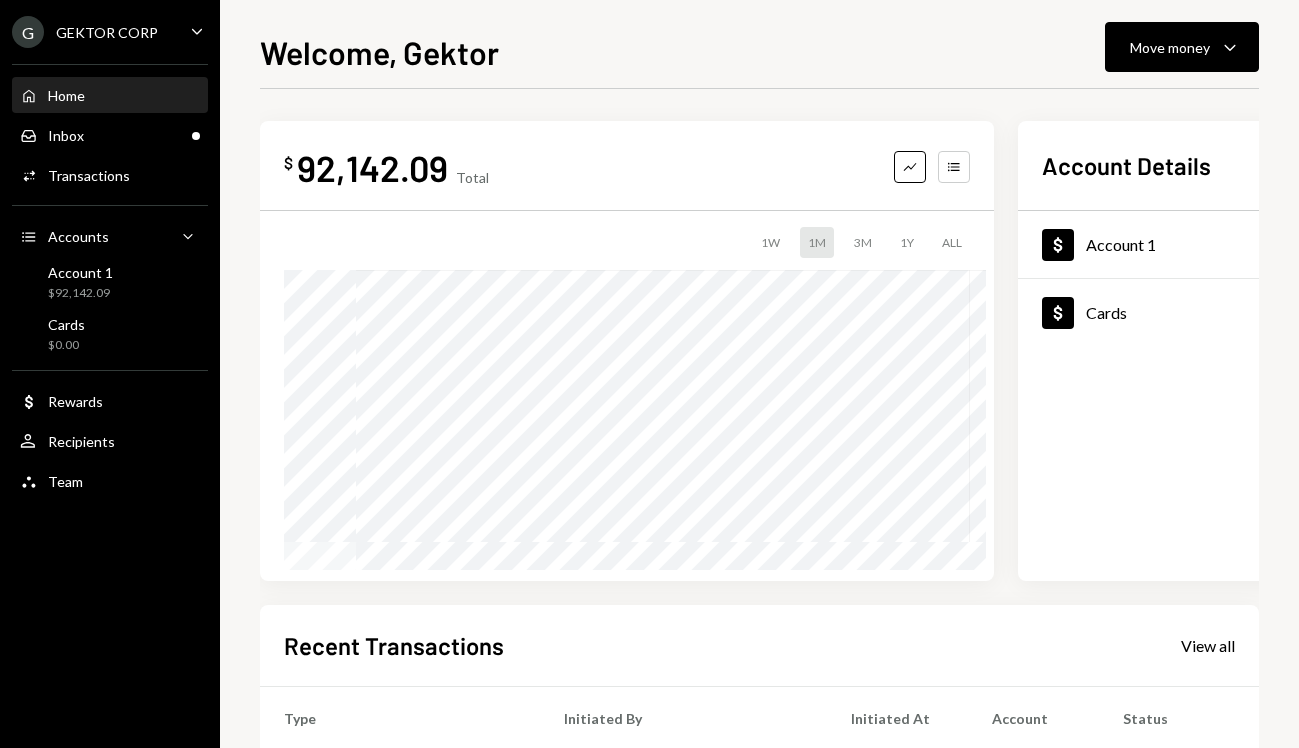 scroll, scrollTop: 0, scrollLeft: 0, axis: both 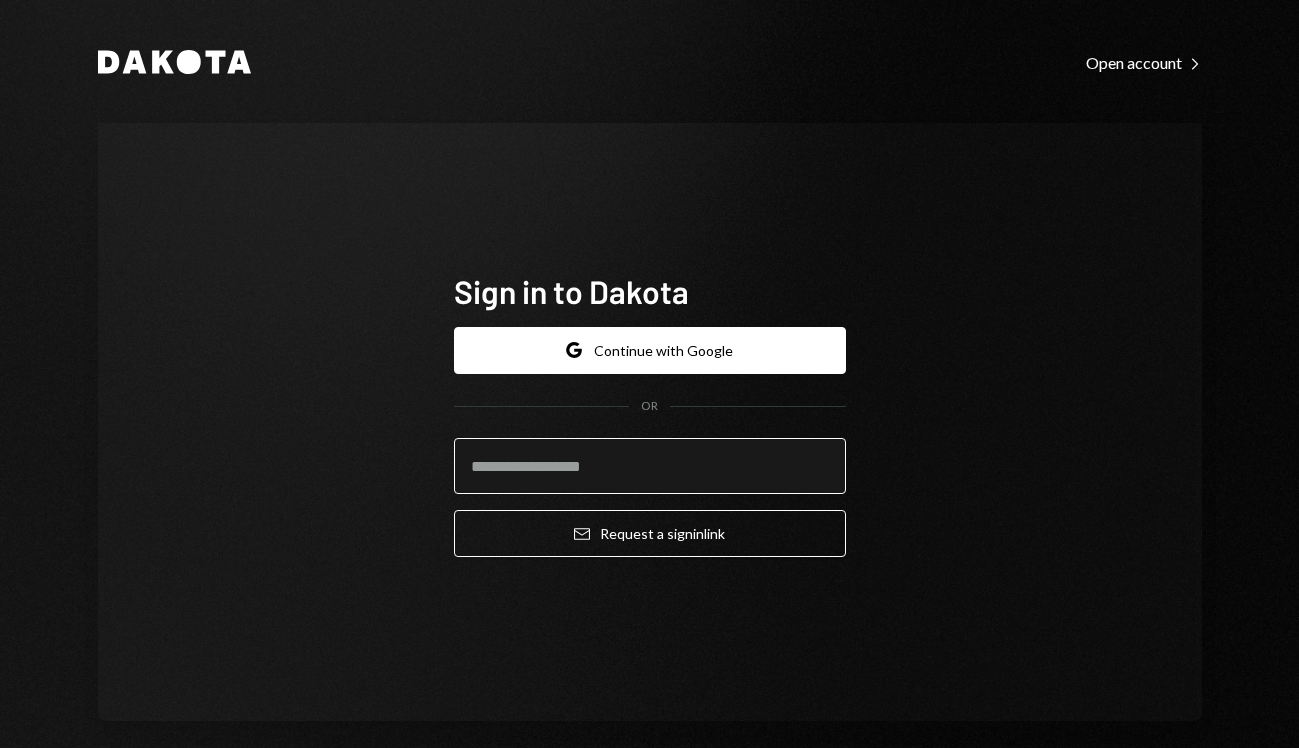 click at bounding box center [650, 466] 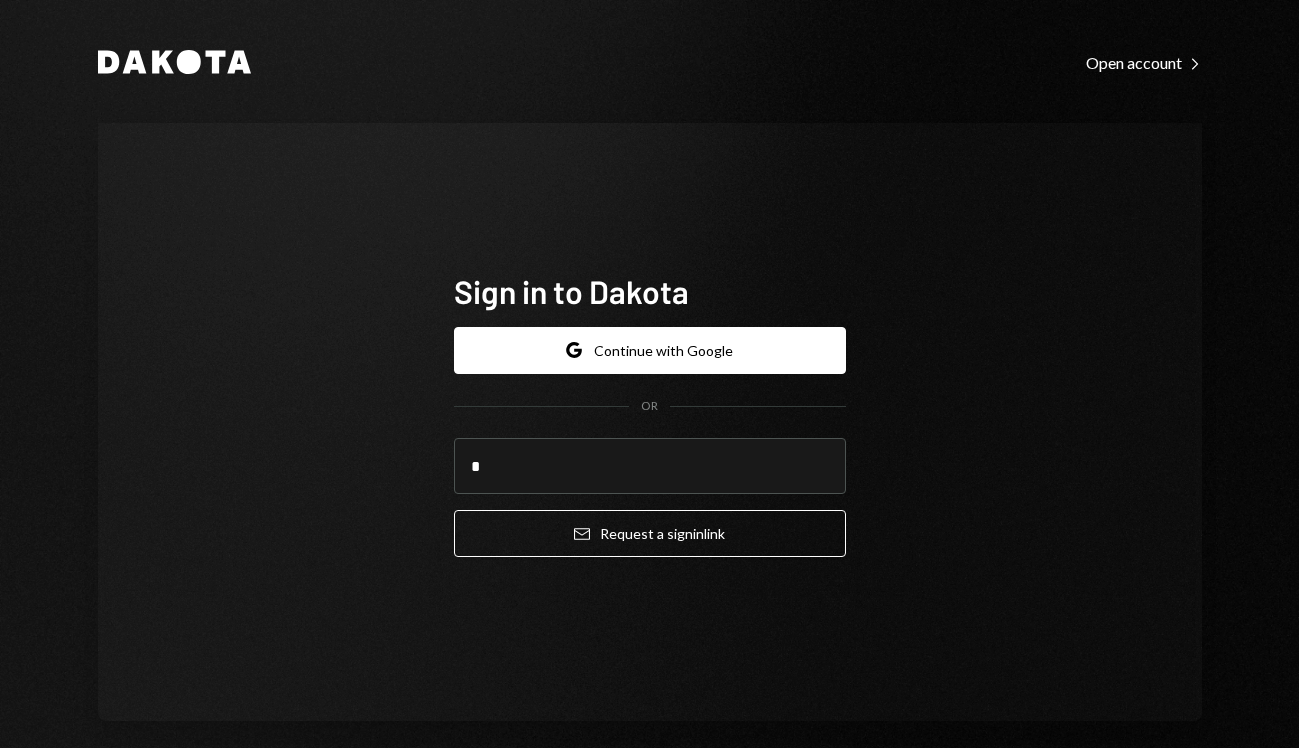 type on "**********" 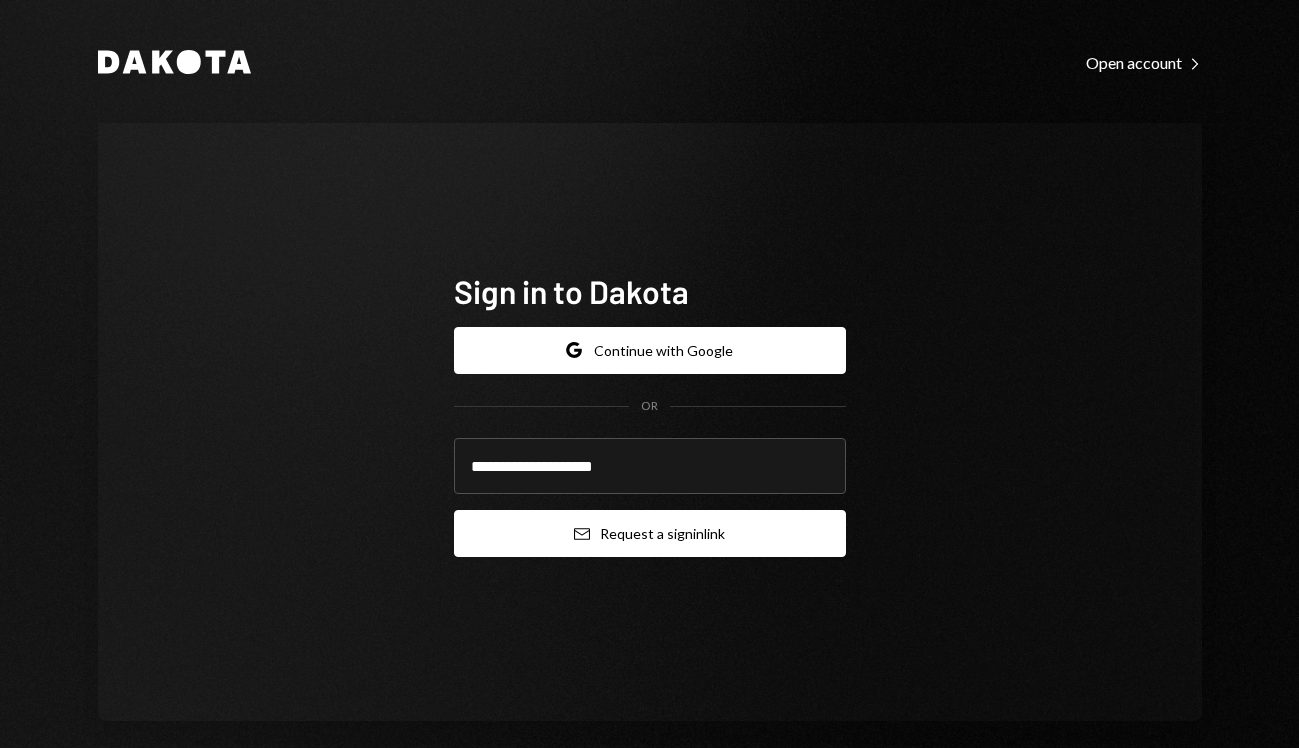 click on "Email Request a sign  in  link" at bounding box center (650, 533) 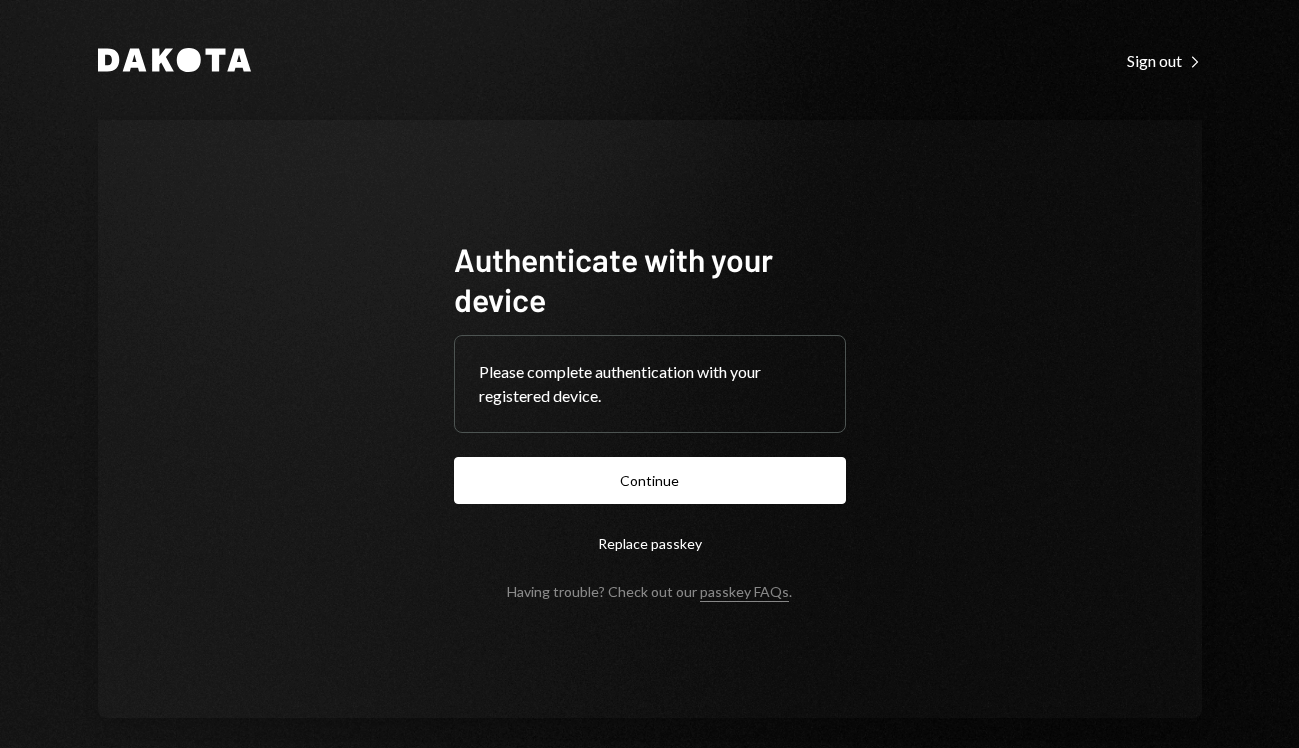 scroll, scrollTop: 0, scrollLeft: 0, axis: both 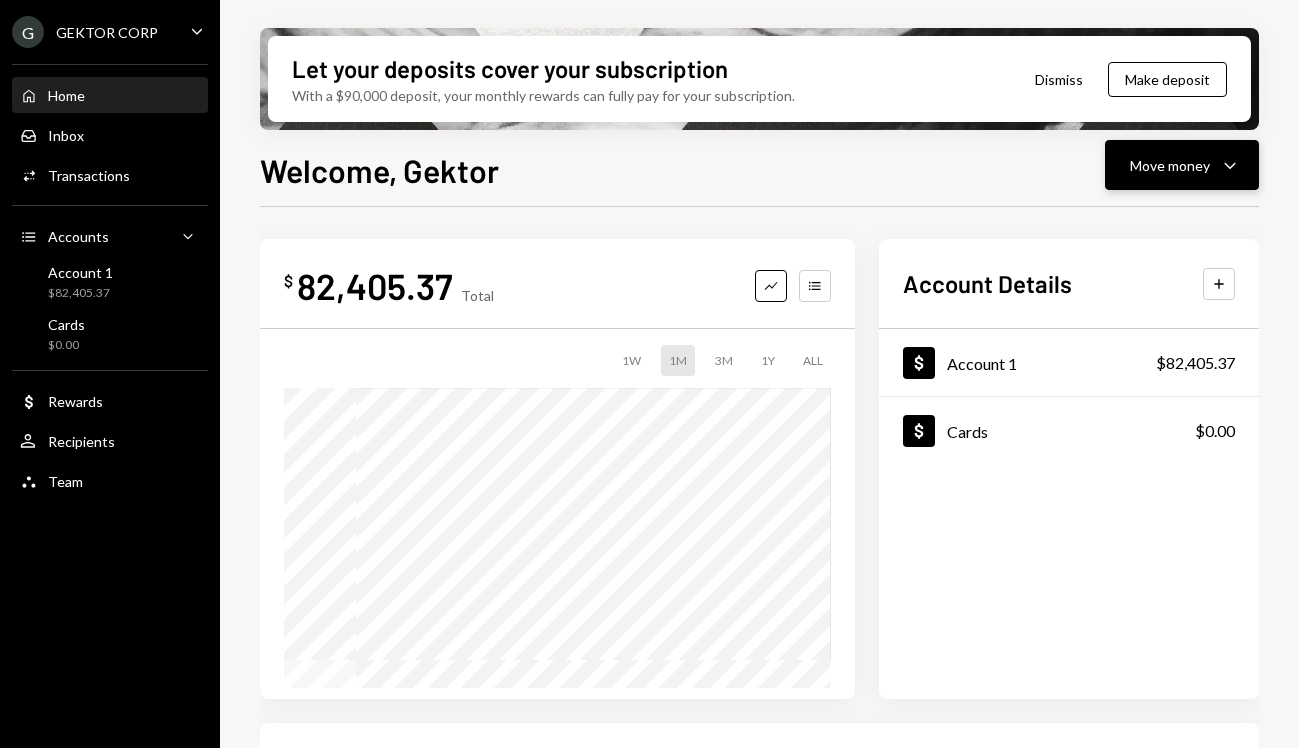 click on "Caret Down" 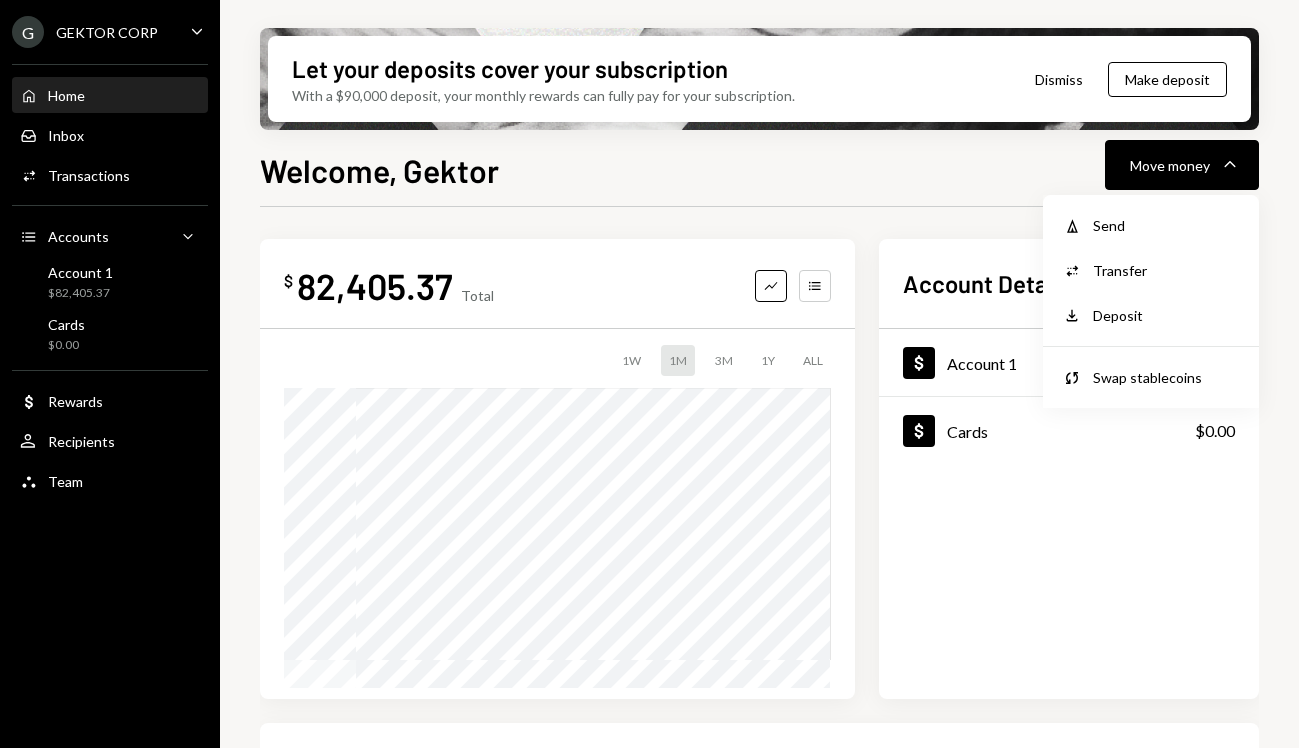click on "Withdraw Send Convert Transfer Deposit Deposit Swap Swap stablecoins" at bounding box center [1151, 301] 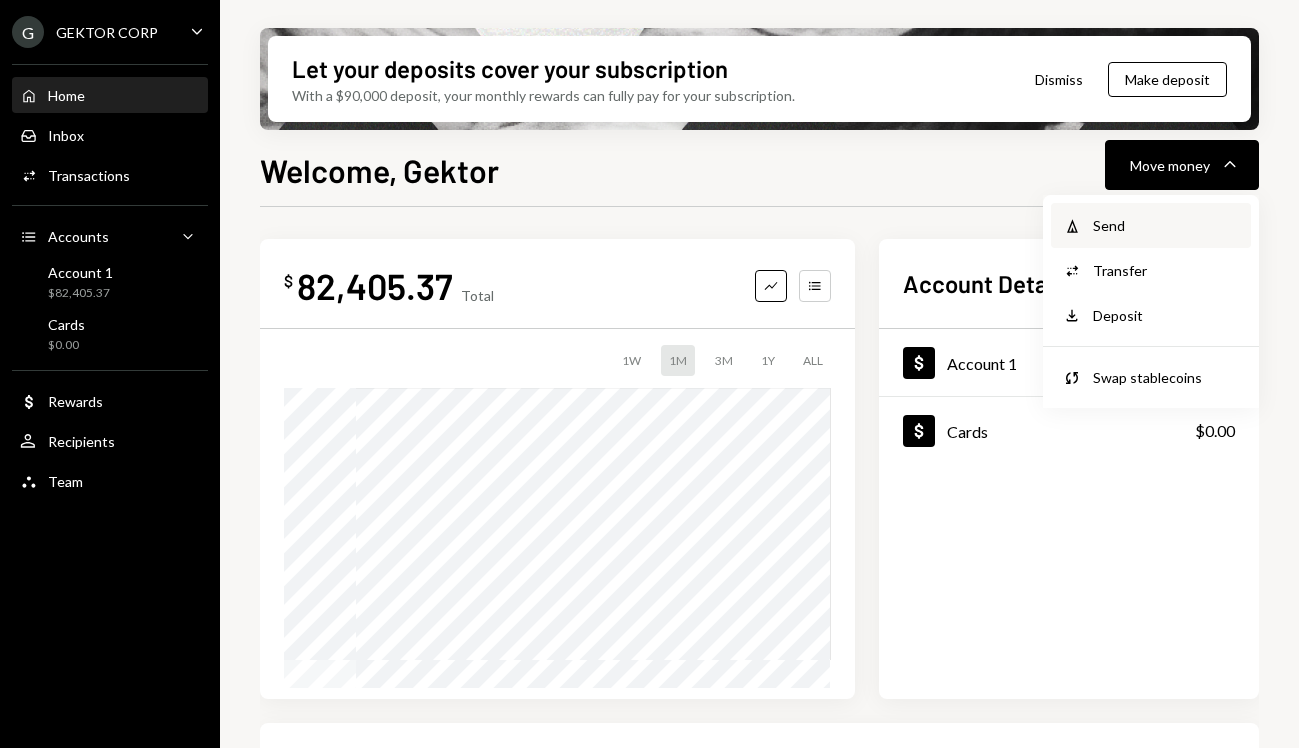 click on "Send" at bounding box center (1166, 225) 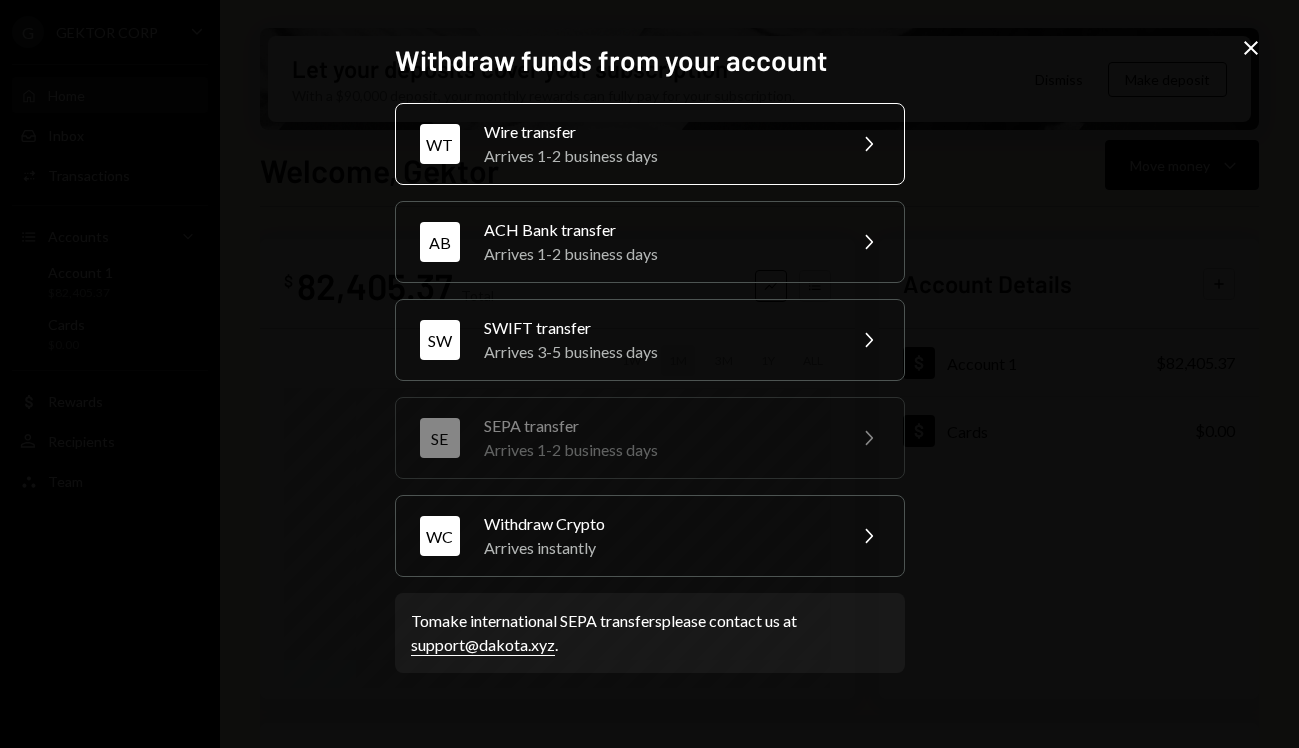 click on "WT Wire transfer Arrives 1-2 business days Chevron Right" at bounding box center (650, 144) 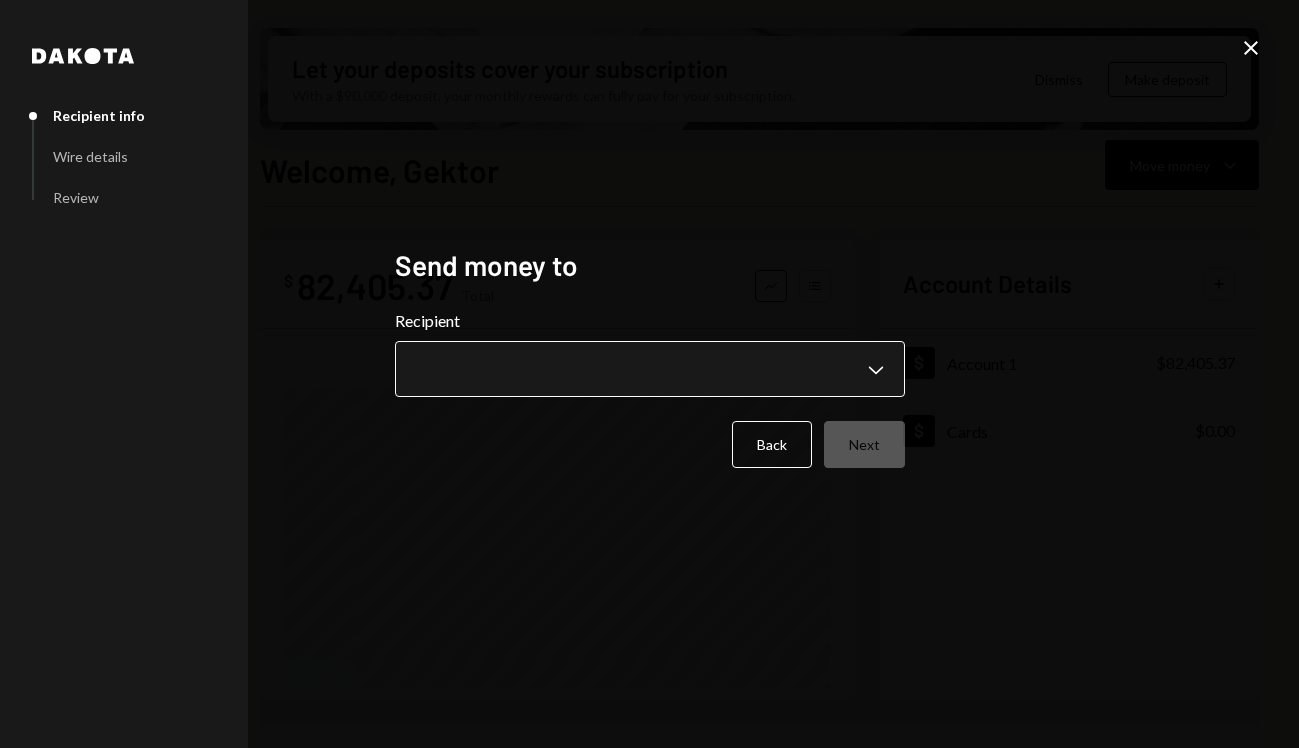 click on "**********" at bounding box center (649, 374) 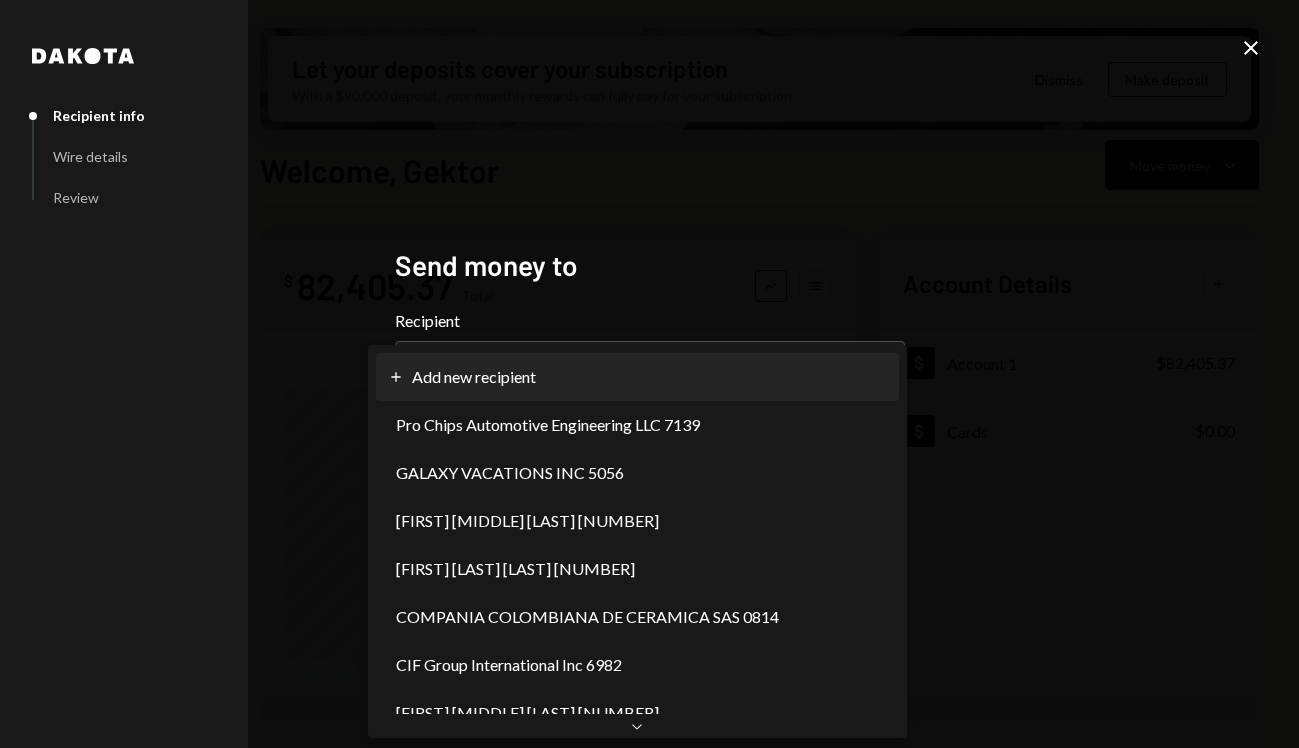 select on "**********" 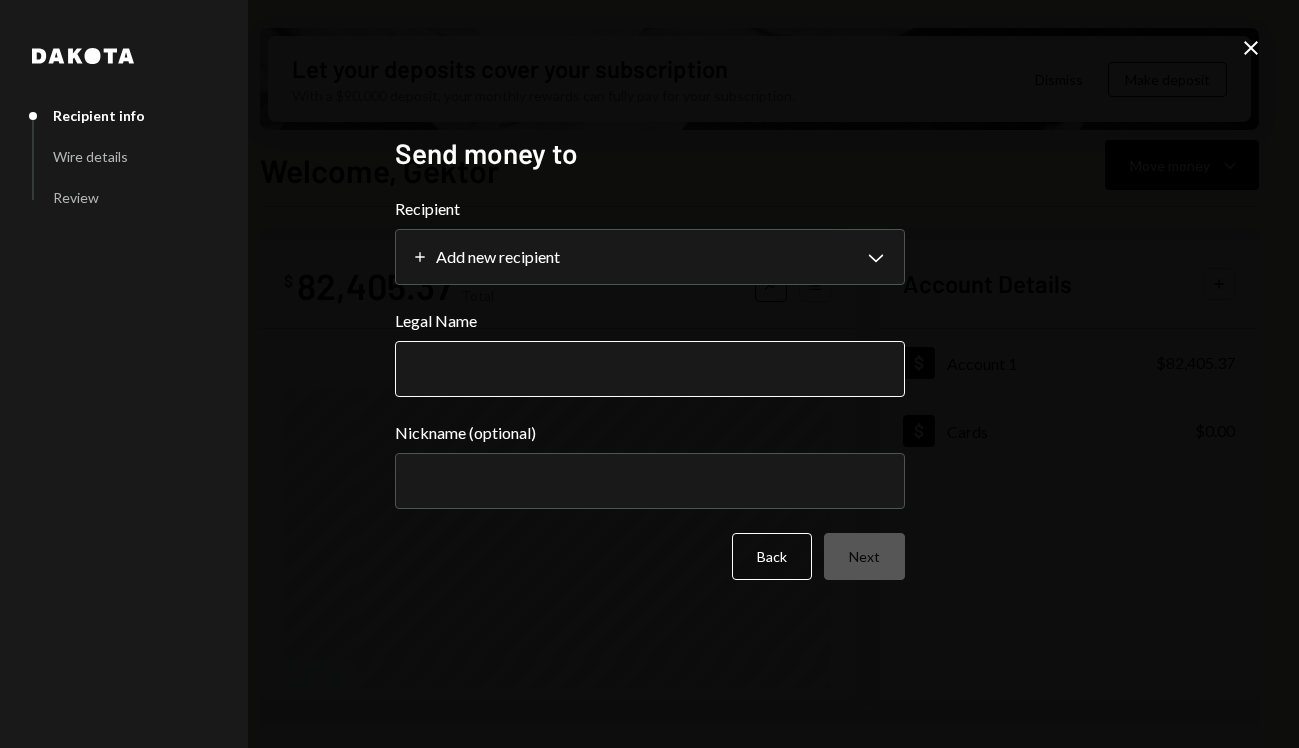 click on "Legal Name" at bounding box center [650, 369] 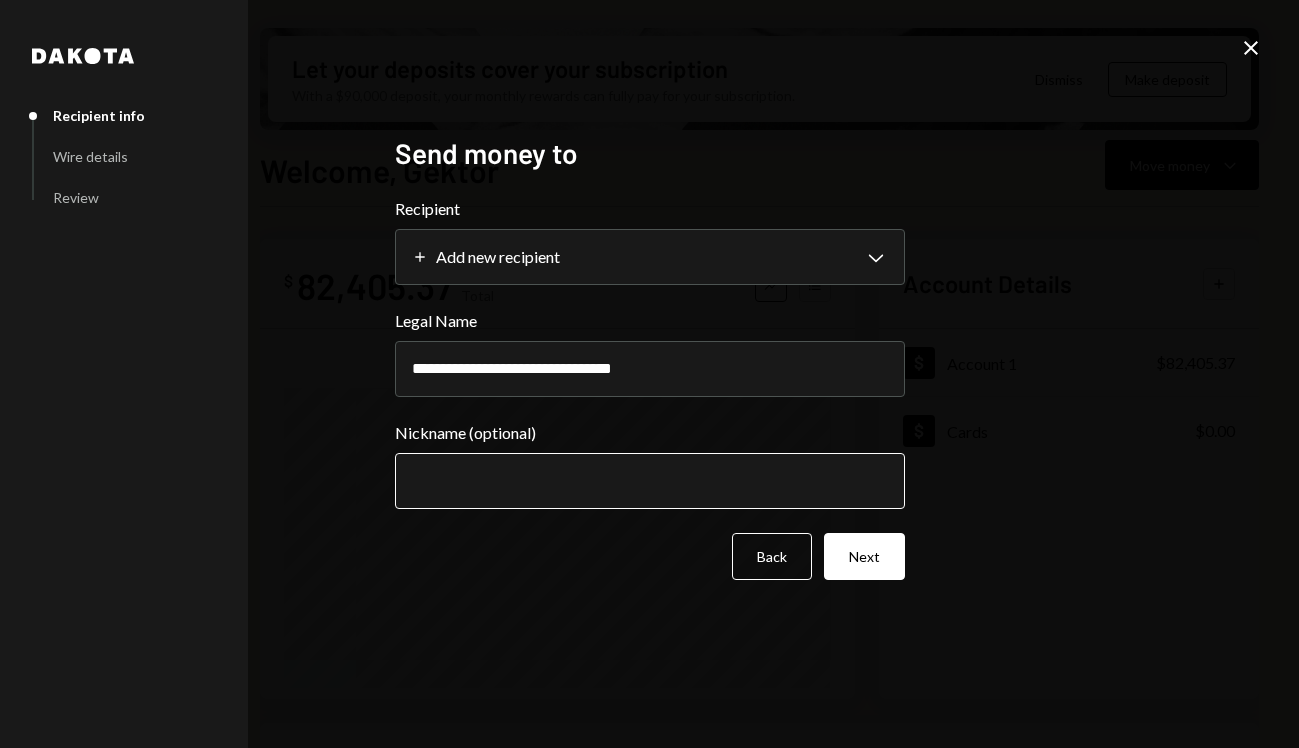 type on "**********" 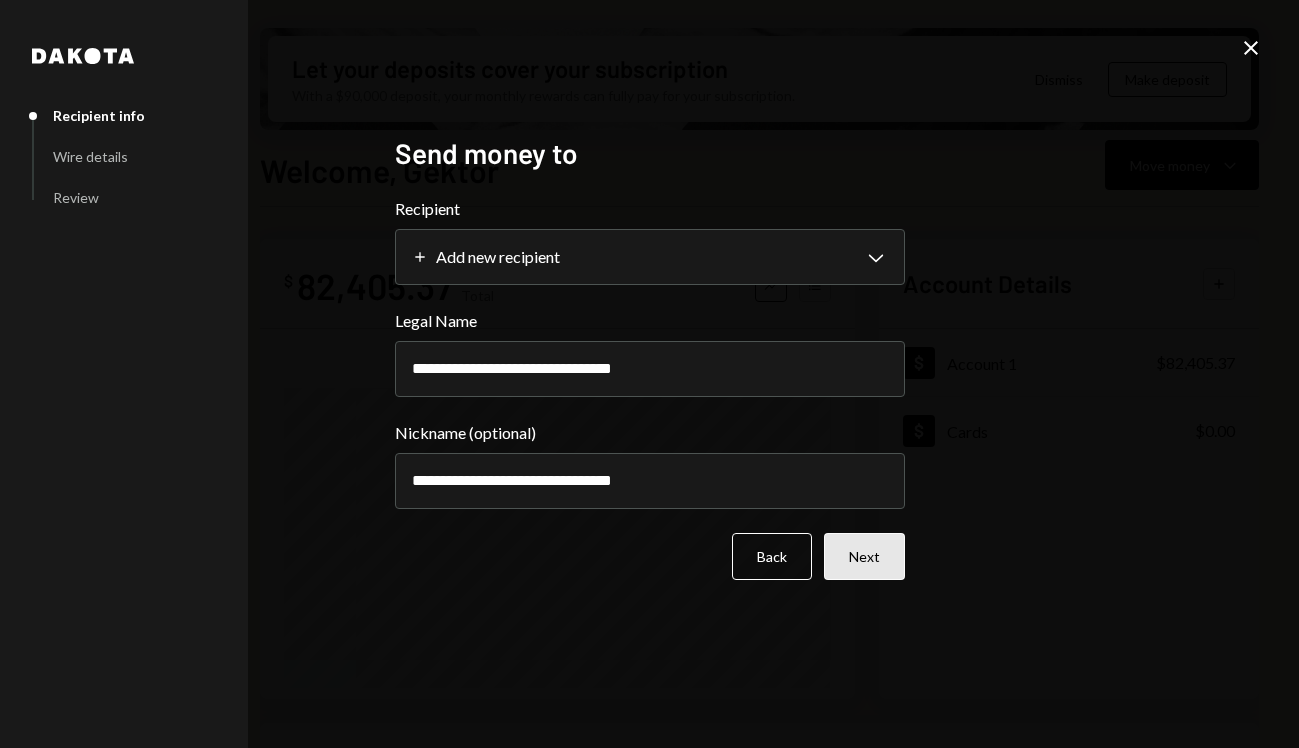 type on "**********" 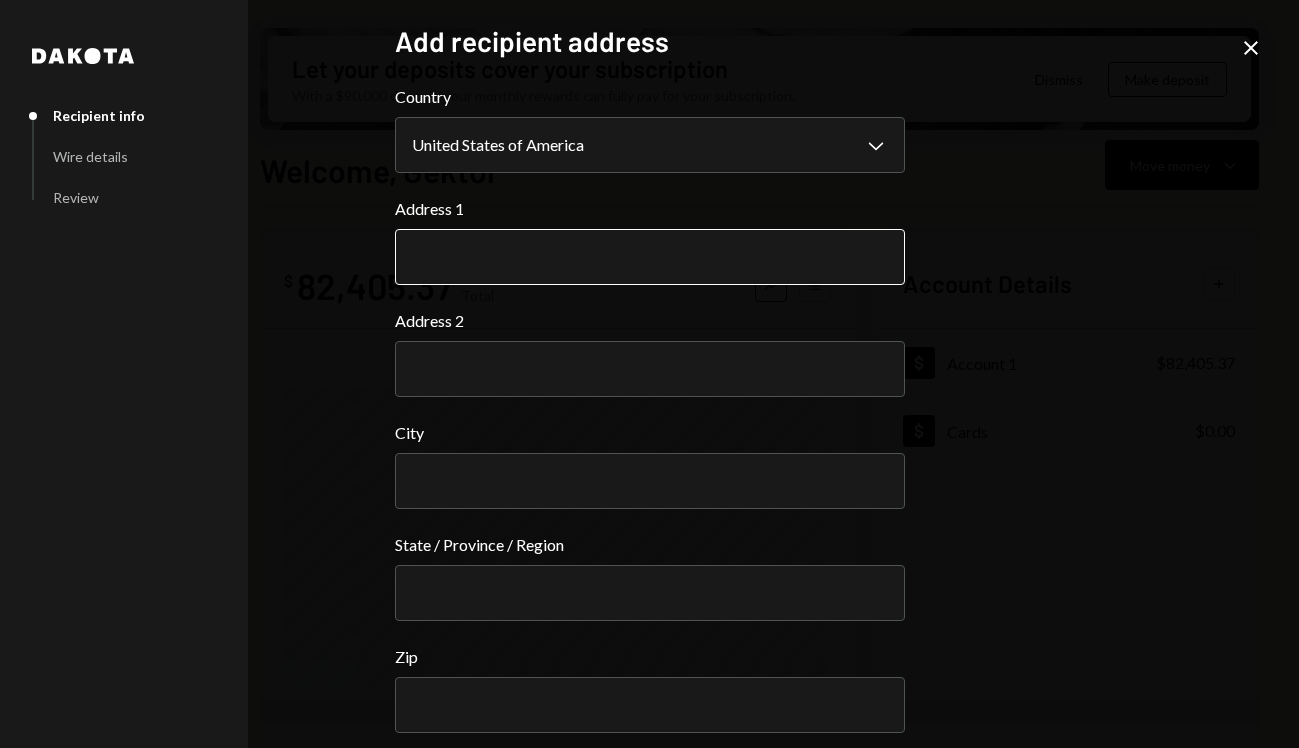 click on "Address 1" at bounding box center [650, 257] 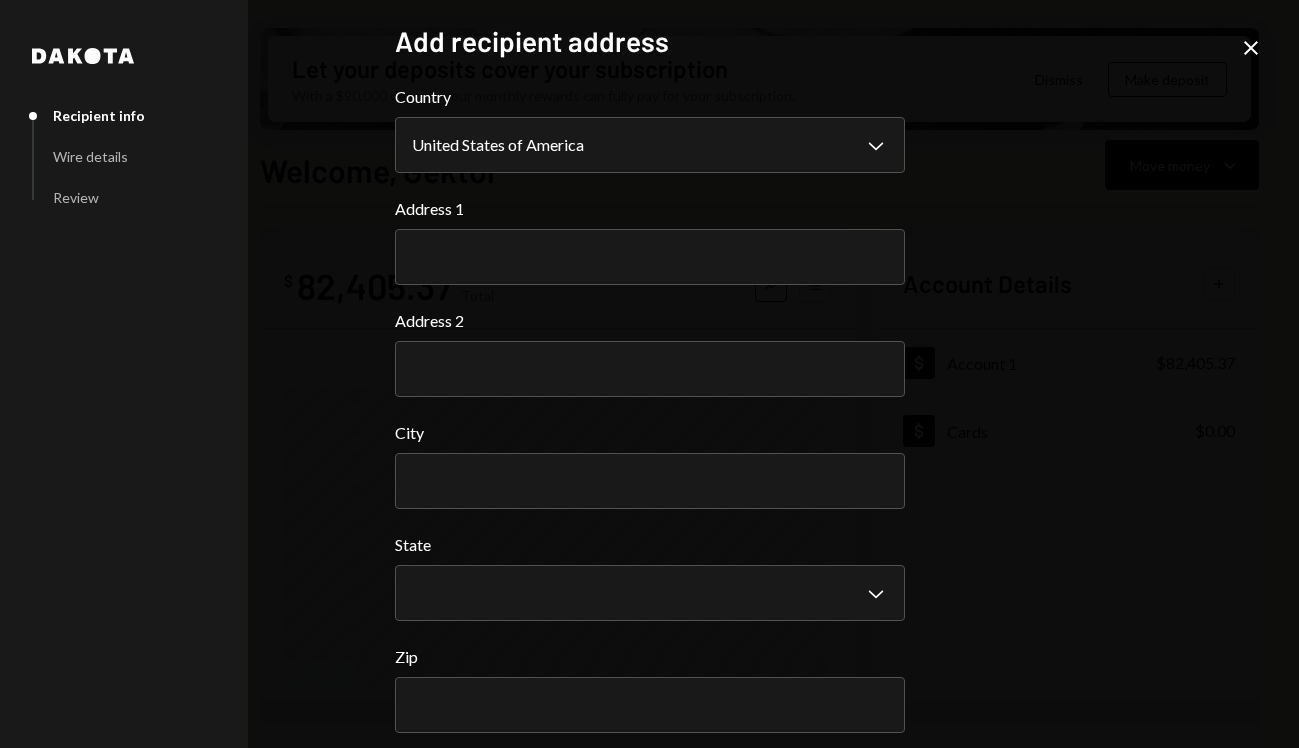 paste on "**********" 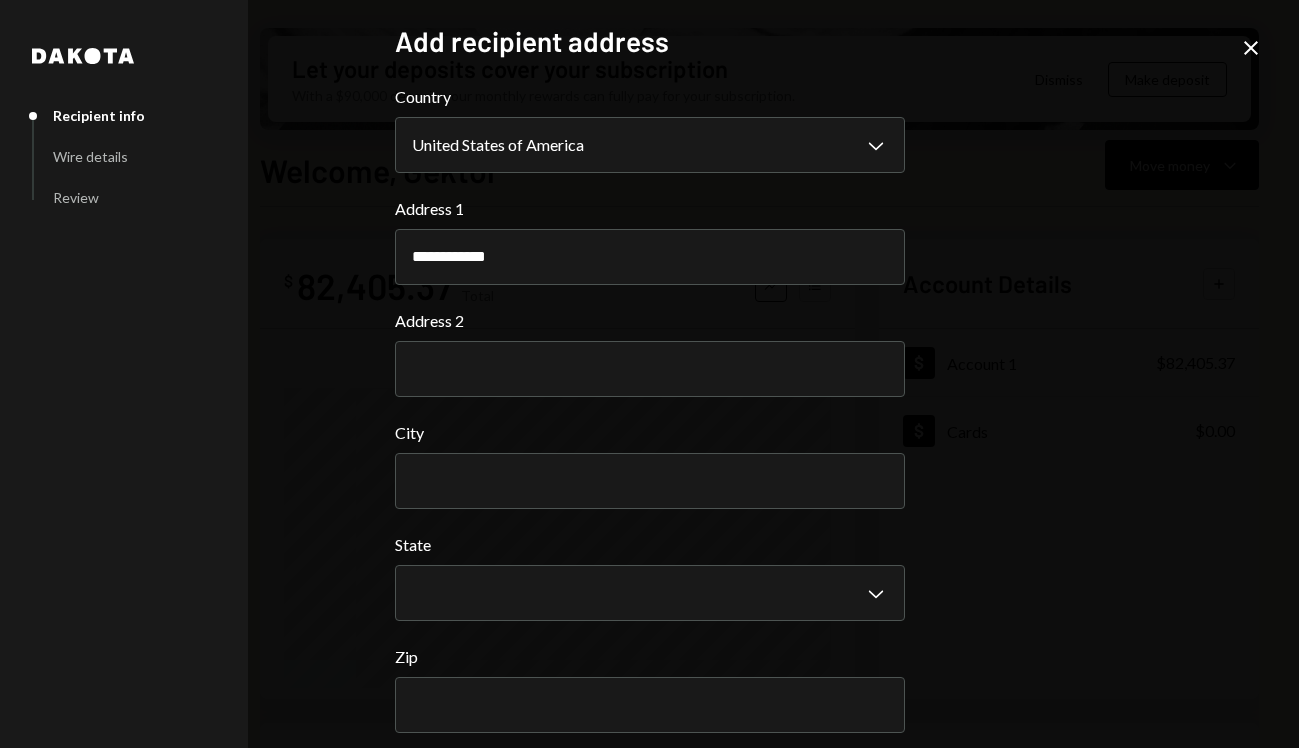type on "**********" 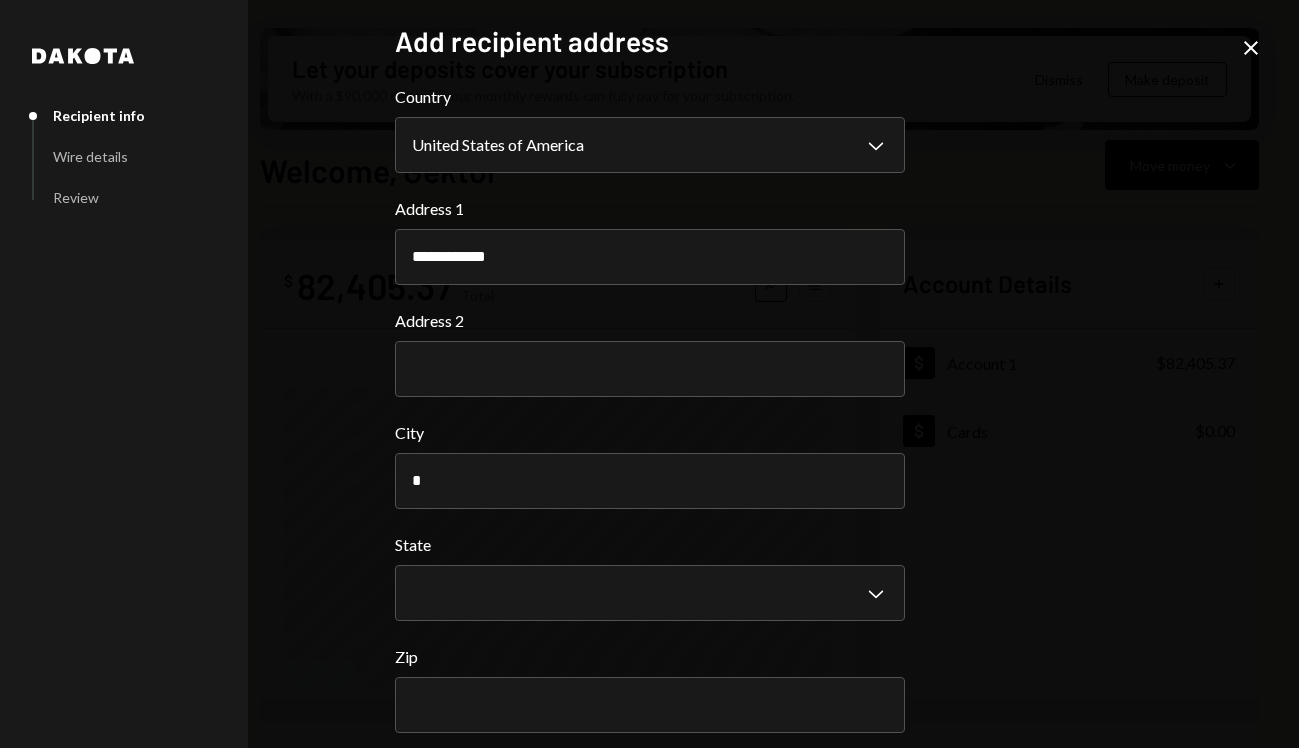 type on "*" 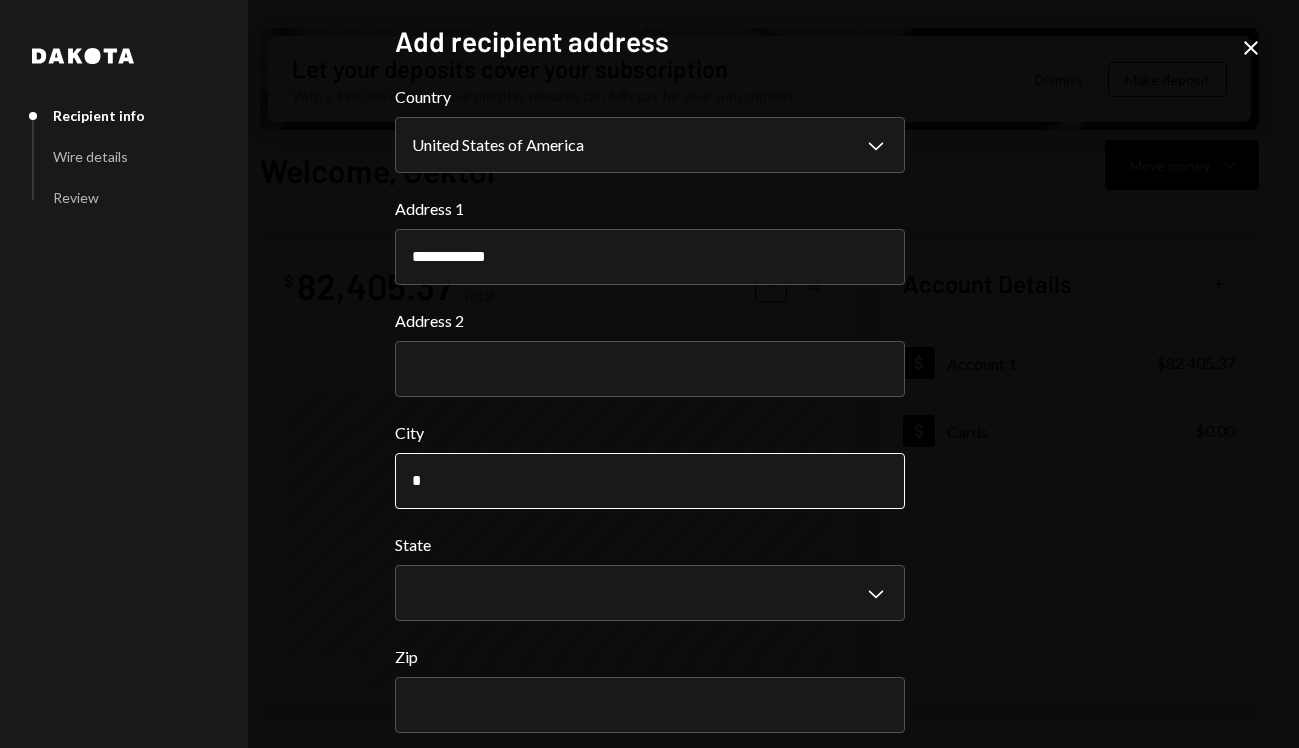 click on "*" at bounding box center (650, 481) 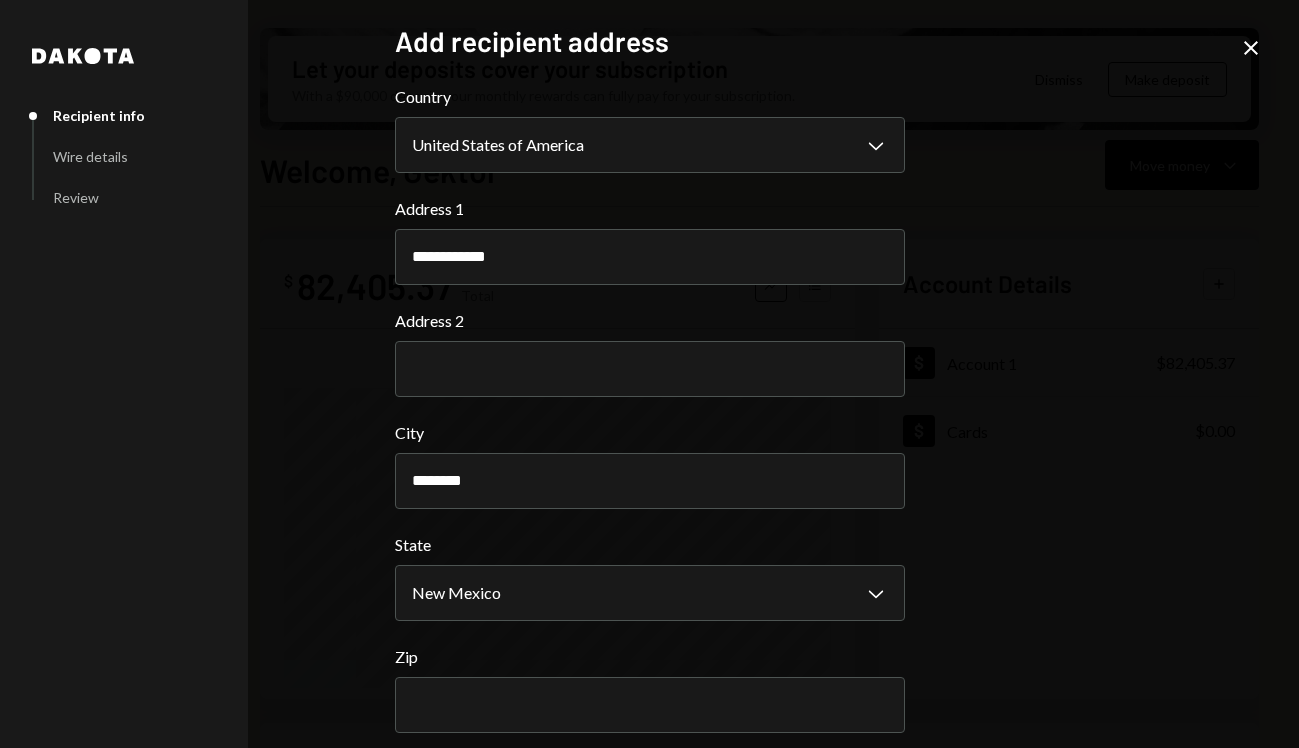 select on "**" 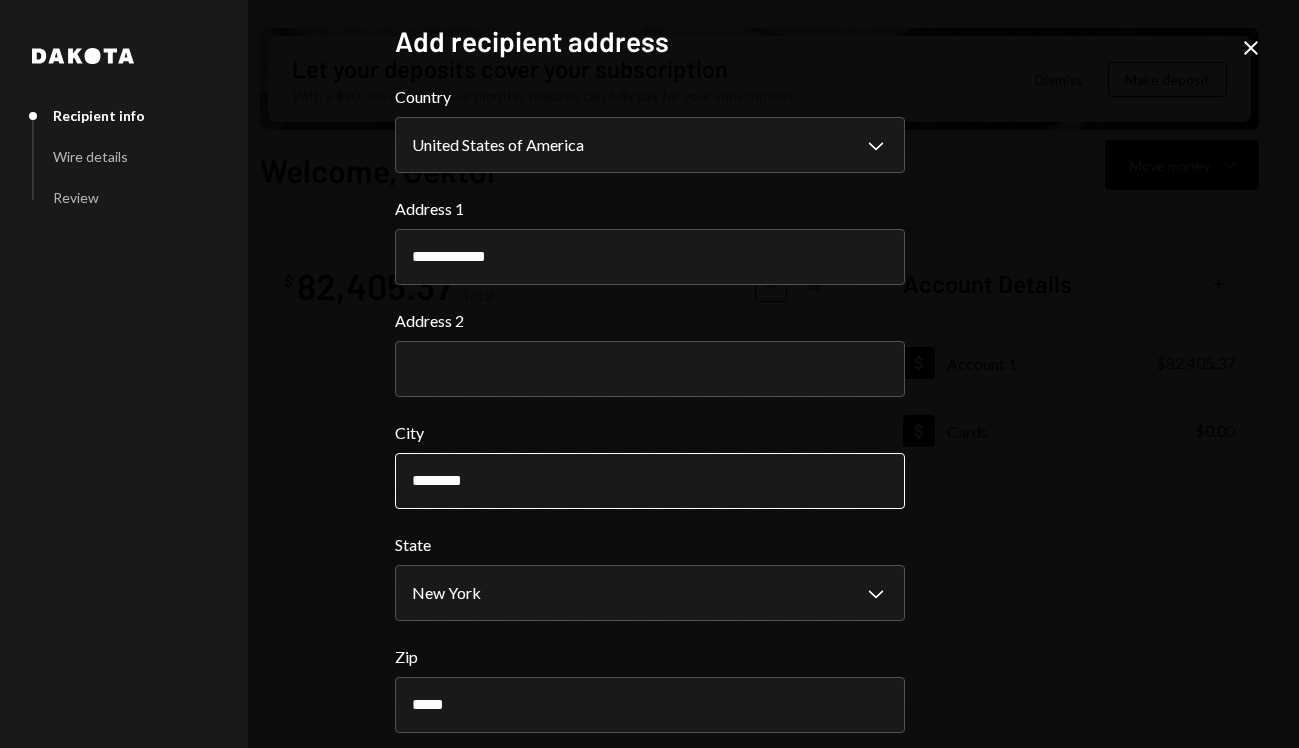 scroll, scrollTop: 87, scrollLeft: 0, axis: vertical 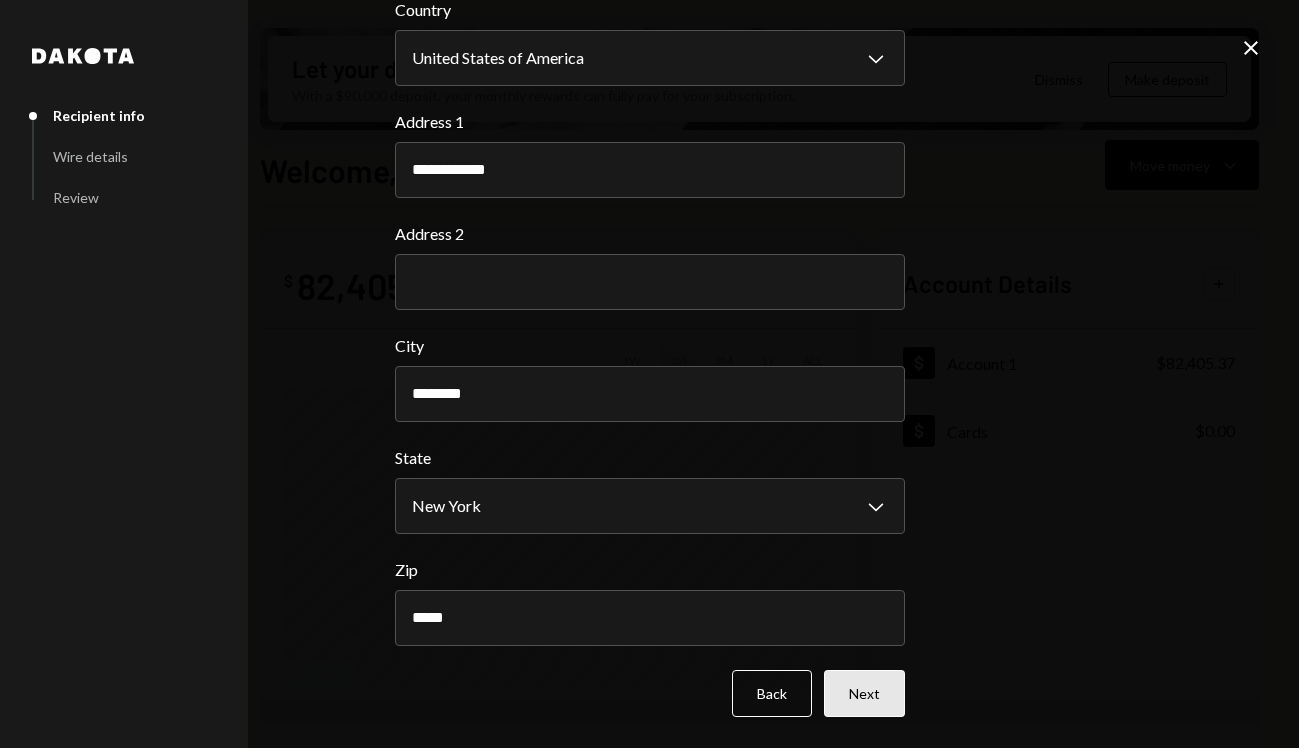 type on "*****" 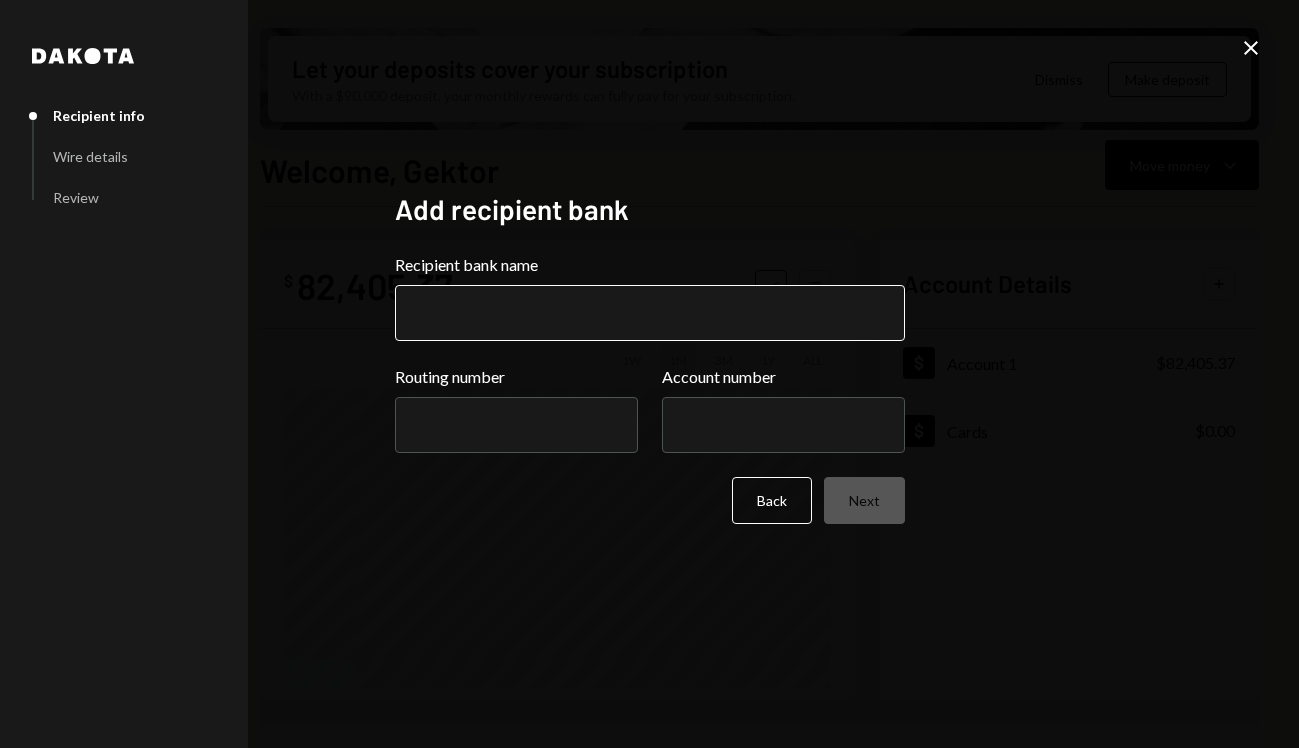 click on "Recipient bank name" at bounding box center [650, 313] 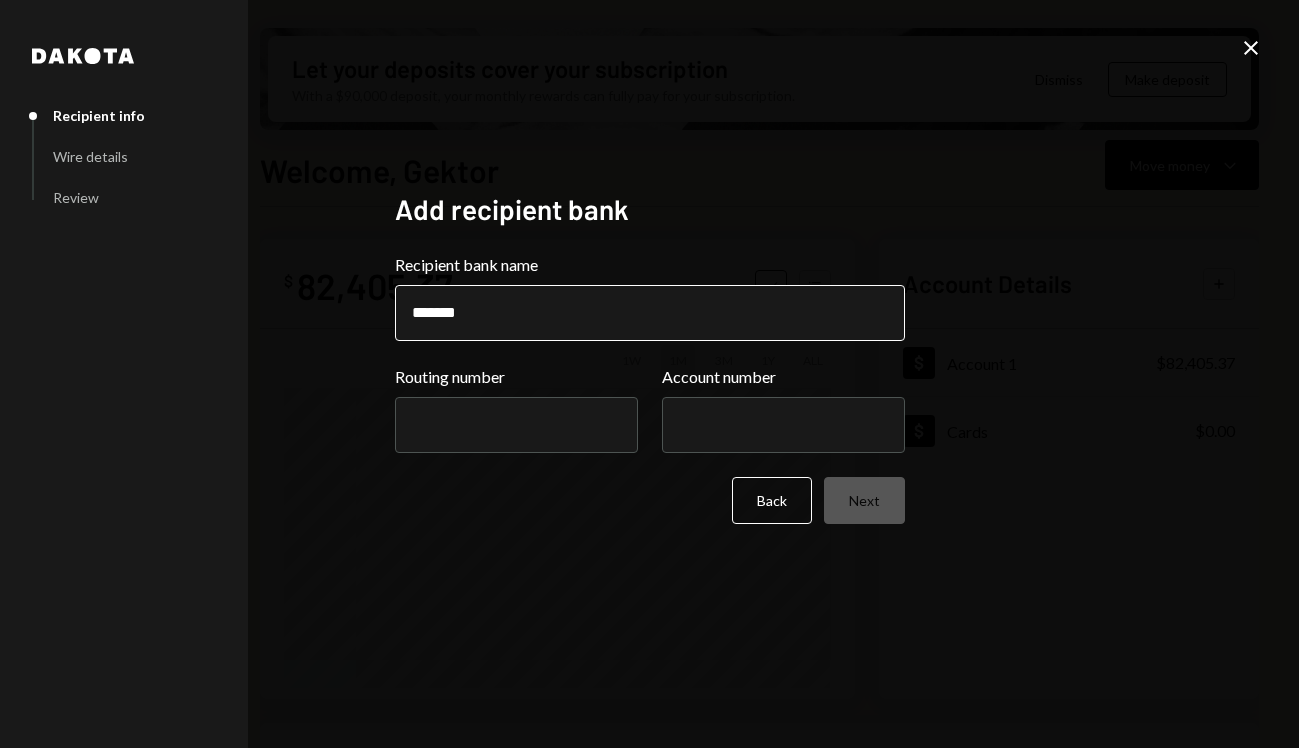 type on "**********" 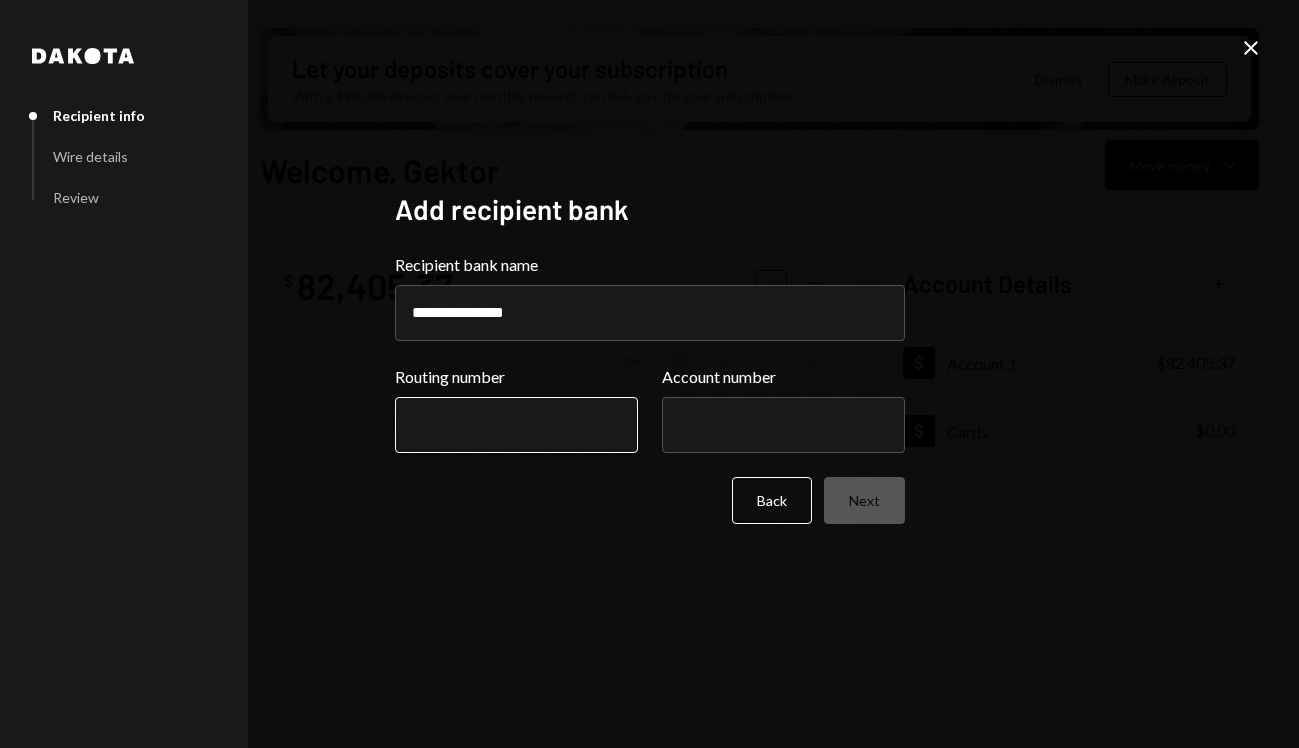 click on "Routing number" at bounding box center [516, 425] 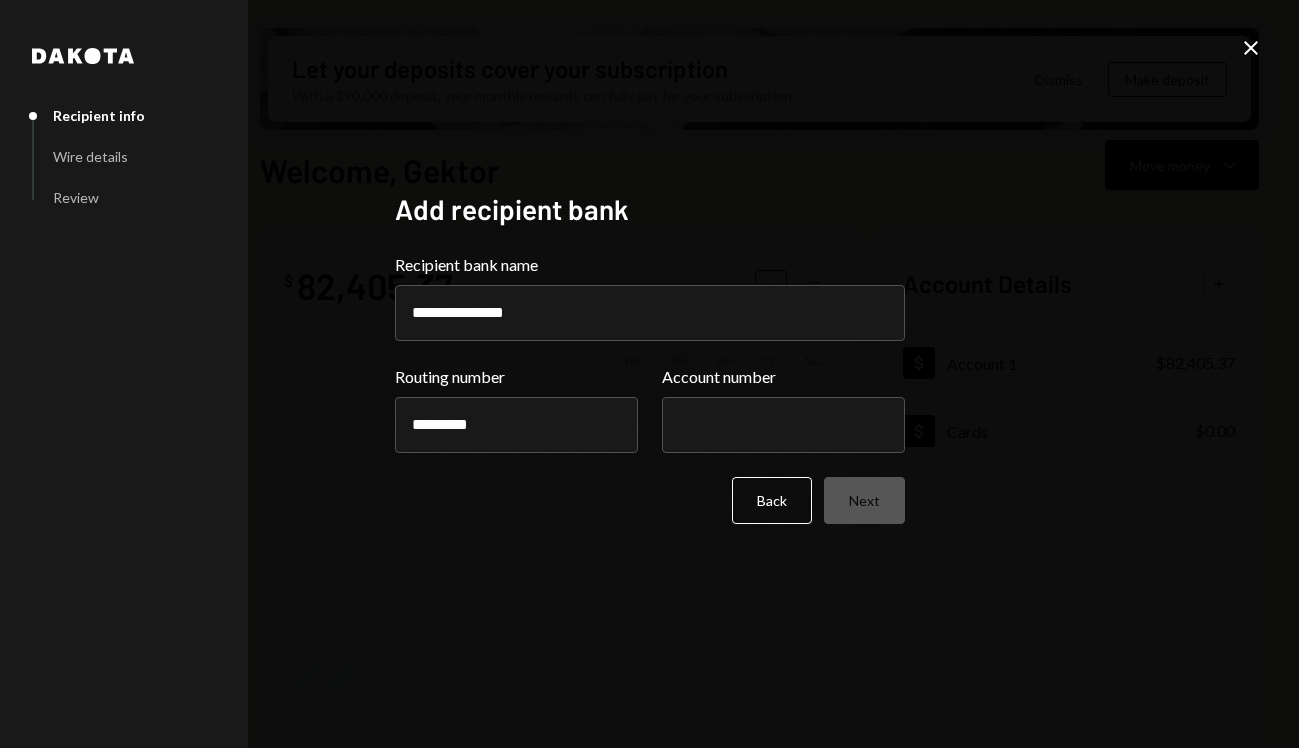 type on "*********" 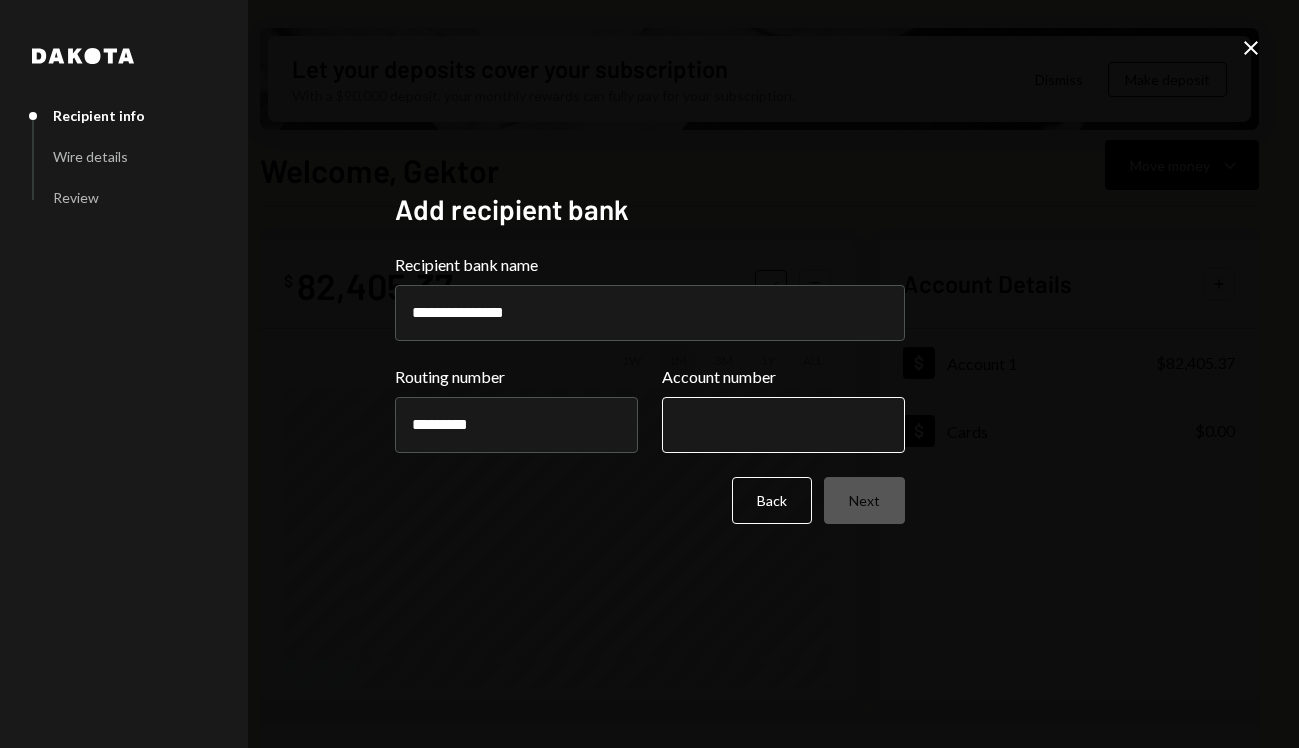 click on "Account number" at bounding box center [783, 425] 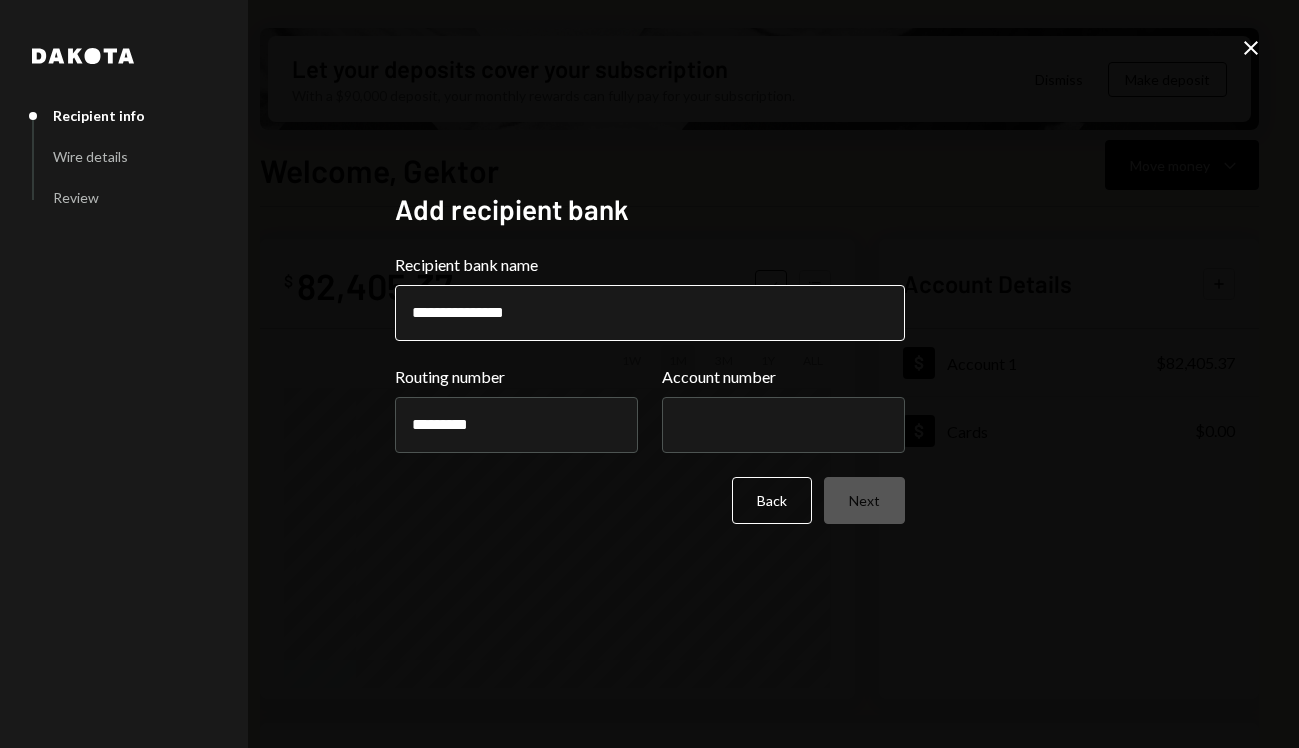 paste on "**********" 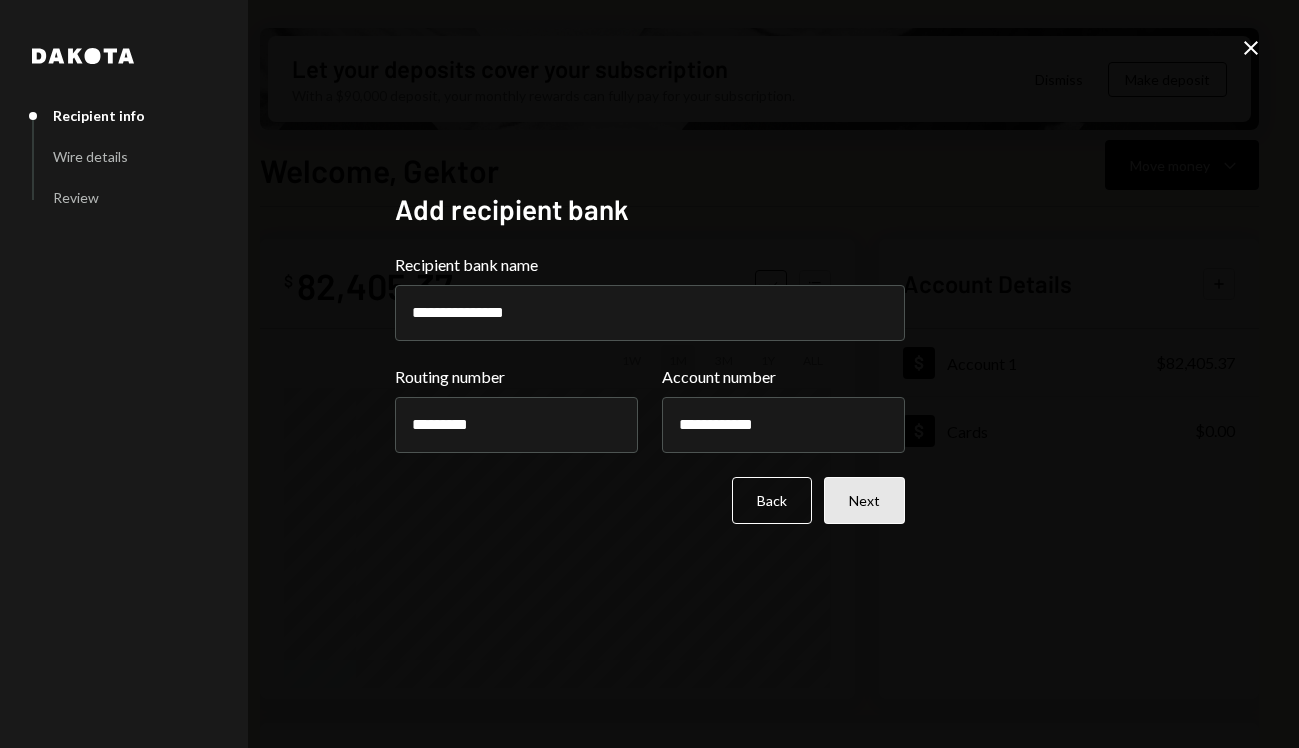 type on "**********" 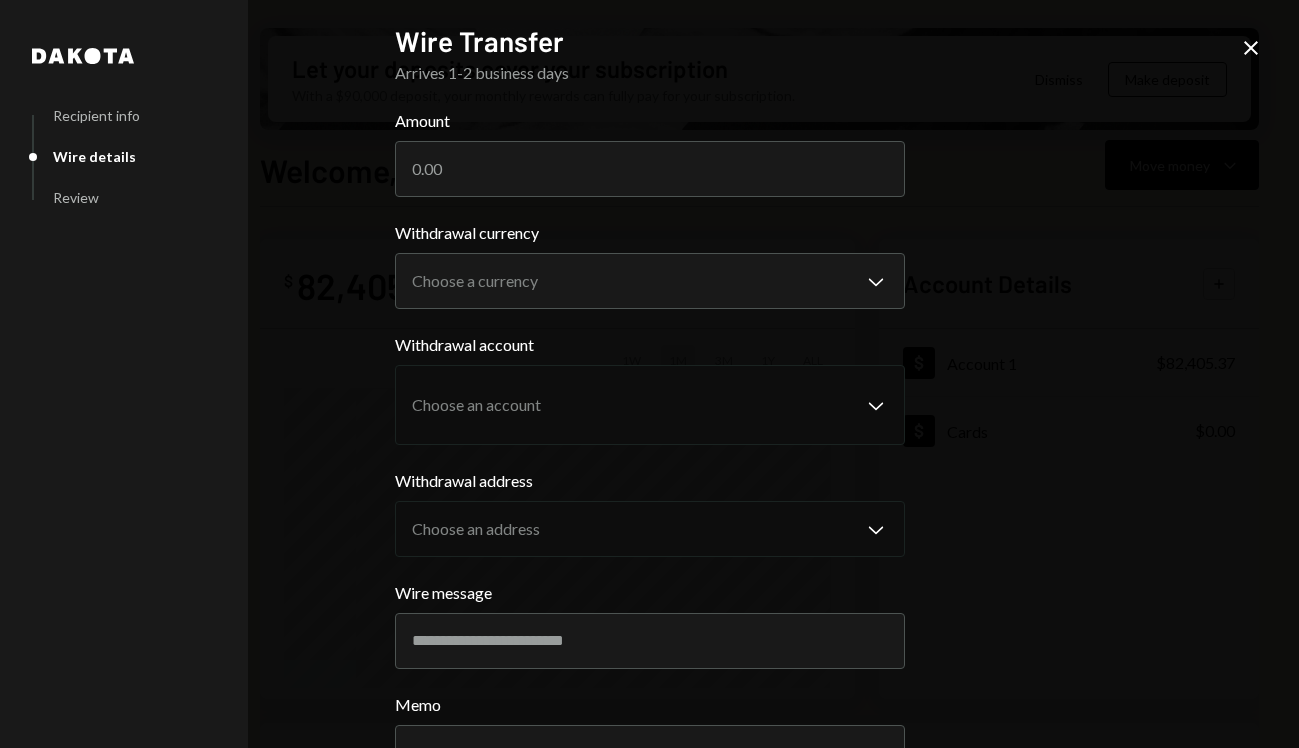 click on "Amount" at bounding box center [650, 153] 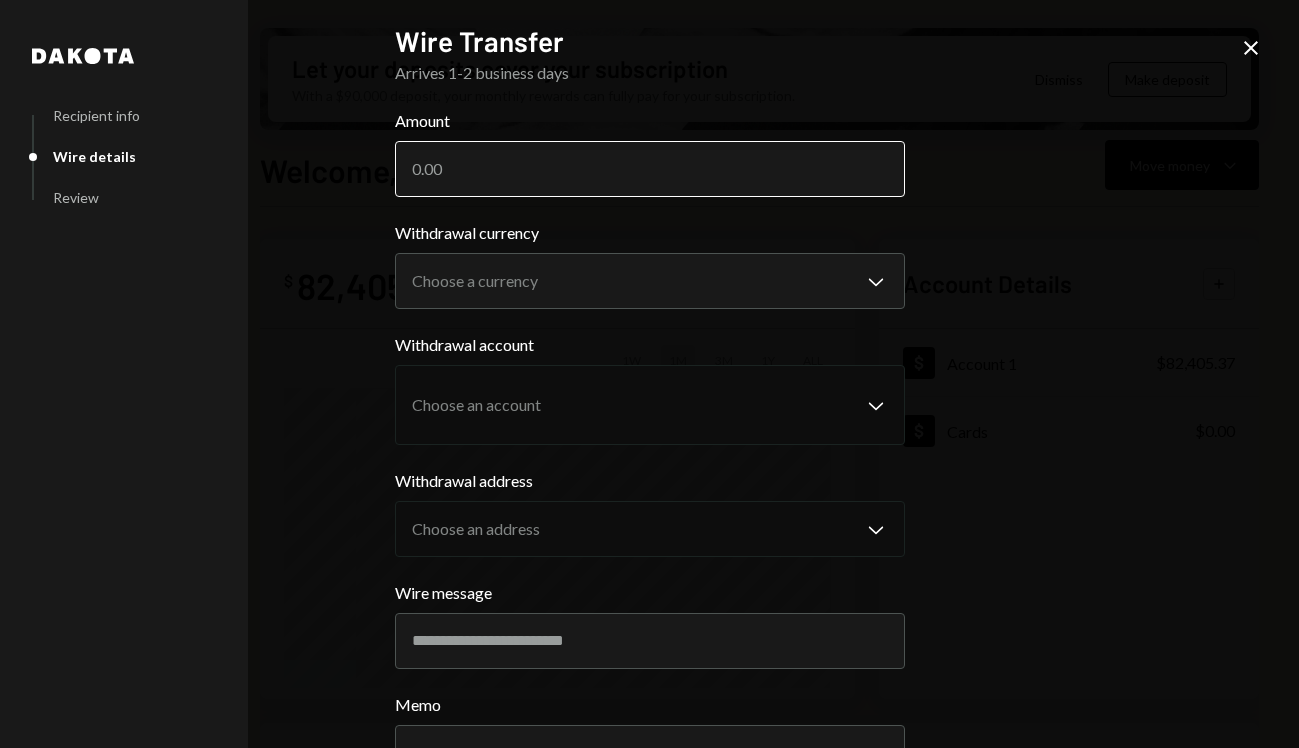 click on "Amount" at bounding box center (650, 169) 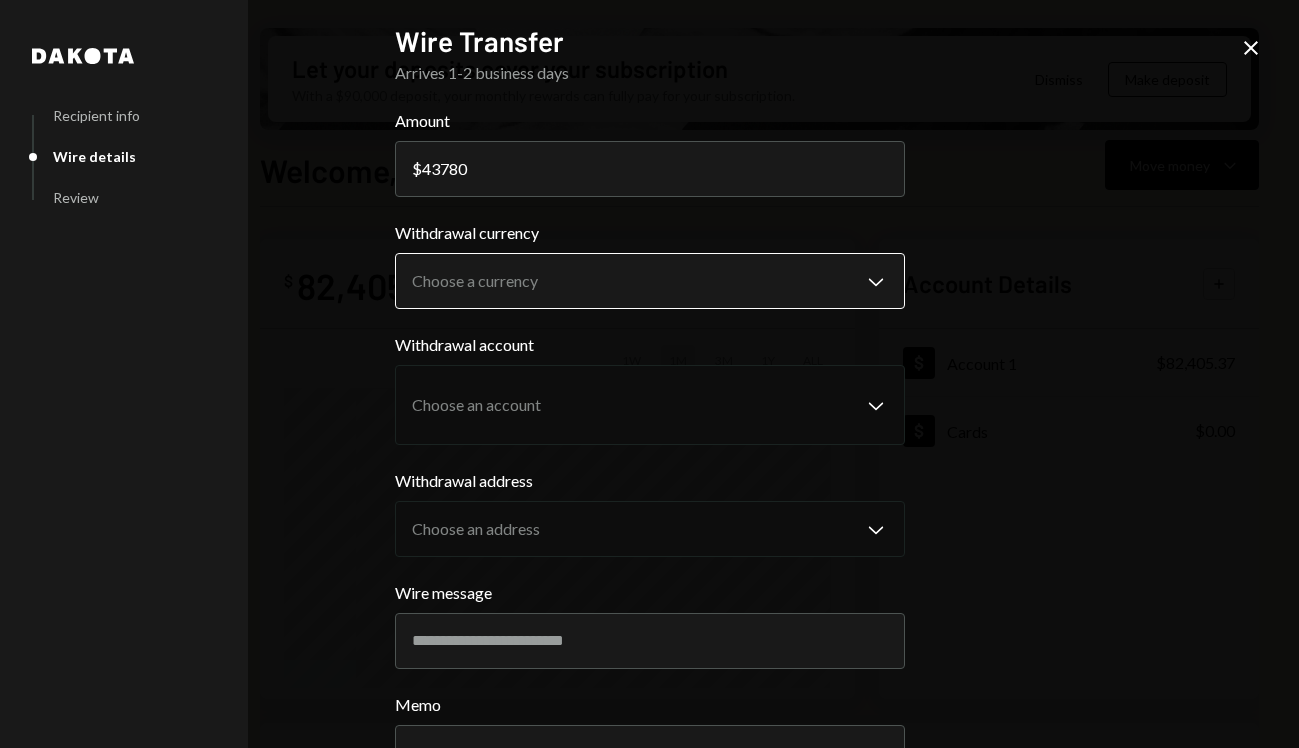 type on "43780" 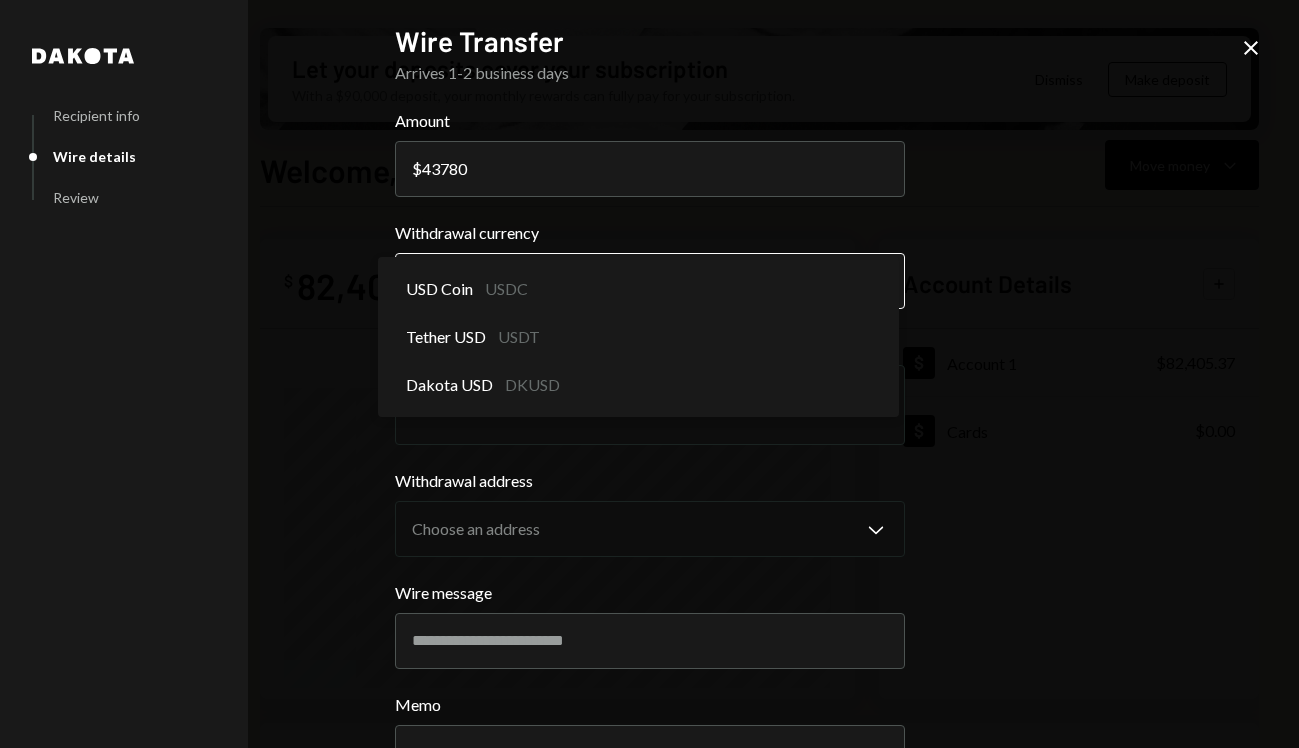 click on "G GEKTOR CORP Caret Down Home Home Inbox Inbox Activities Transactions Accounts Accounts Caret Down Account 1 $82,405.37 Cards $0.00 Dollar Rewards User Recipients Team Team Let your deposits cover your subscription With a $90,000 deposit, your monthly rewards can fully pay for your subscription. Dismiss Make deposit Welcome, Gektor Move money Caret Down $ 82,405.37 Total Graph Accounts 1W 1M 3M 1Y ALL Account Details Plus Dollar Account 1 $82,405.37 Dollar Cards $0.00 Recent Transactions View all Type Initiated By Initiated At Account Status Bank Payment $9,736.72 Gektor 7:15 PM Account 1 Completed Bank Payment $600.60 Gektor 5:45 PM Account 1 Completed Bank Payment $256,256.00 Gektor 5:41 PM Account 1 Completed Bank Deposit $263,524.00 1/ROLLTECH DIGITAL CORP 5:23 PM Account 1 Completed Bank Payment $591,591.00 Gektor 5:09 PM Account 1 Completed /dashboard Dakota Recipient info Wire details Review Wire Transfer Arrives 1-2 business days Amount $ 43780 Withdrawal currency Choose a currency Chevron Down Memo" at bounding box center (649, 374) 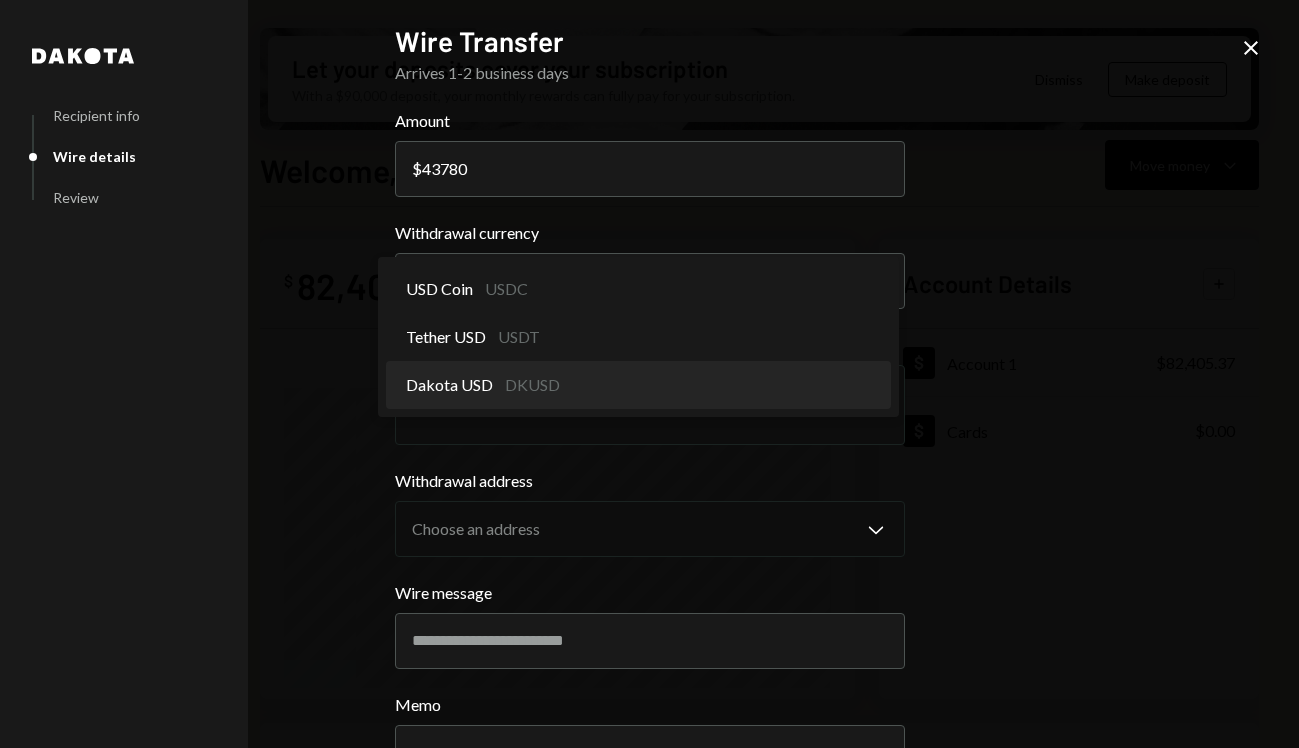select on "*****" 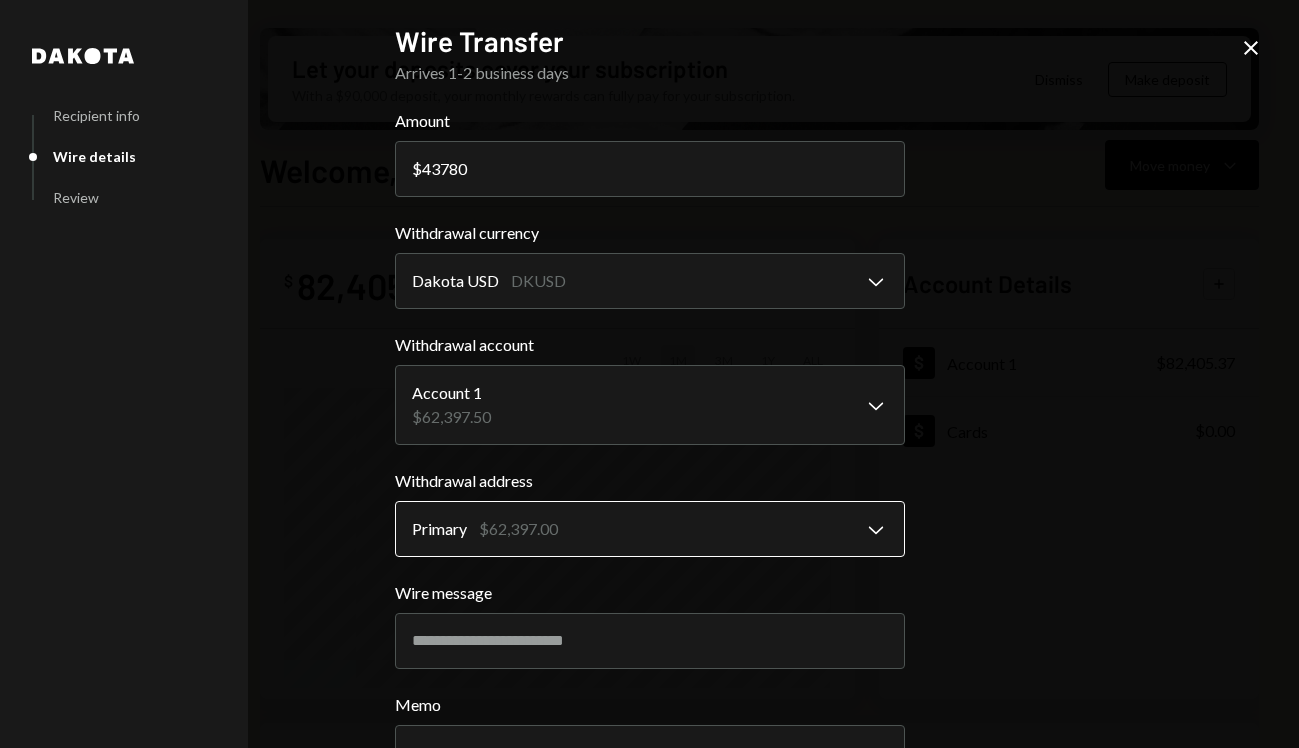 scroll, scrollTop: 159, scrollLeft: 0, axis: vertical 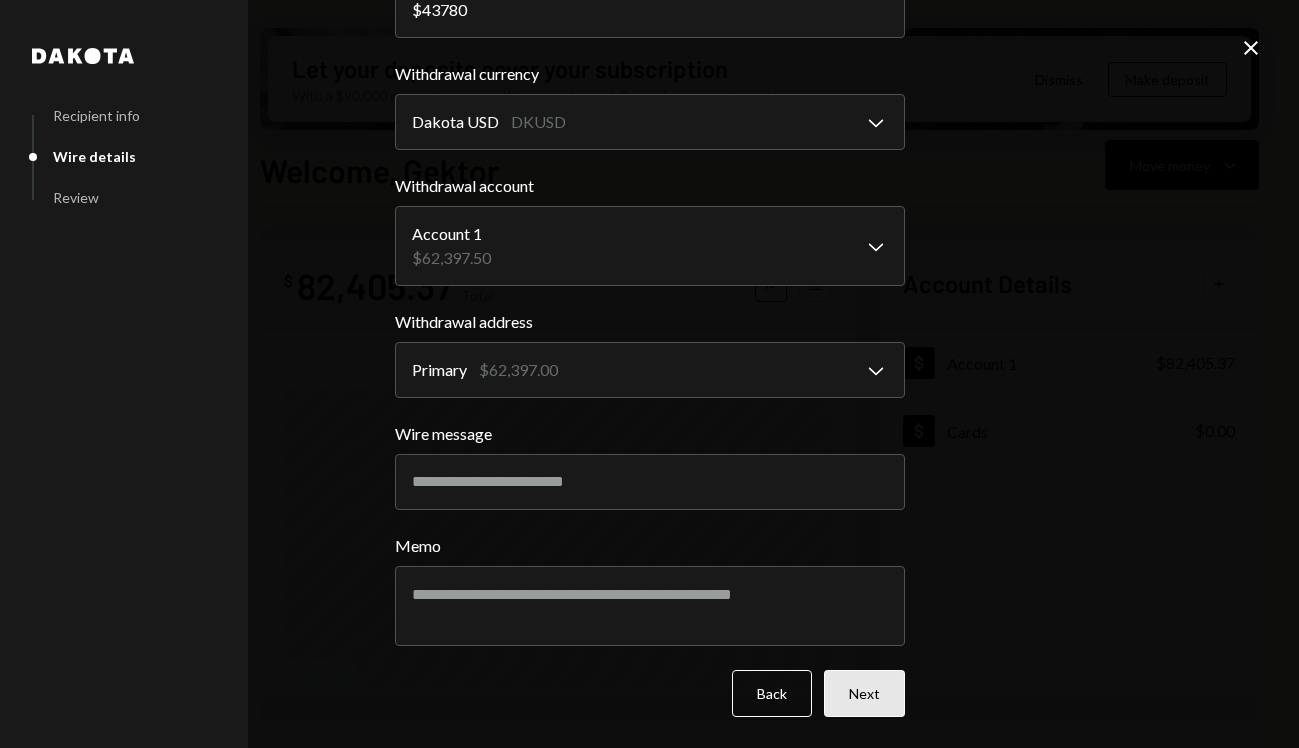 click on "Next" at bounding box center (864, 693) 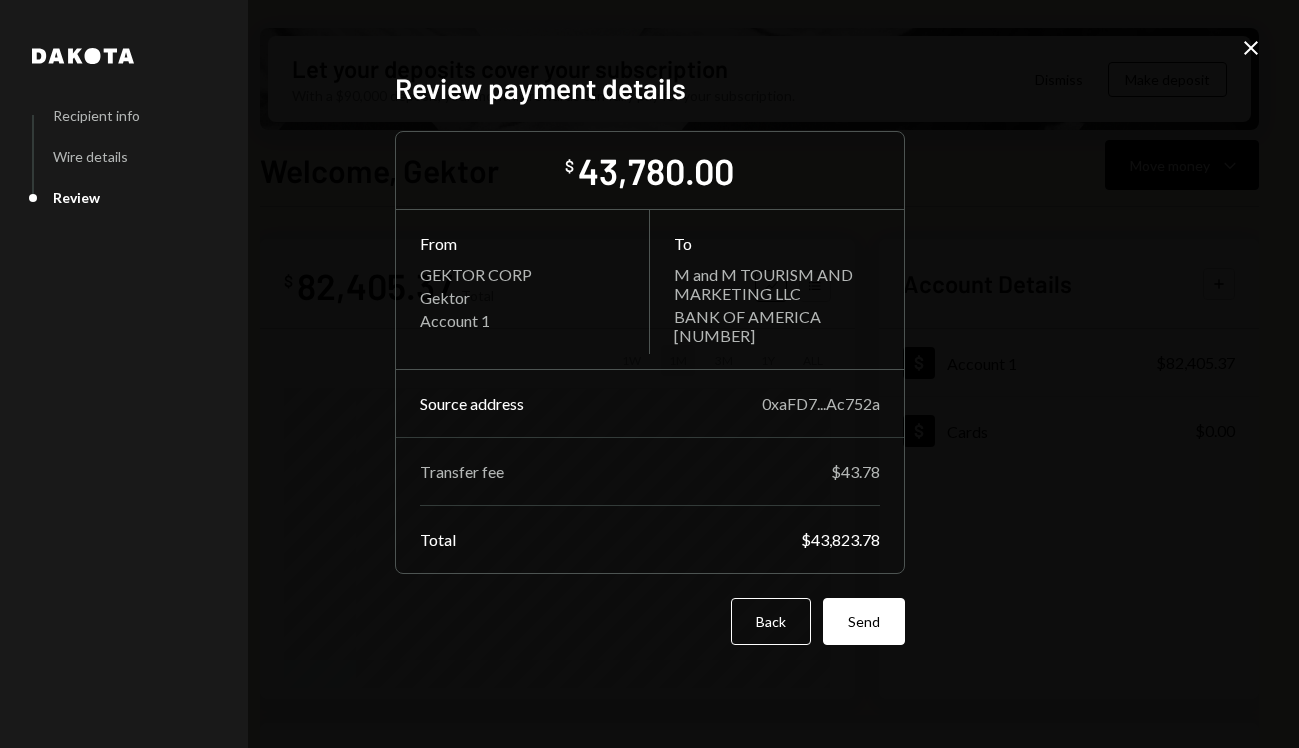 scroll, scrollTop: 0, scrollLeft: 0, axis: both 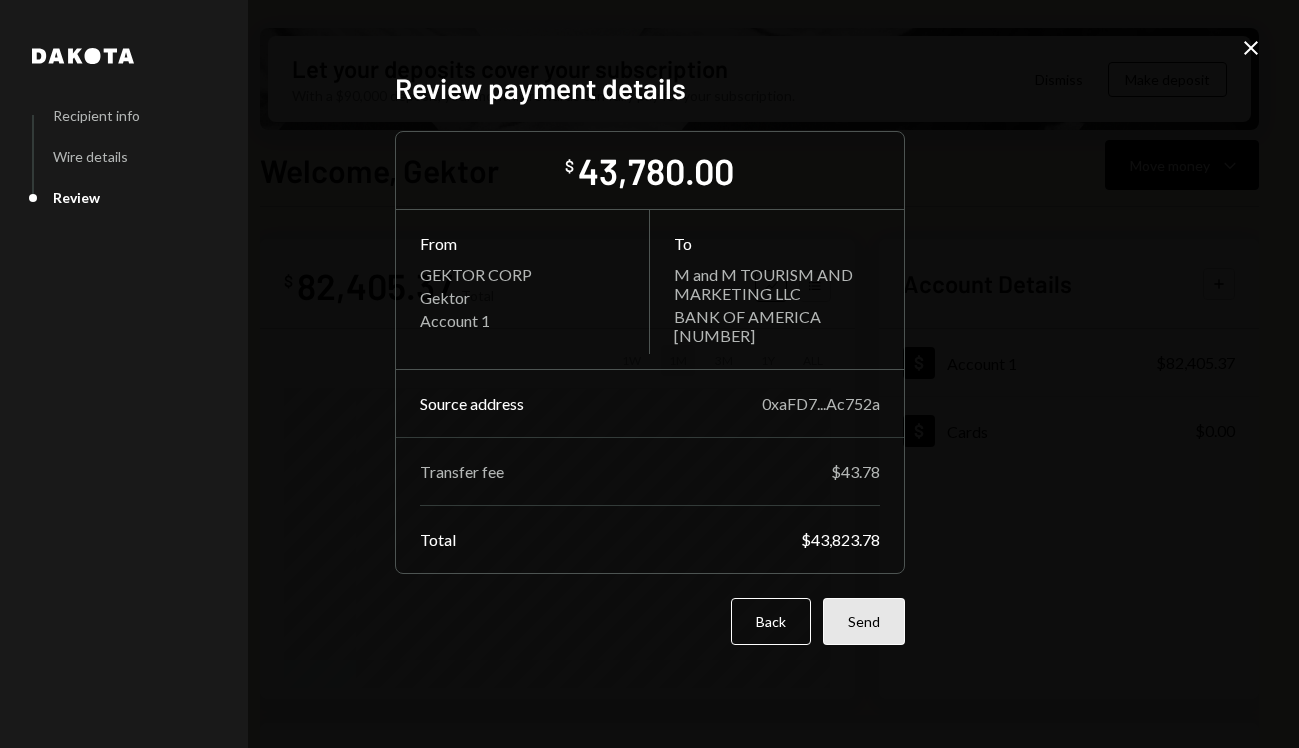 click on "Send" at bounding box center (864, 621) 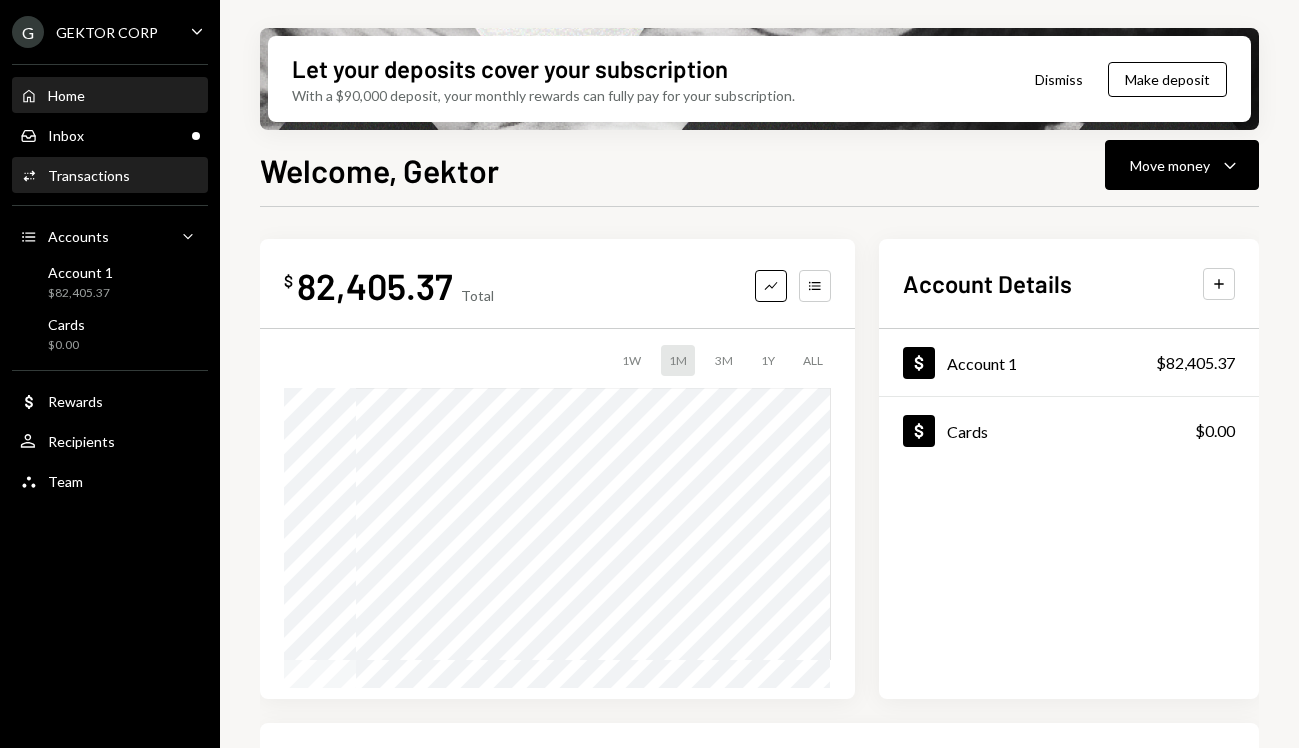 click on "Activities Transactions" at bounding box center (110, 176) 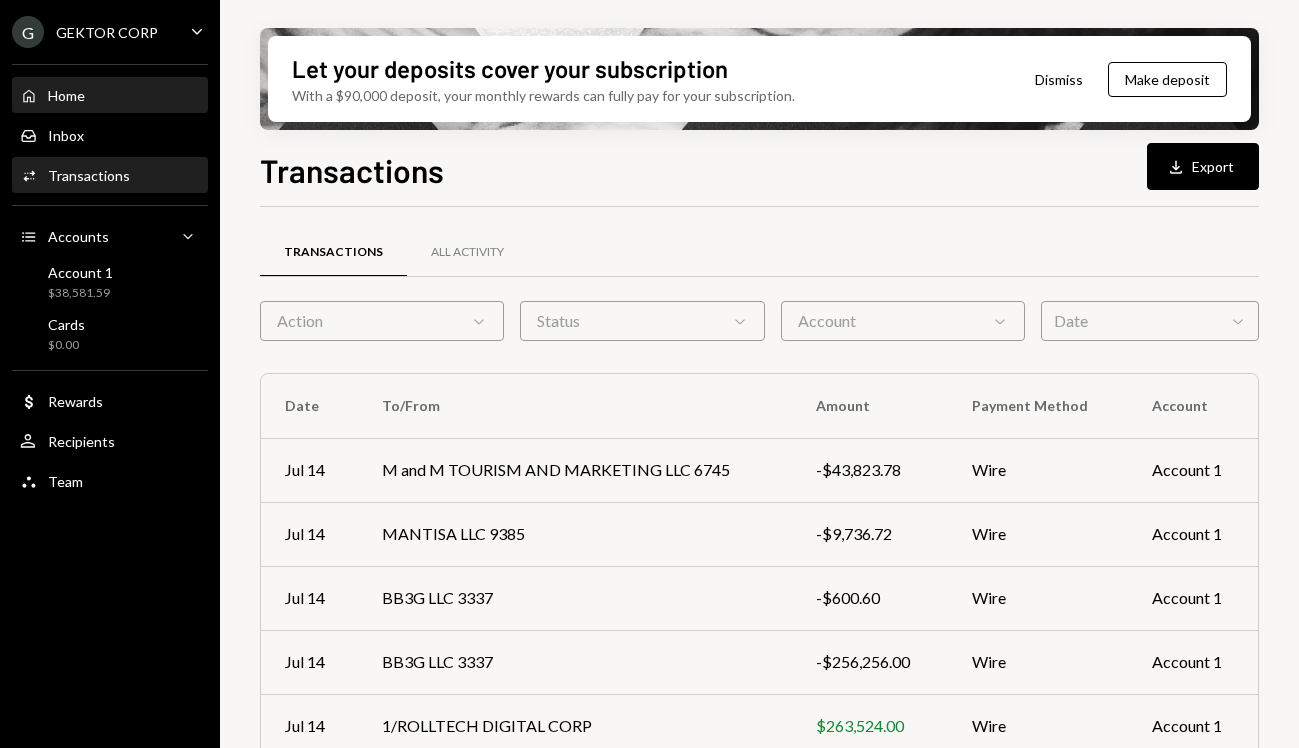 click on "Home Home" at bounding box center (110, 96) 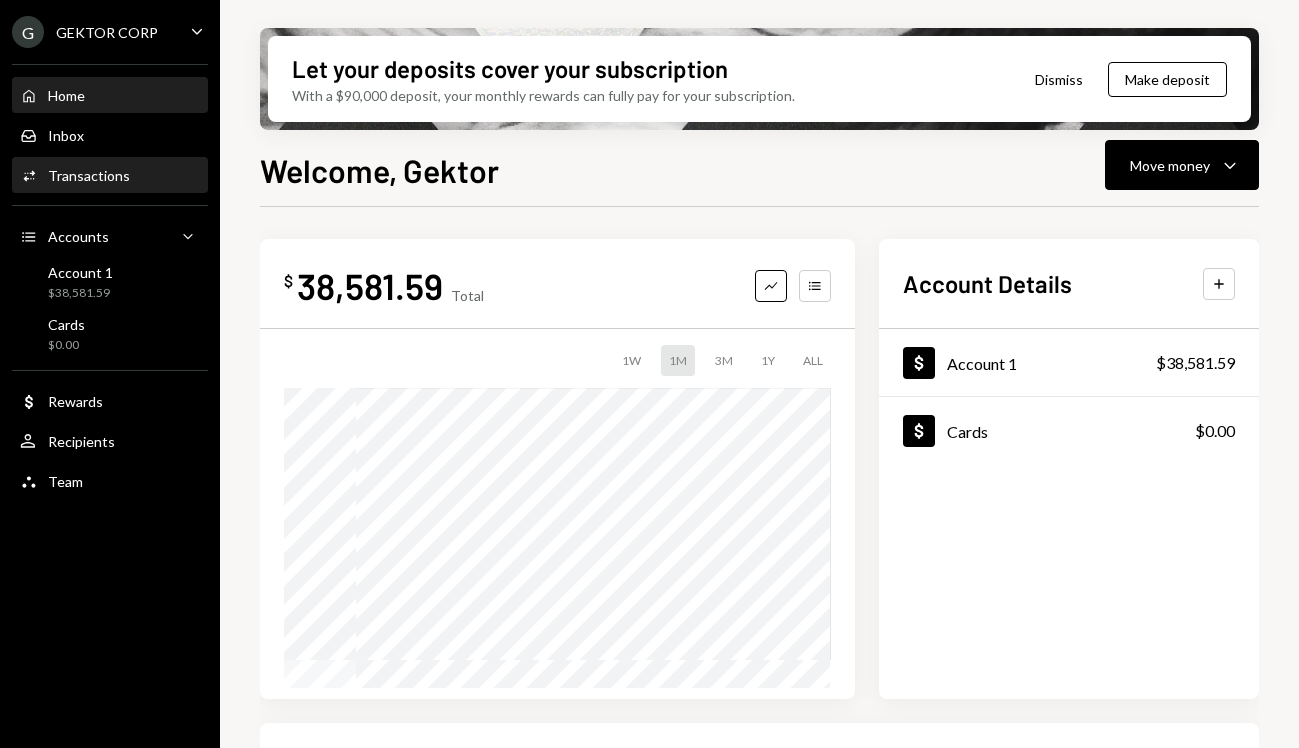 click on "Activities Transactions" at bounding box center (110, 176) 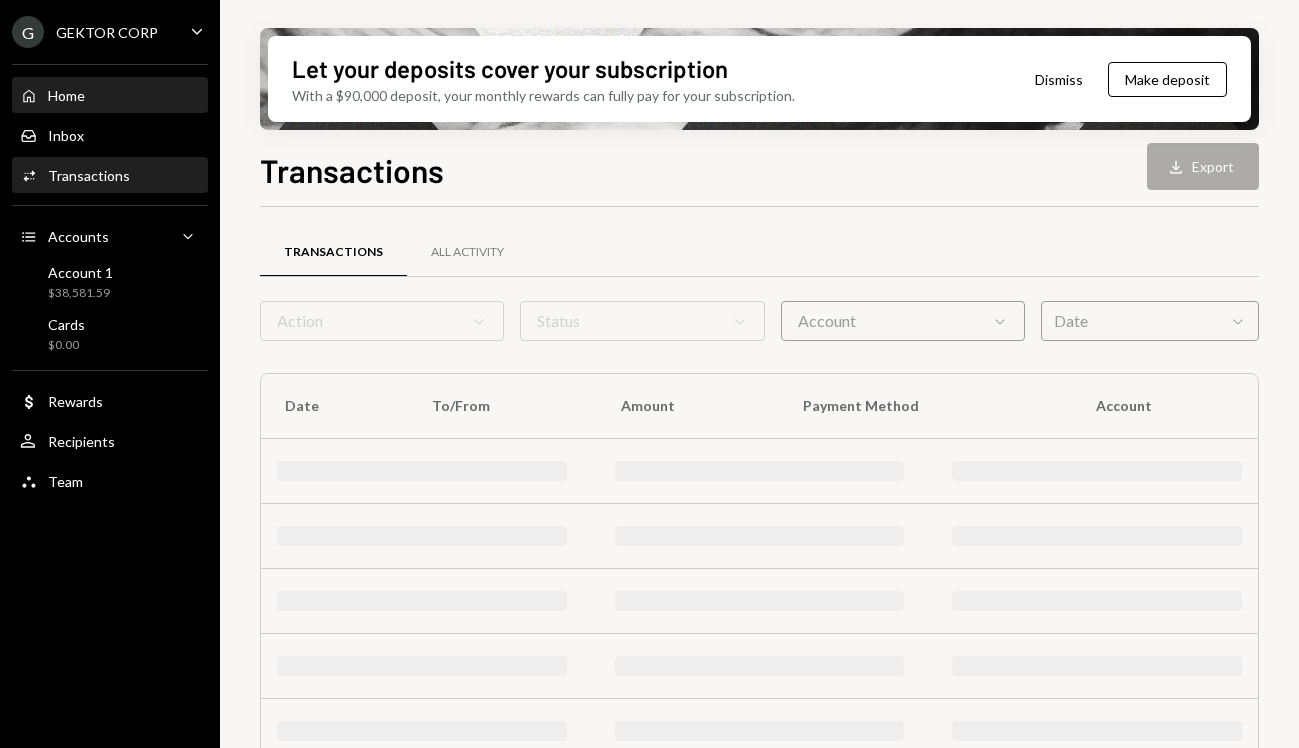 click on "Home Home" at bounding box center (110, 96) 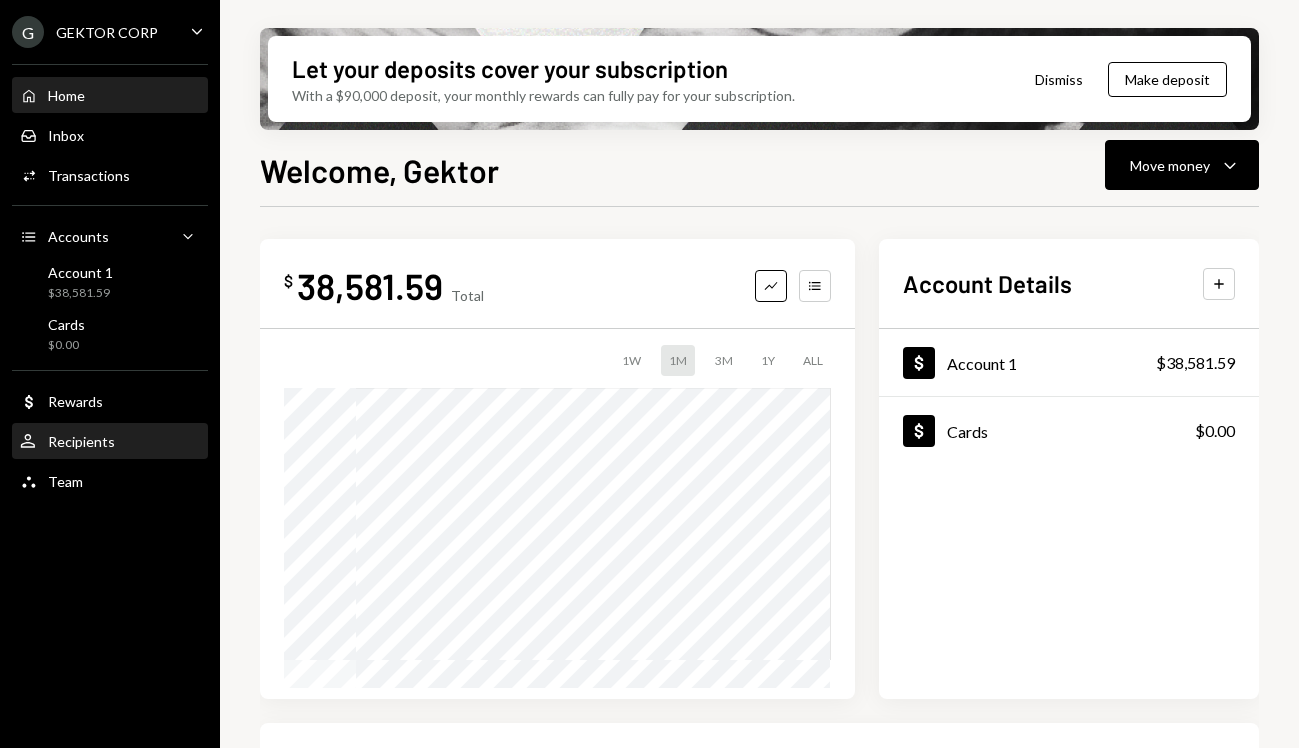 click on "User Recipients" at bounding box center [110, 442] 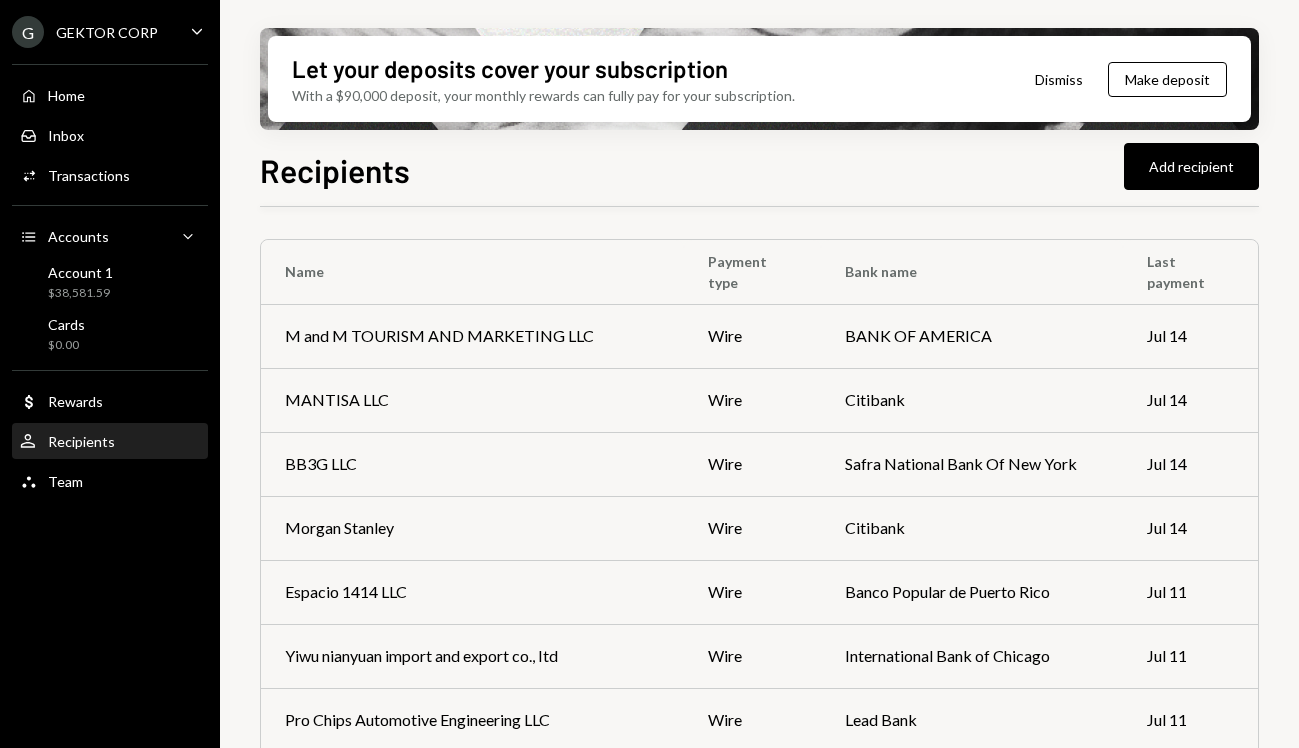 scroll, scrollTop: 1575, scrollLeft: 0, axis: vertical 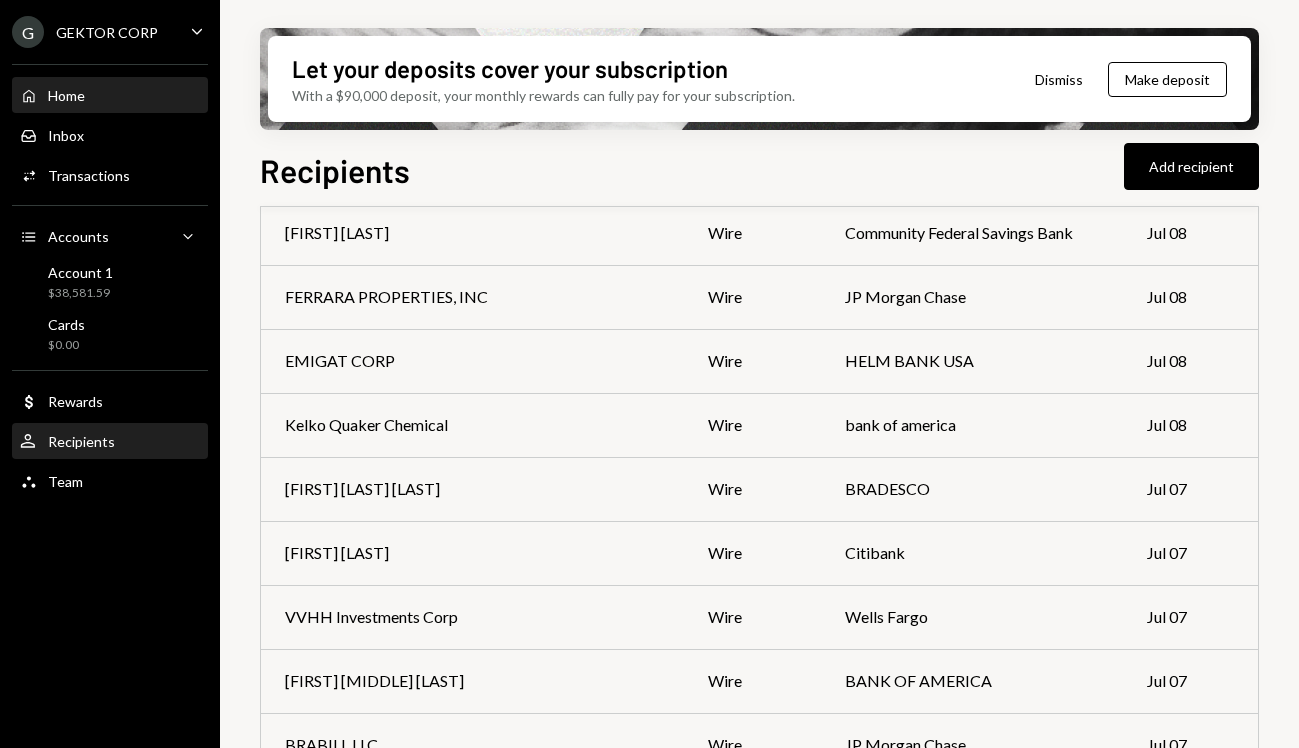 click on "Home Home" at bounding box center (110, 96) 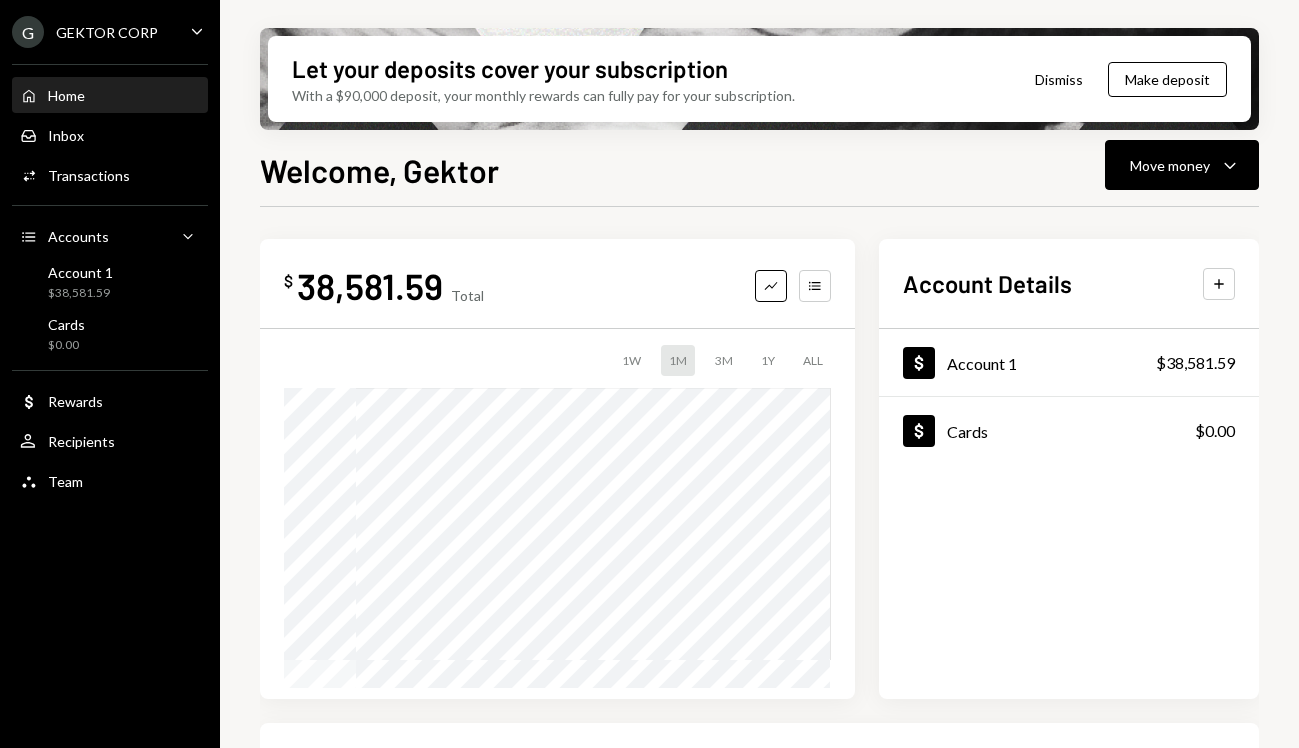 click on "Let your deposits cover your subscription With a $90,000 deposit, your monthly rewards can fully pay for your subscription. Dismiss Make deposit Welcome, Gektor Move money Caret Down $ 38,581.59 Total Graph Accounts 1W 1M 3M 1Y ALL Account Details Plus Dollar Account 1 $38,581.59 Dollar Cards $0.00 Recent Transactions View all Type Initiated By Initiated At Account Status Bank Payment $43,823.78 Gektor 7:55 PM Account 1 Completed Bank Payment $9,736.72 Gektor 7:15 PM Account 1 Completed Bank Payment $600.60 Gektor 5:45 PM Account 1 Completed Bank Payment $256,256.00 Gektor 5:41 PM Account 1 Completed Bank Deposit $263,524.00 1/ROLLTECH DIGITAL CORP 5:23 PM Account 1 Completed" at bounding box center [759, 374] 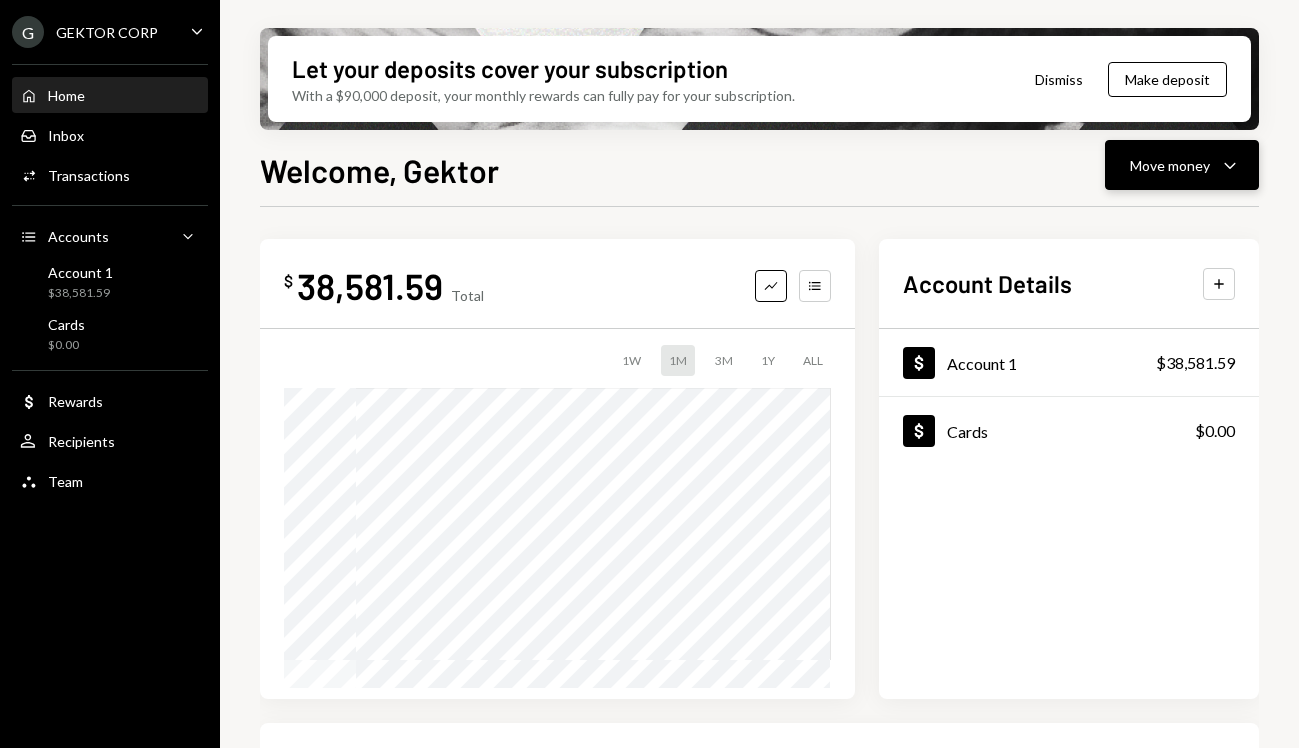 click on "Caret Down" 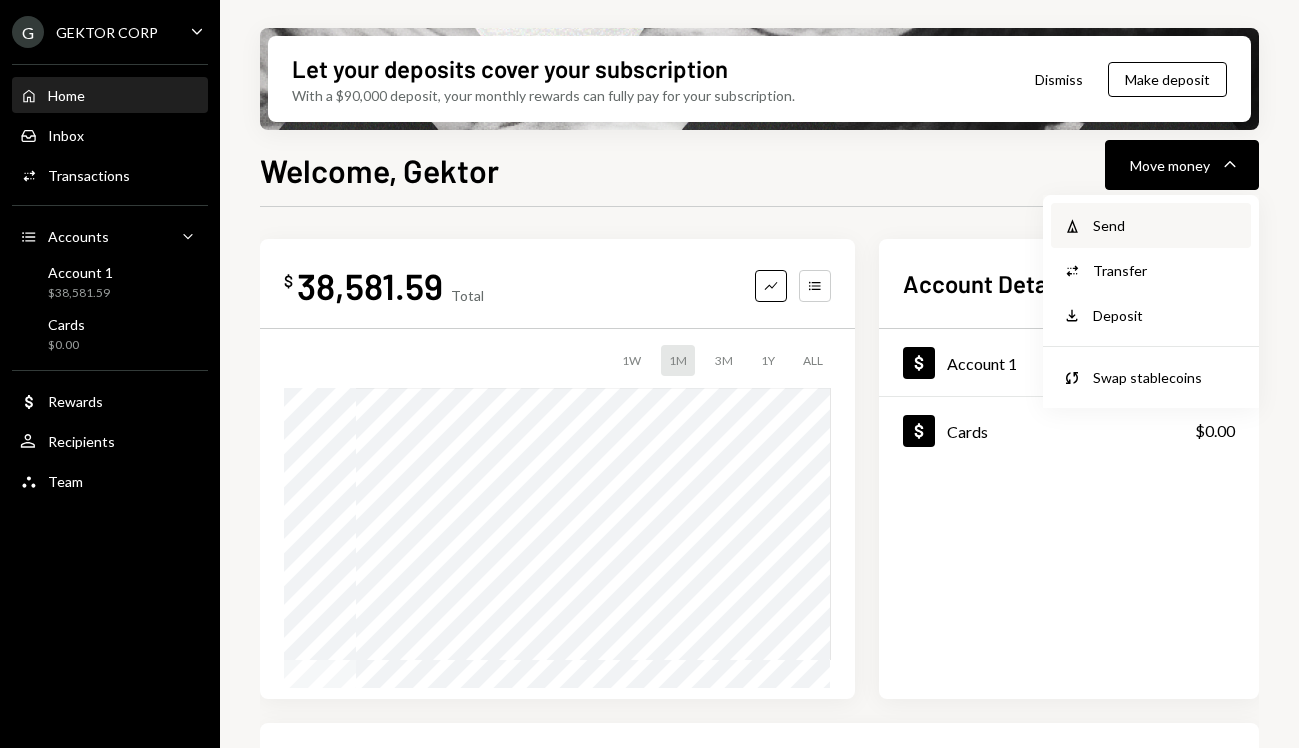 click on "Withdraw Send" at bounding box center [1151, 225] 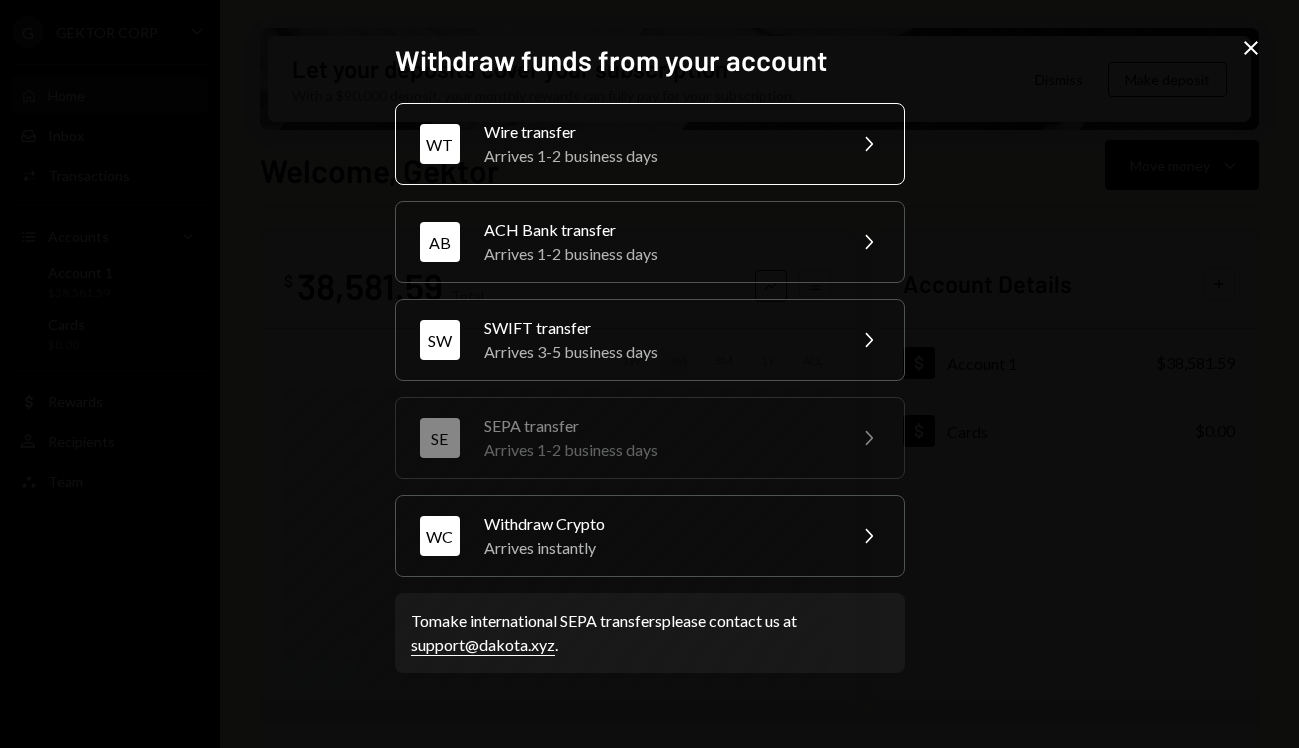 click on "Arrives 1-2 business days" at bounding box center (658, 156) 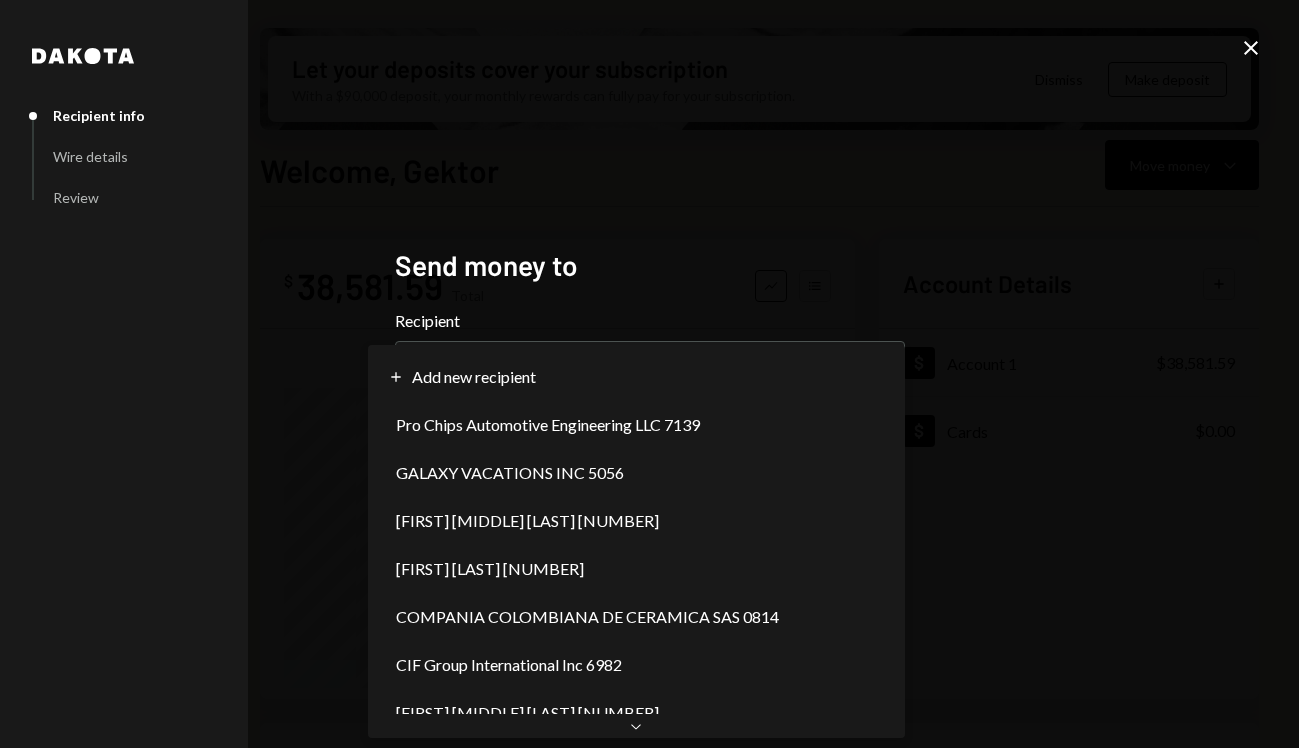 click on "**********" at bounding box center (649, 374) 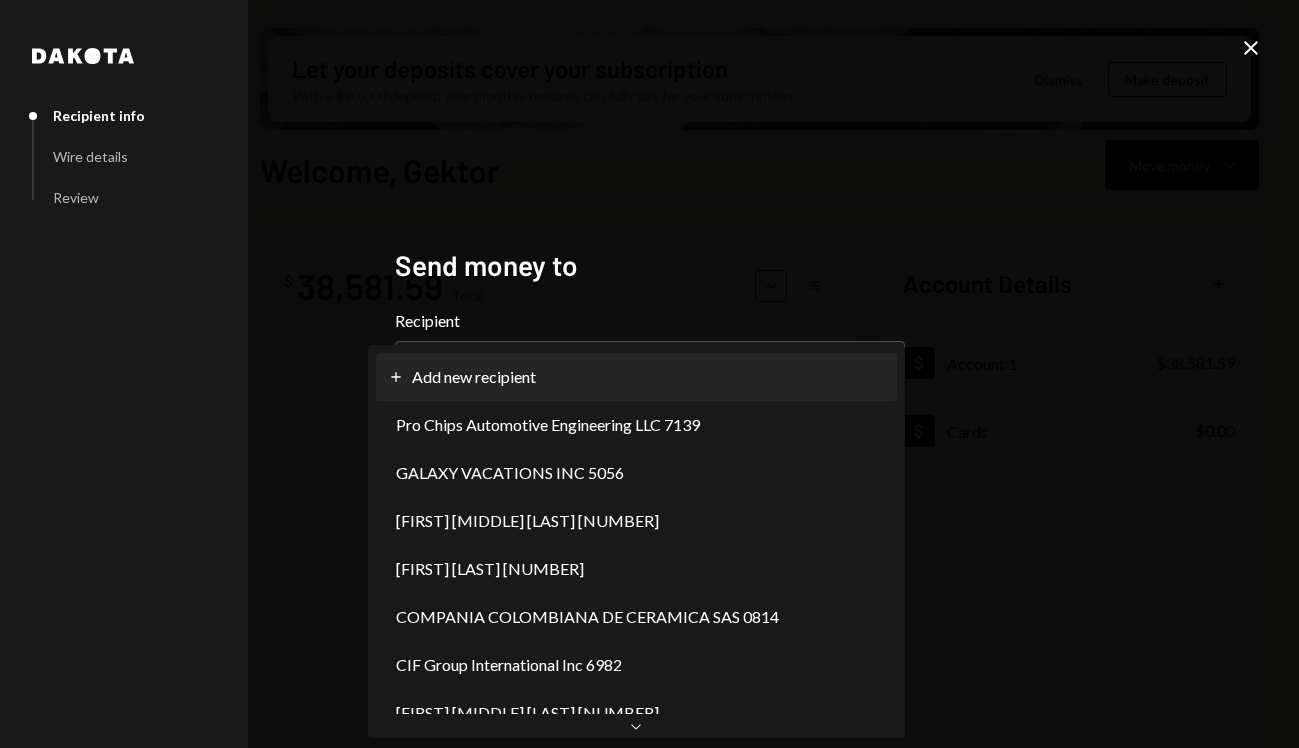 select on "**********" 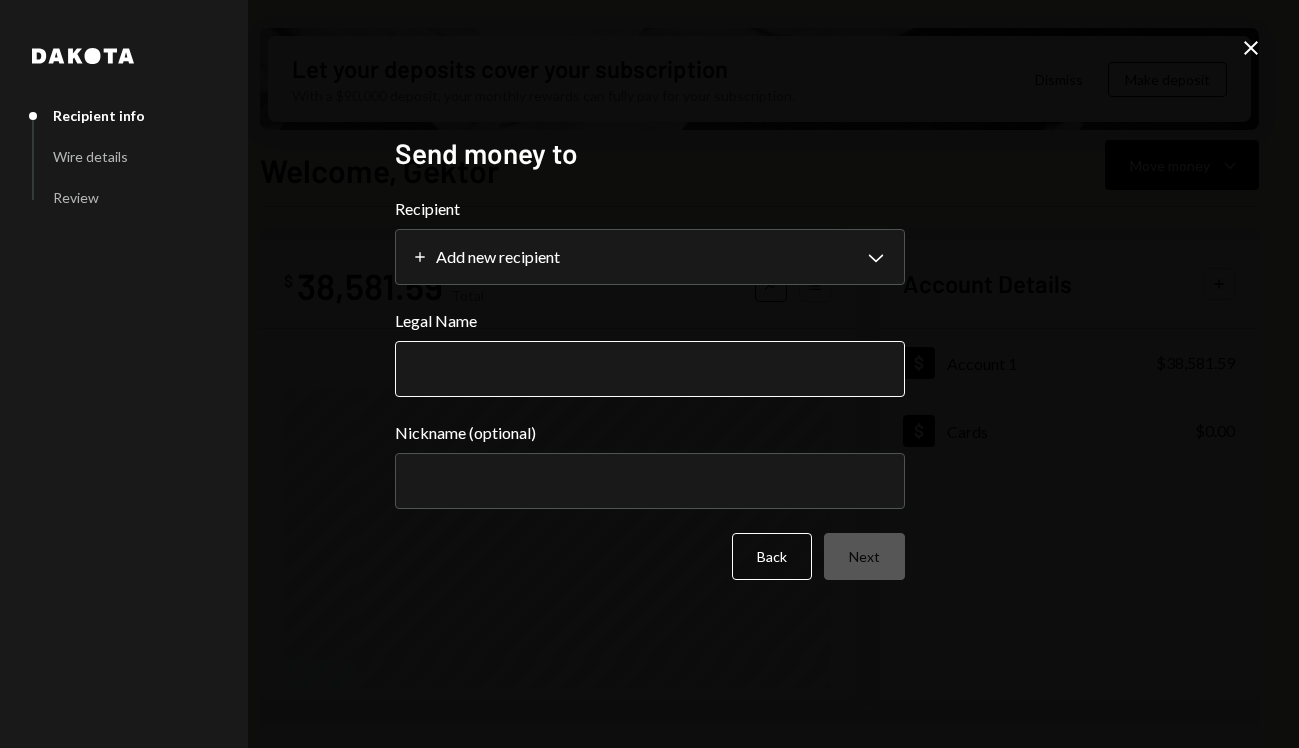 click on "Legal Name" at bounding box center (650, 369) 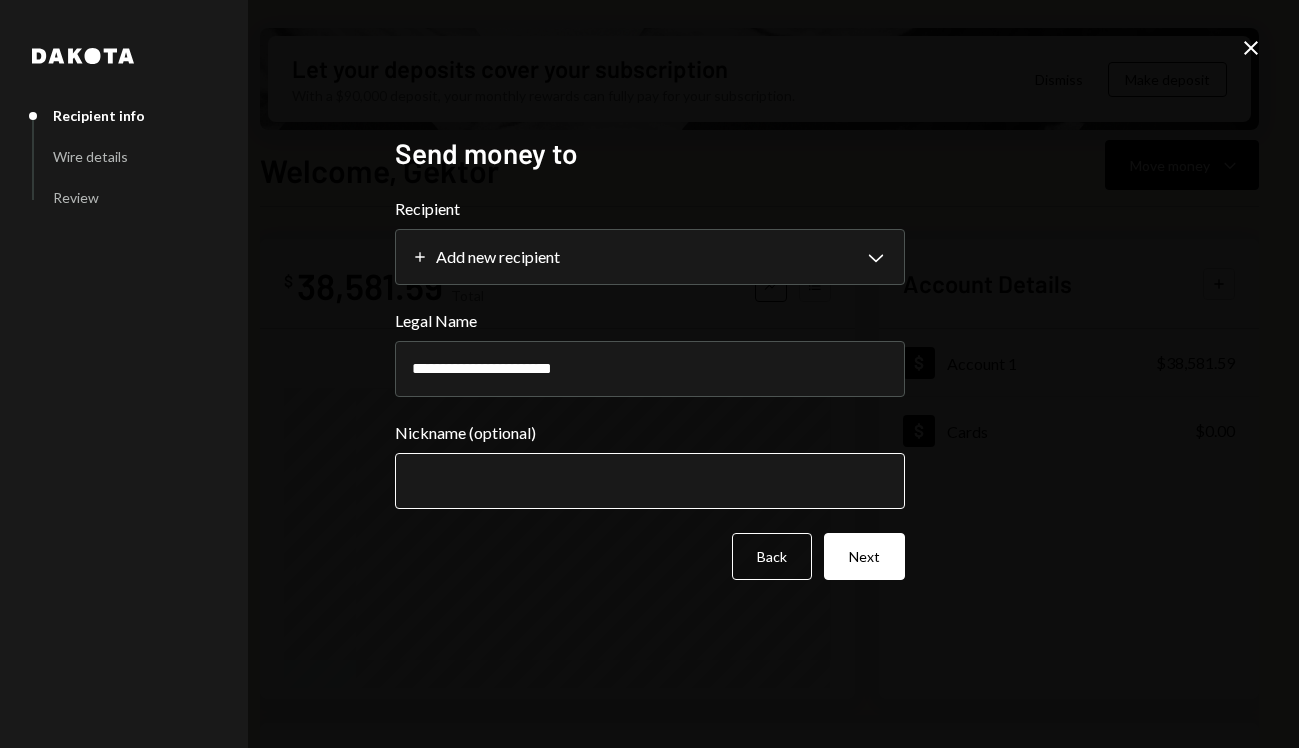type on "**********" 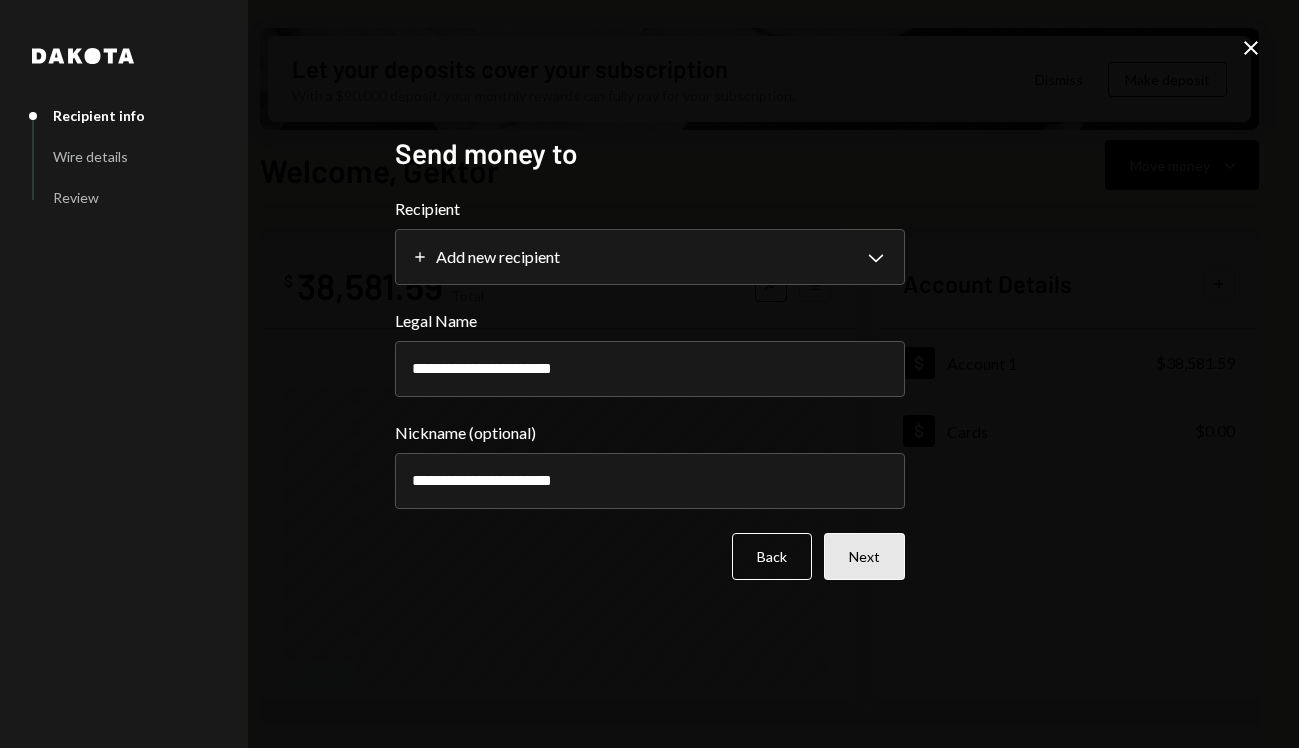 type on "**********" 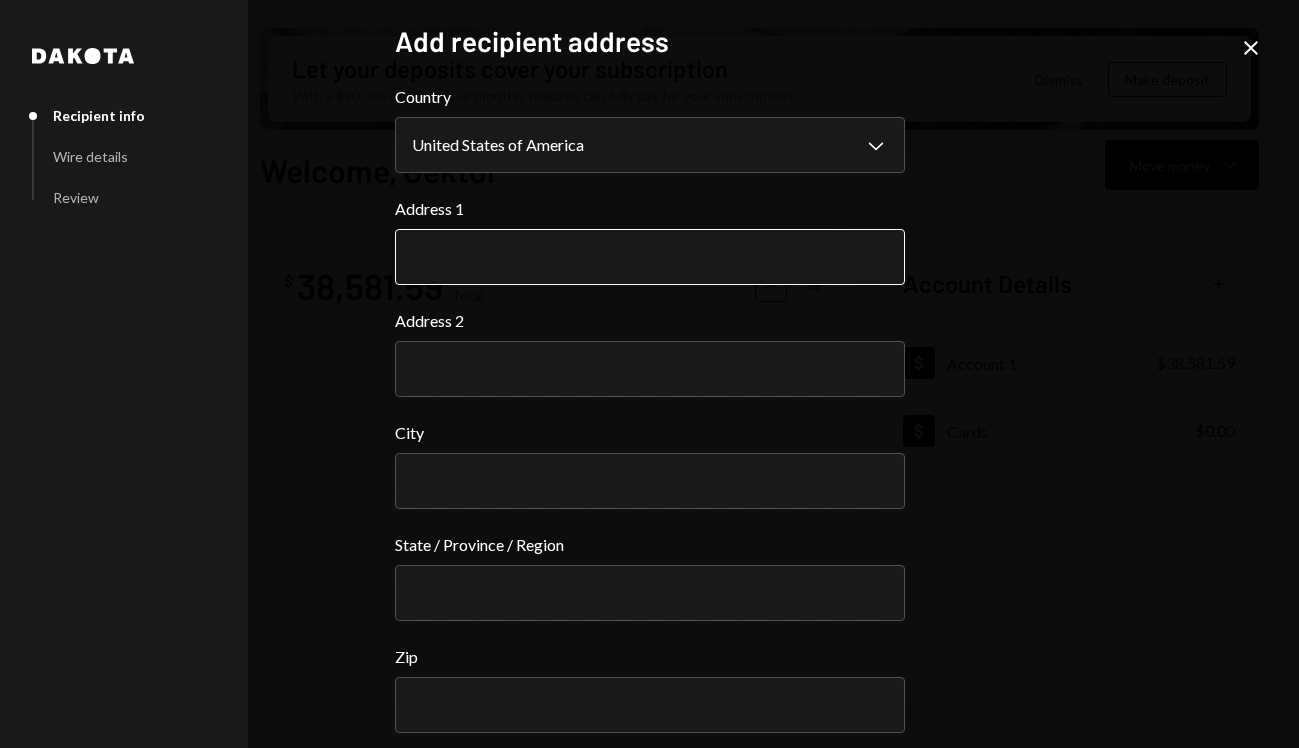 click on "Address 1" at bounding box center [650, 257] 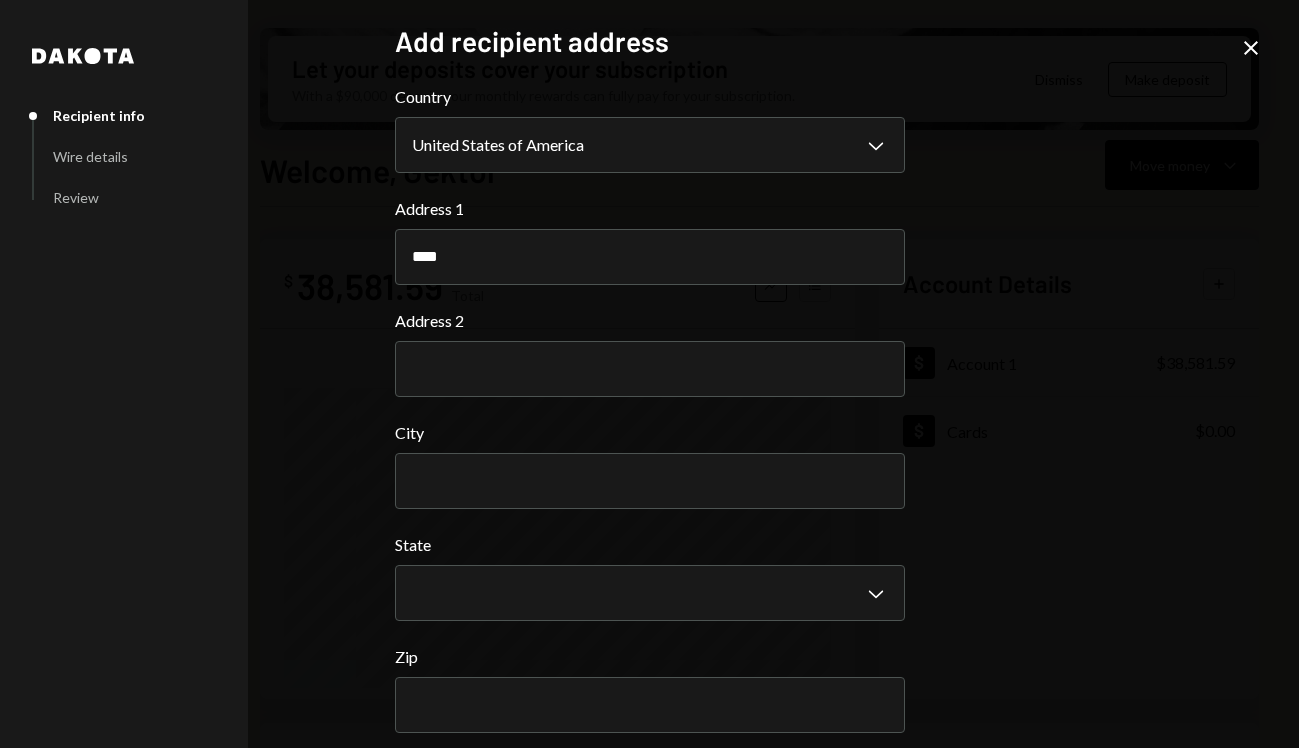 type on "****" 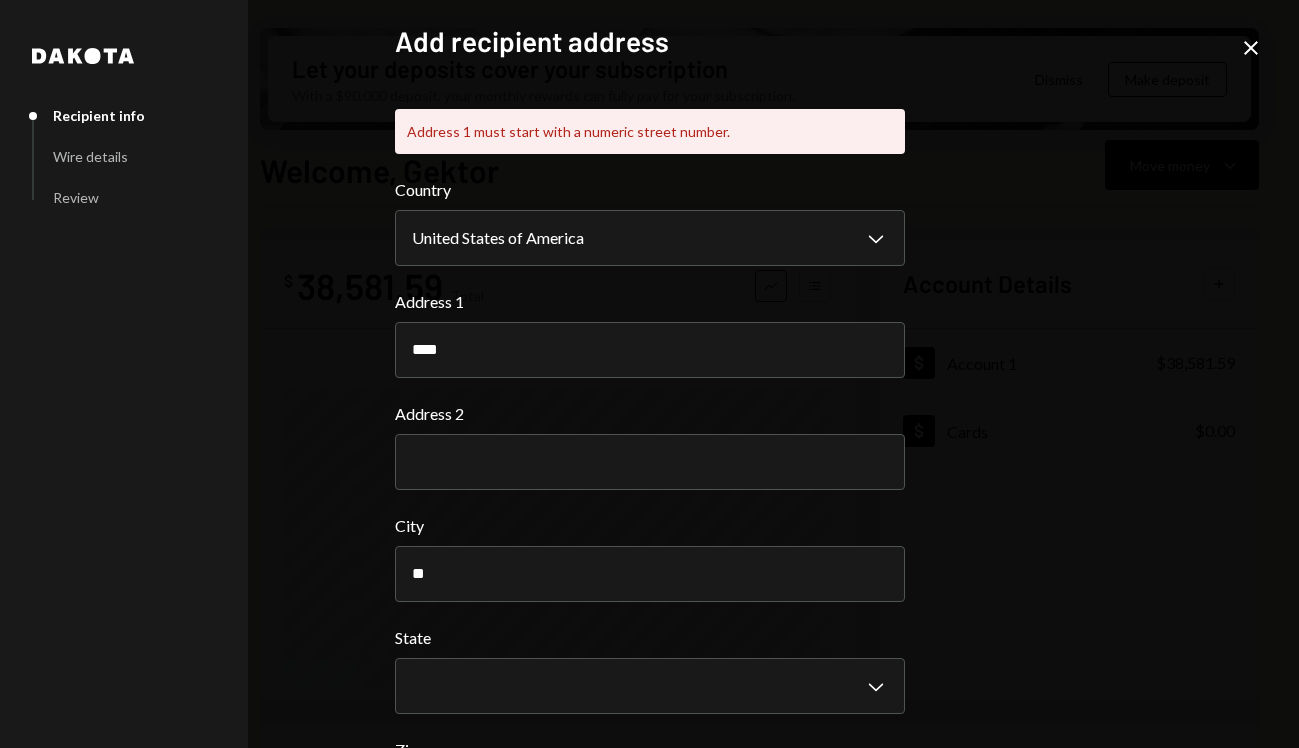 type on "*****" 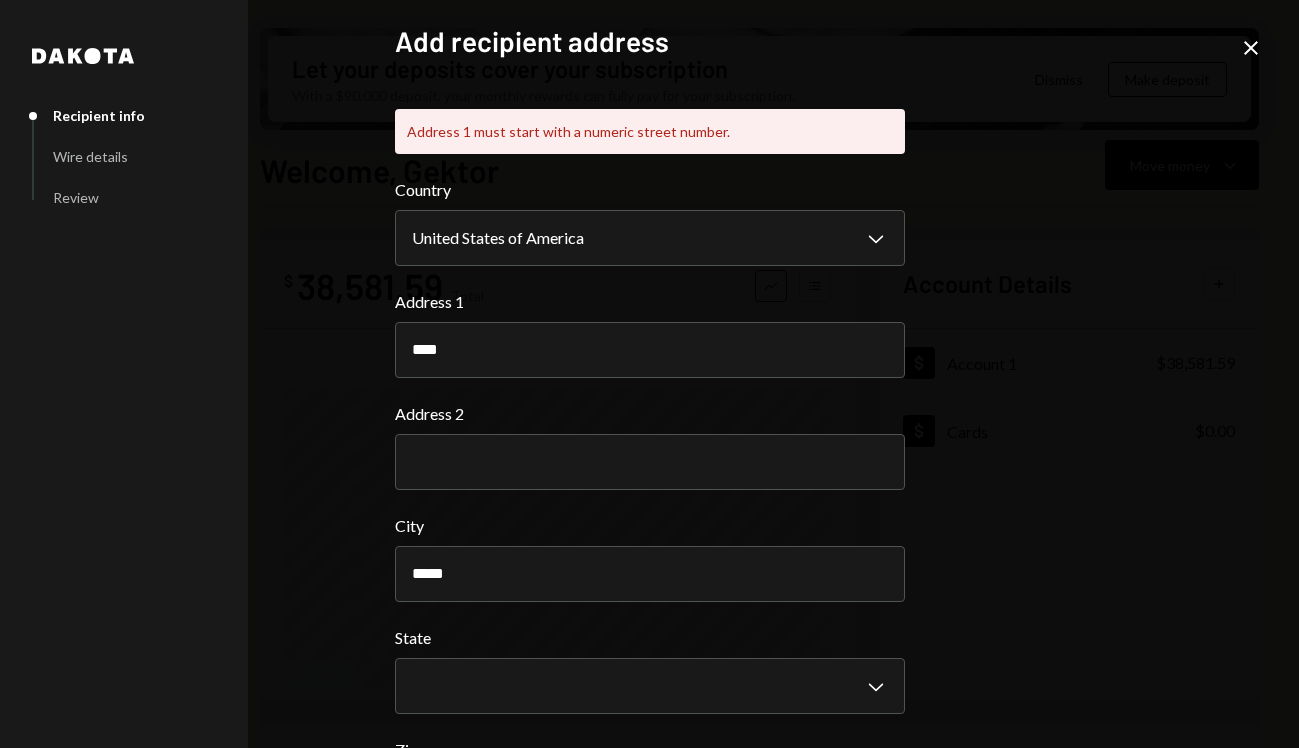 type 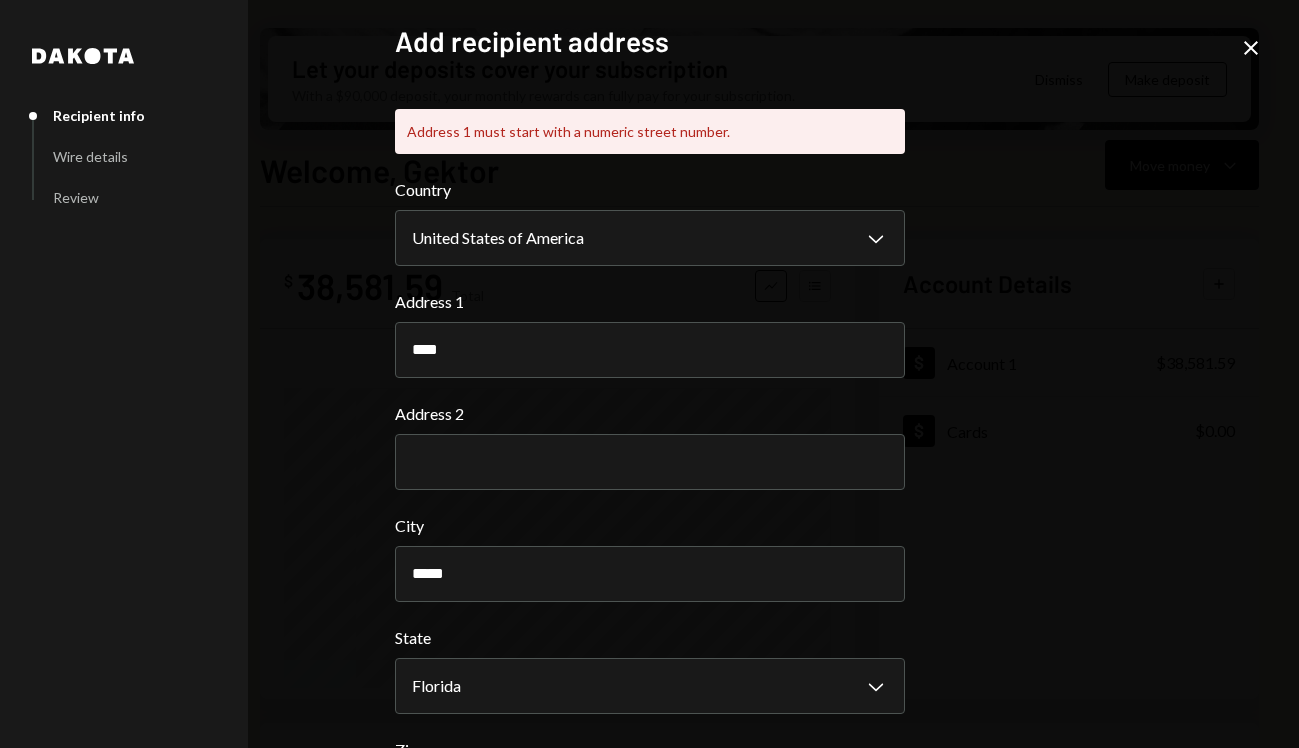 scroll, scrollTop: 180, scrollLeft: 0, axis: vertical 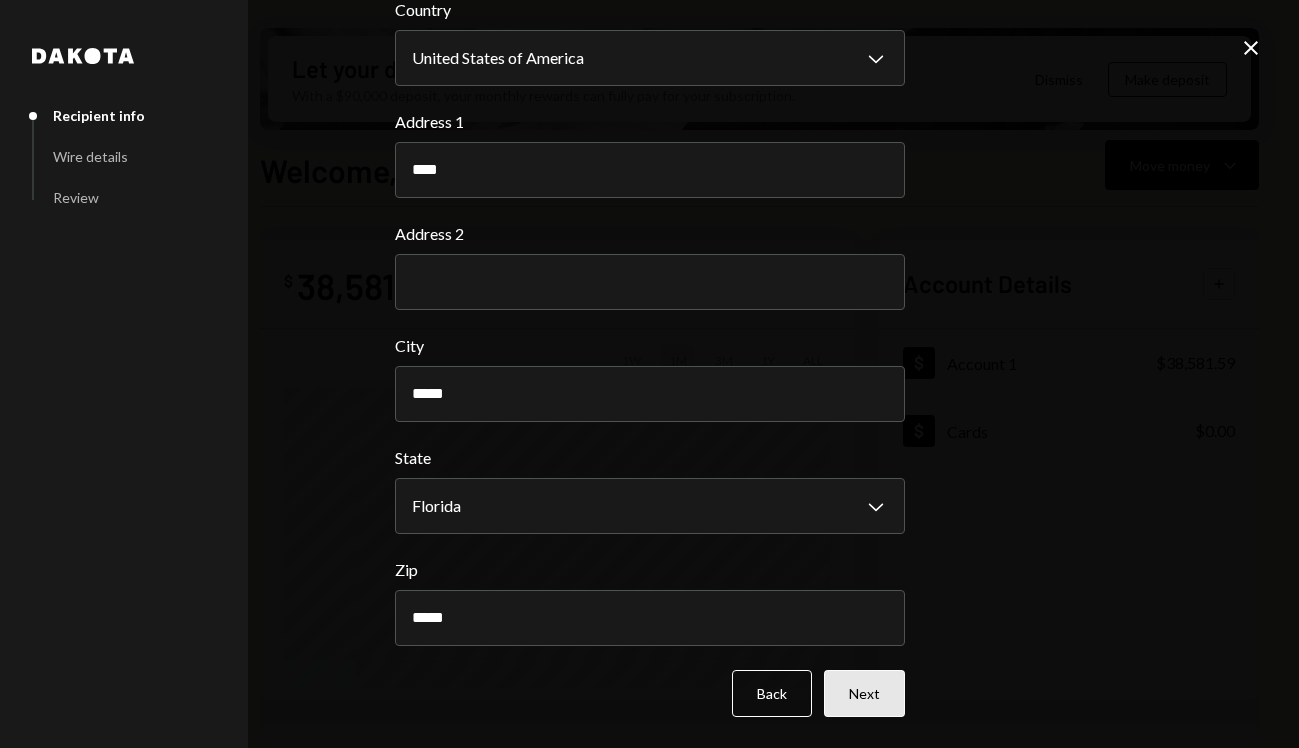 type on "*****" 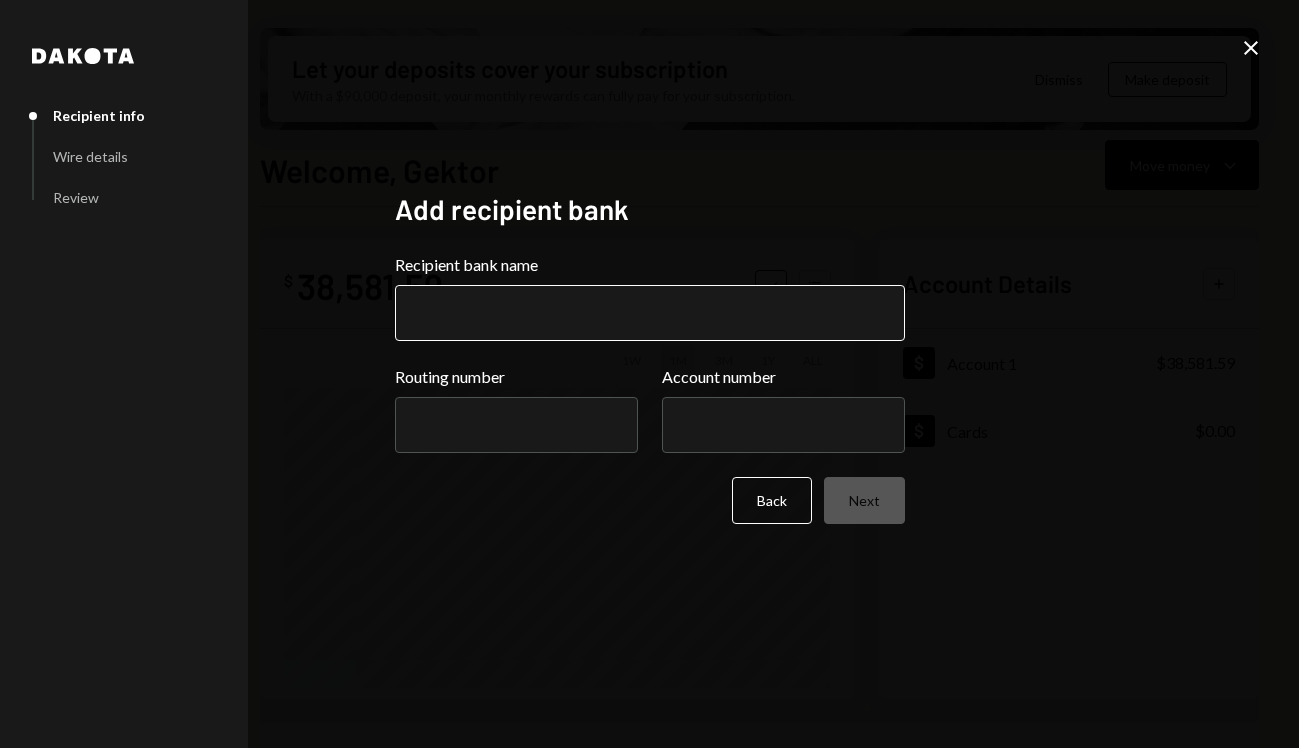 click on "Recipient bank name" at bounding box center (650, 313) 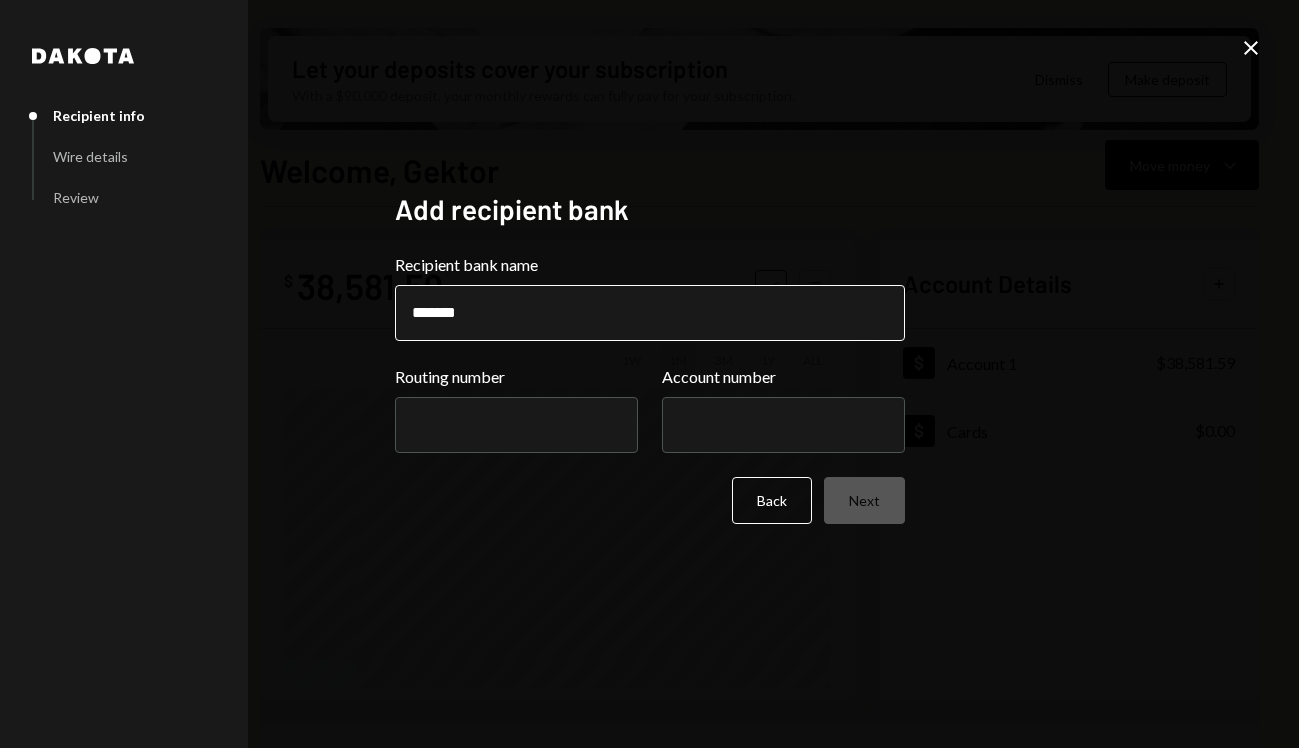 type on "**********" 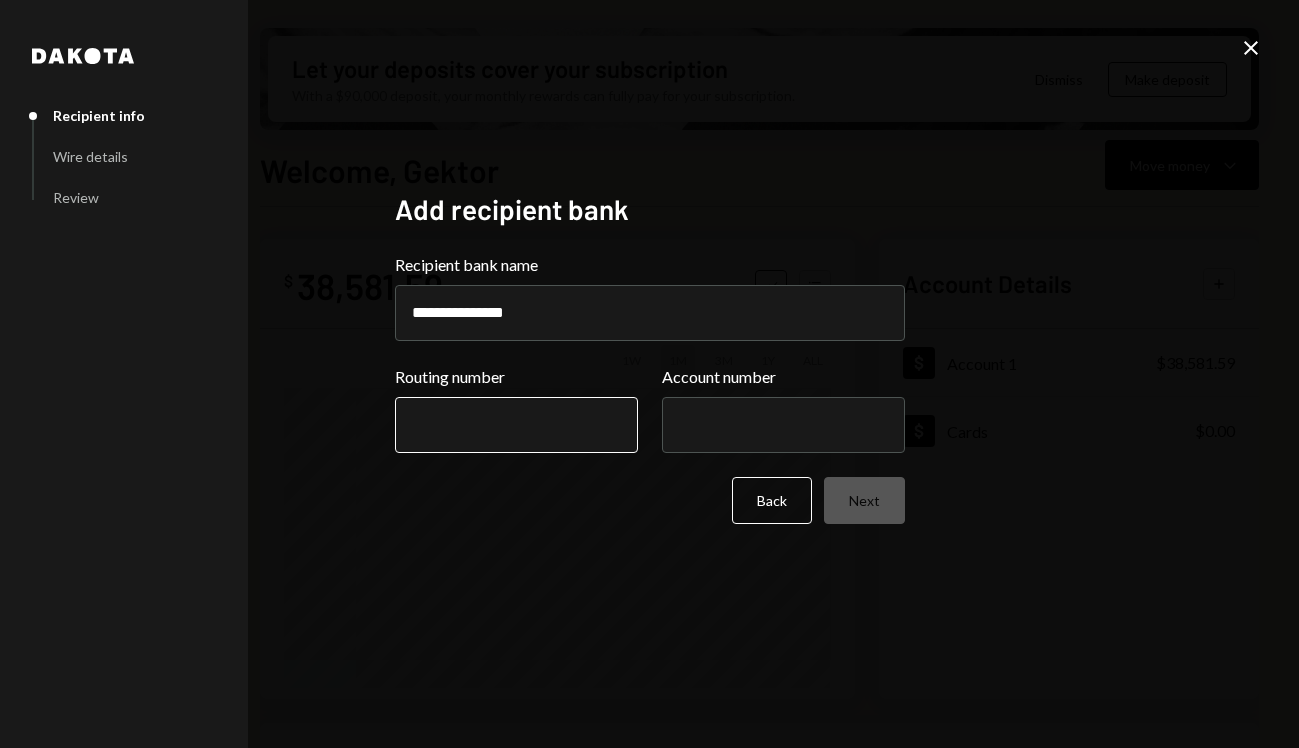 click on "Routing number" at bounding box center [516, 425] 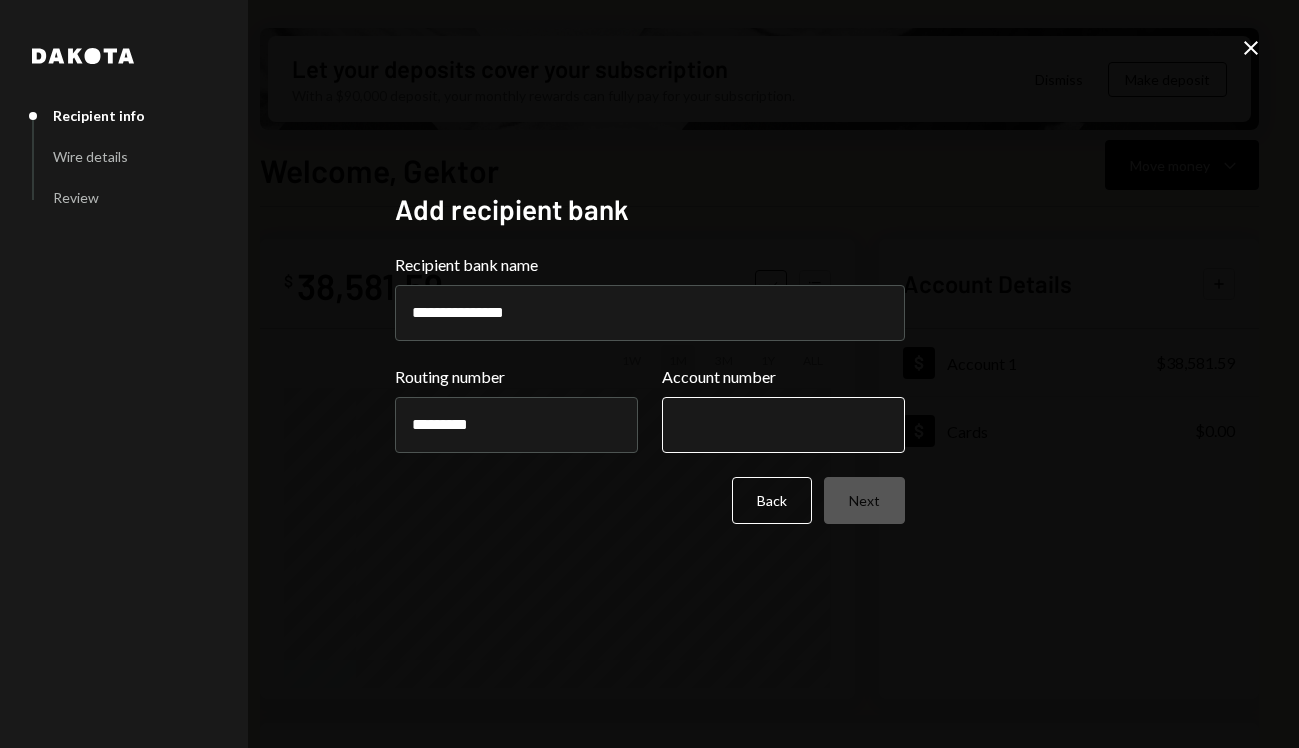 type on "*********" 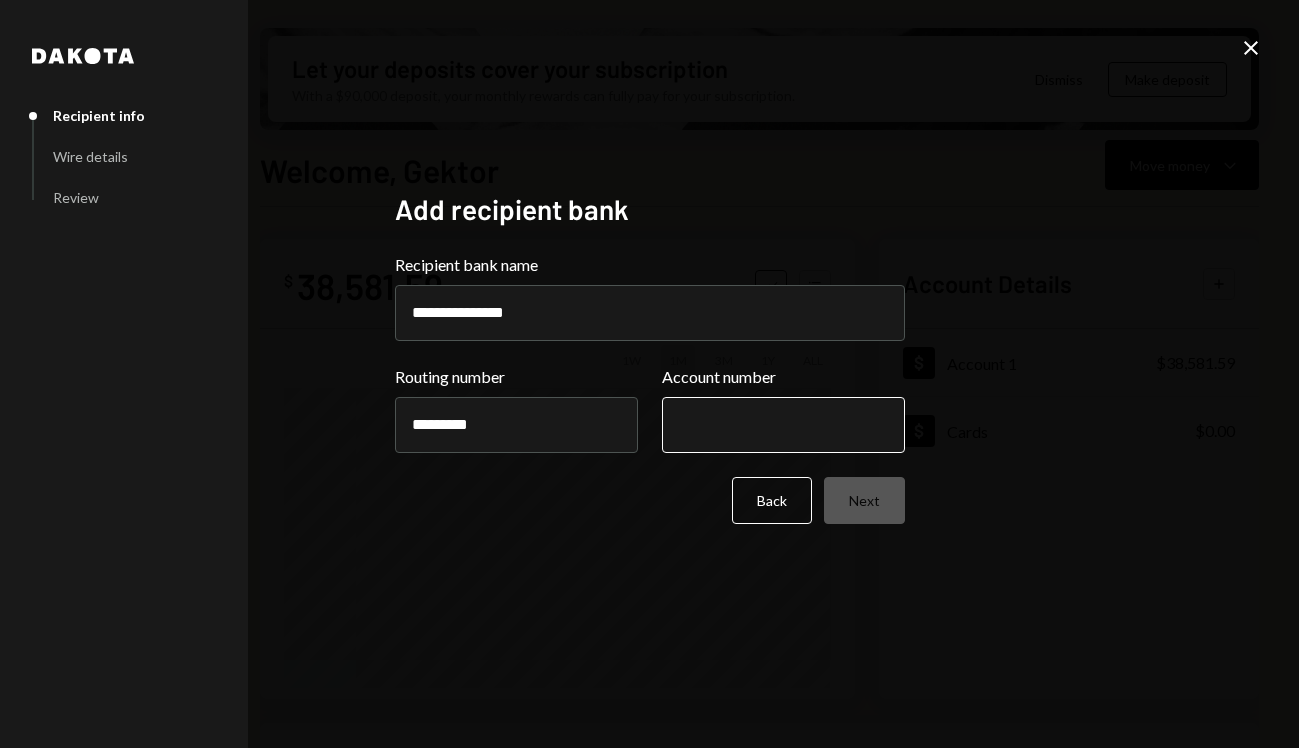 paste on "**********" 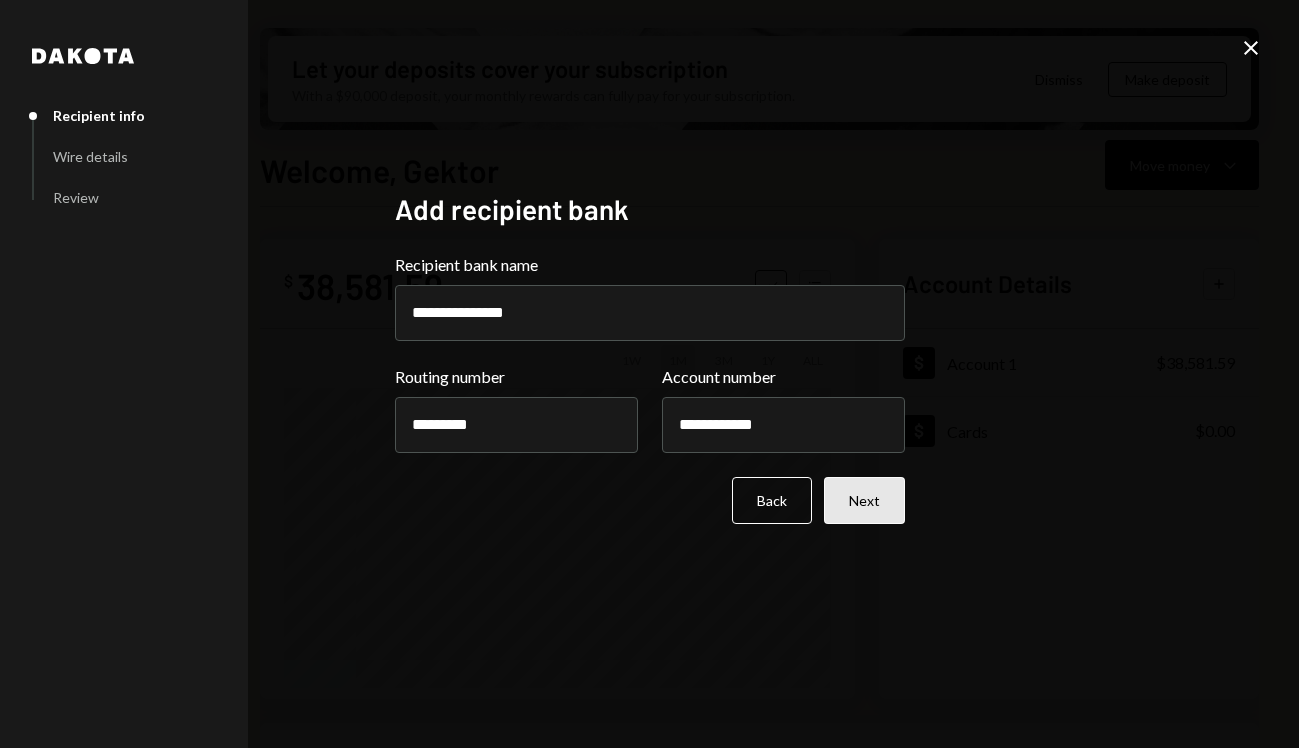 type on "**********" 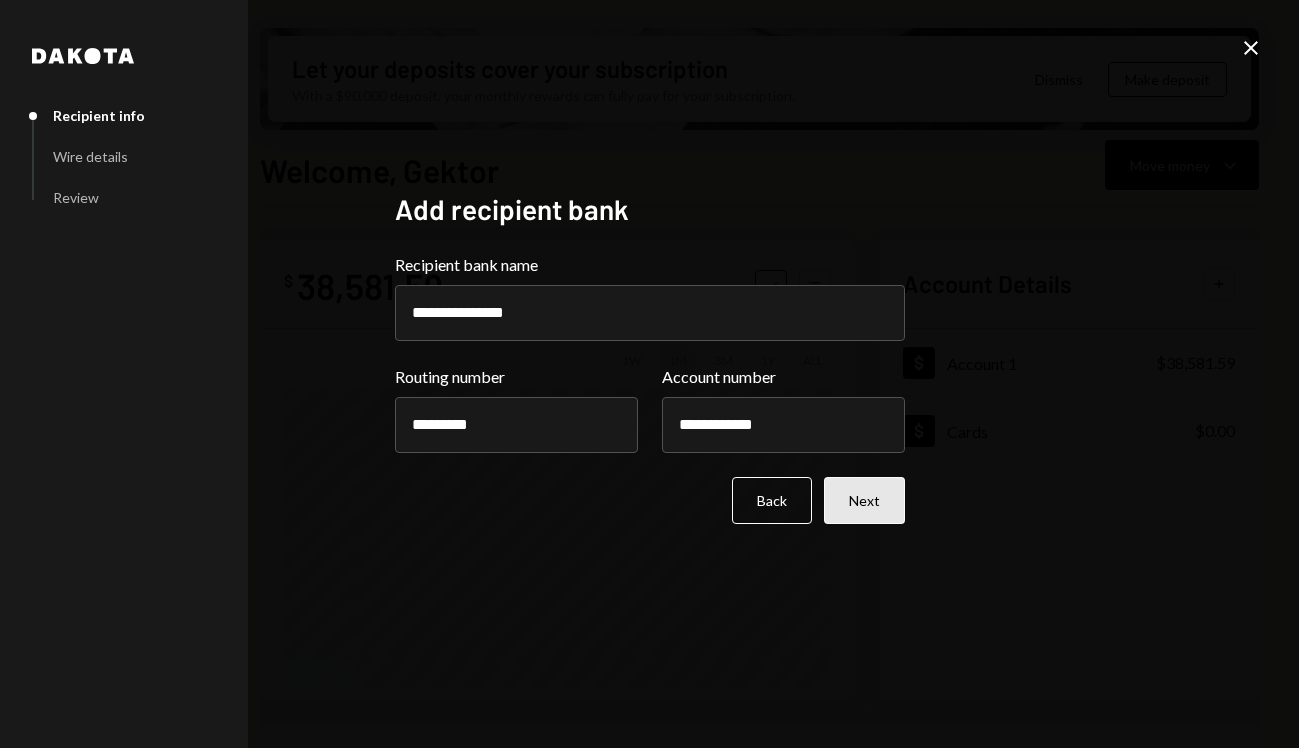 click on "Next" at bounding box center [864, 500] 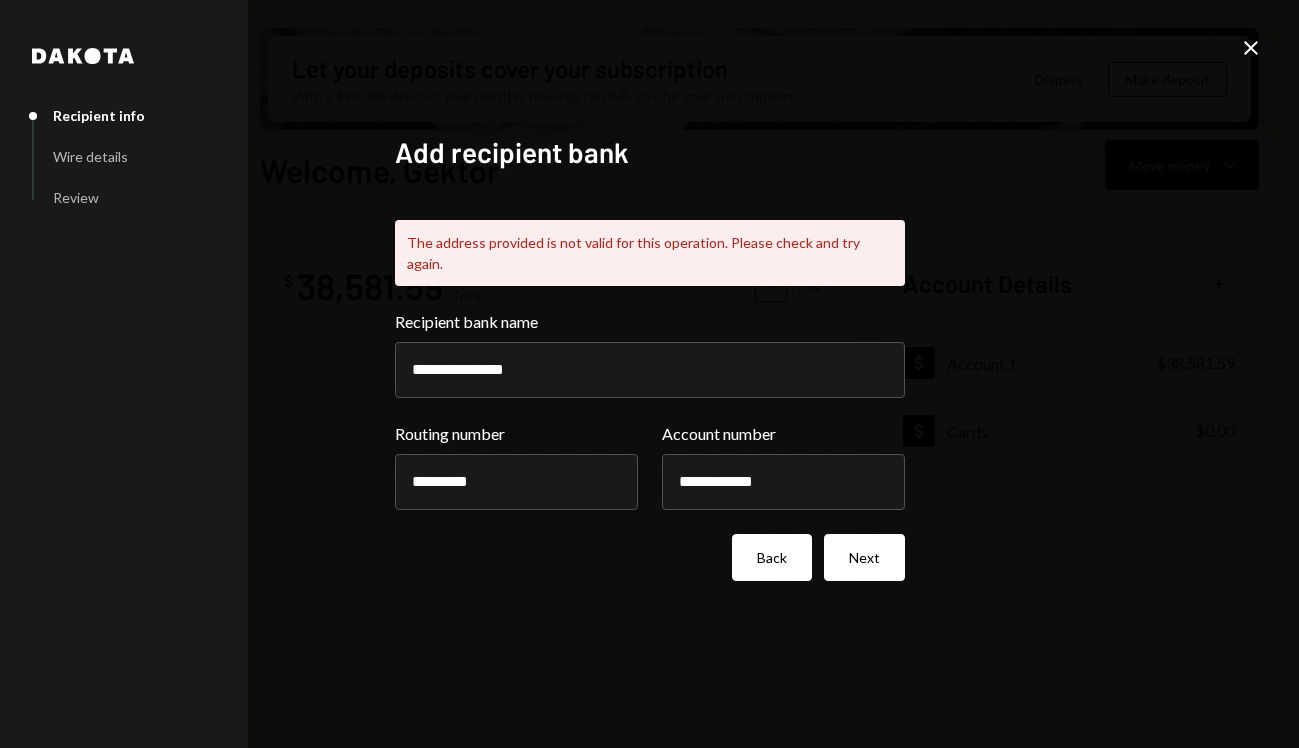 click on "Back" at bounding box center [772, 557] 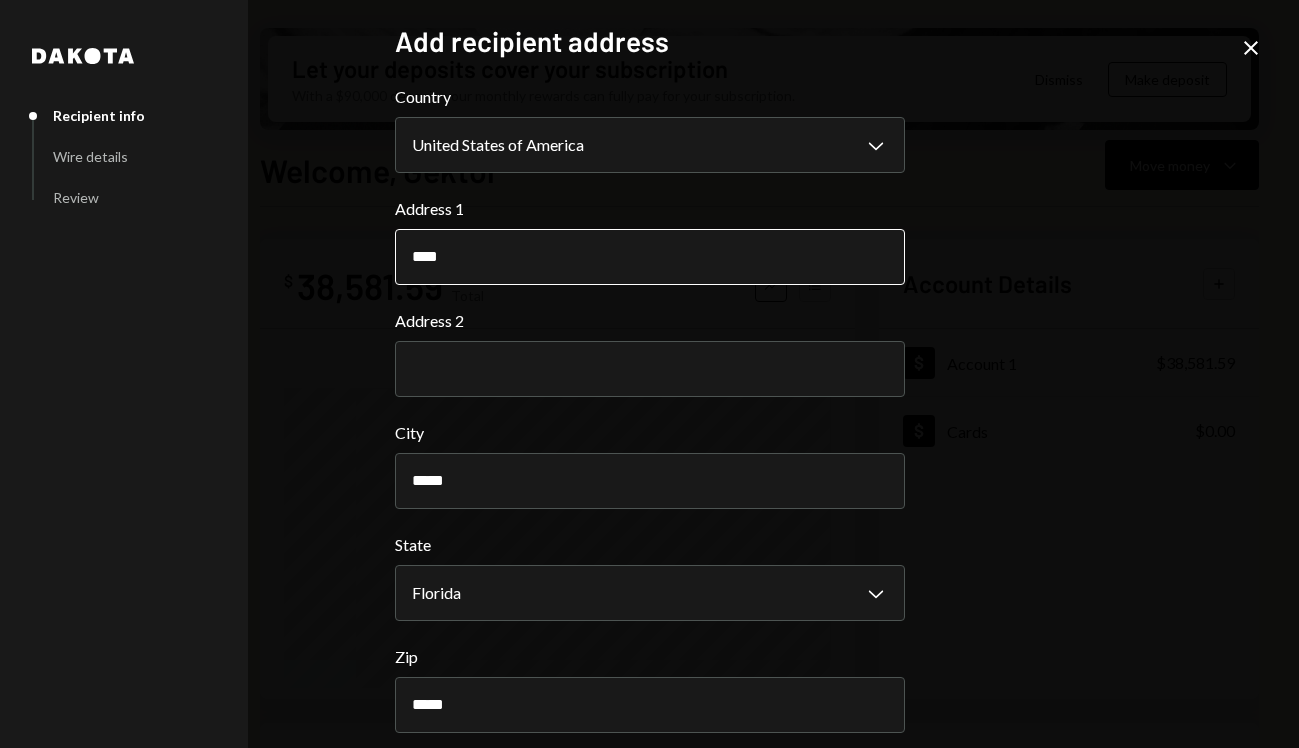 click on "****" at bounding box center (650, 257) 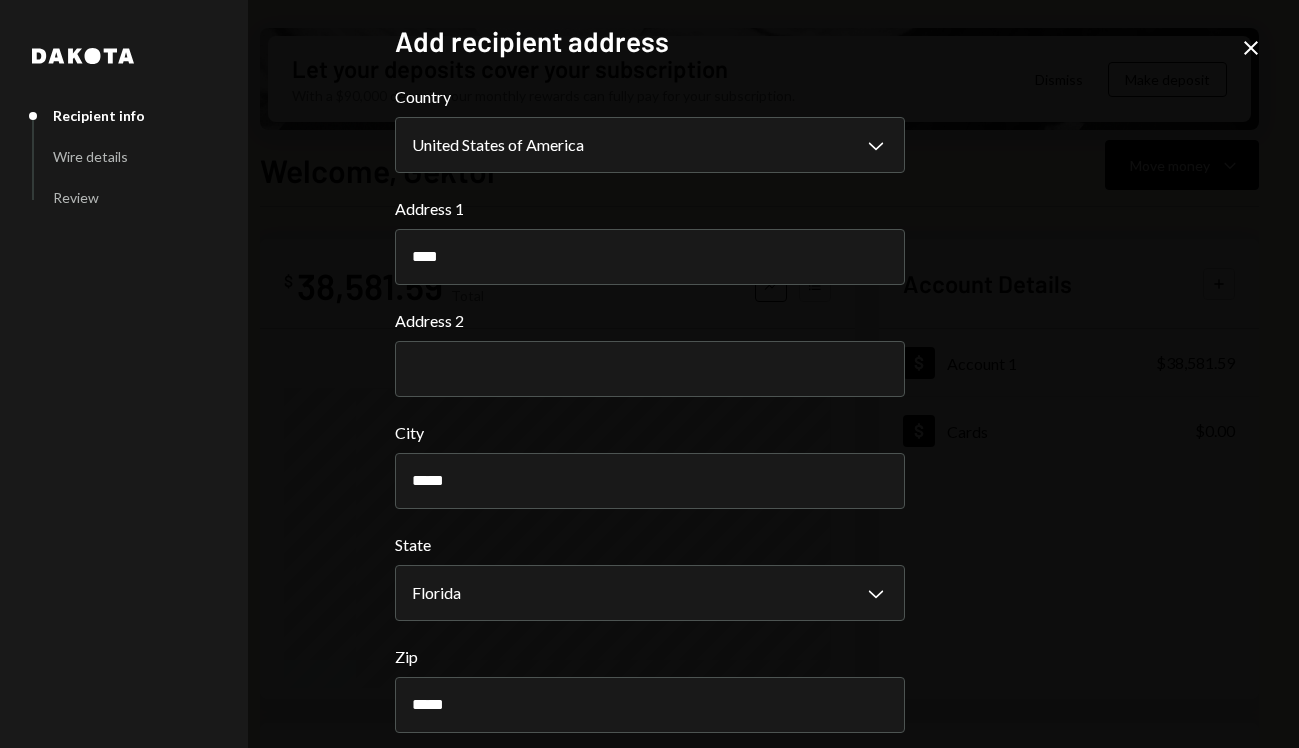 type on "**********" 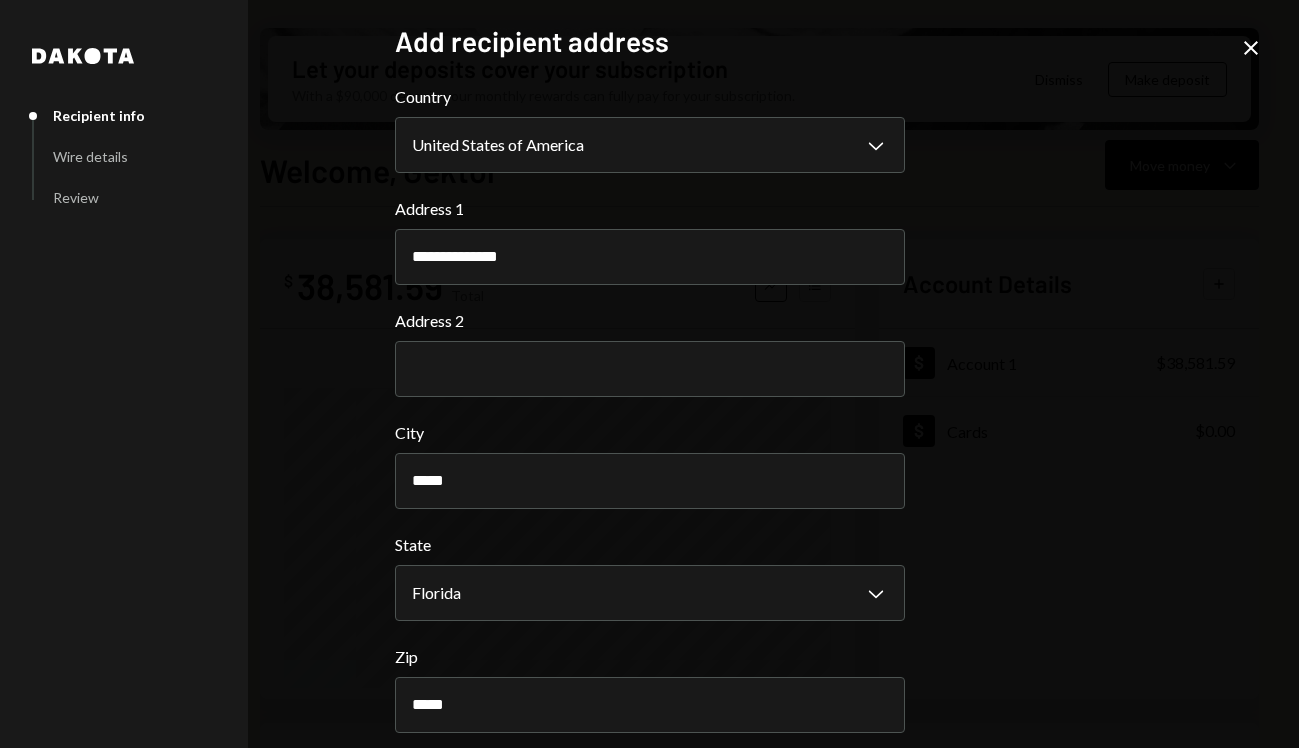scroll, scrollTop: 87, scrollLeft: 0, axis: vertical 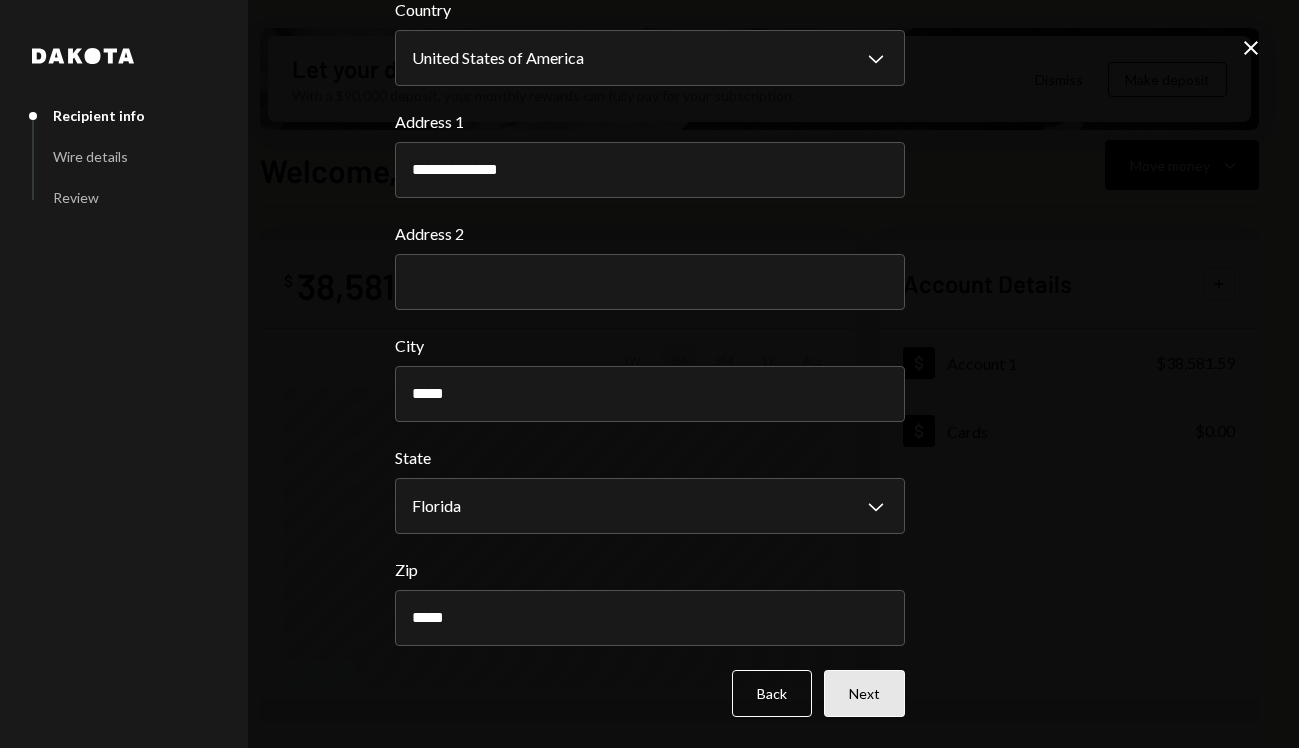 click on "Next" at bounding box center (864, 693) 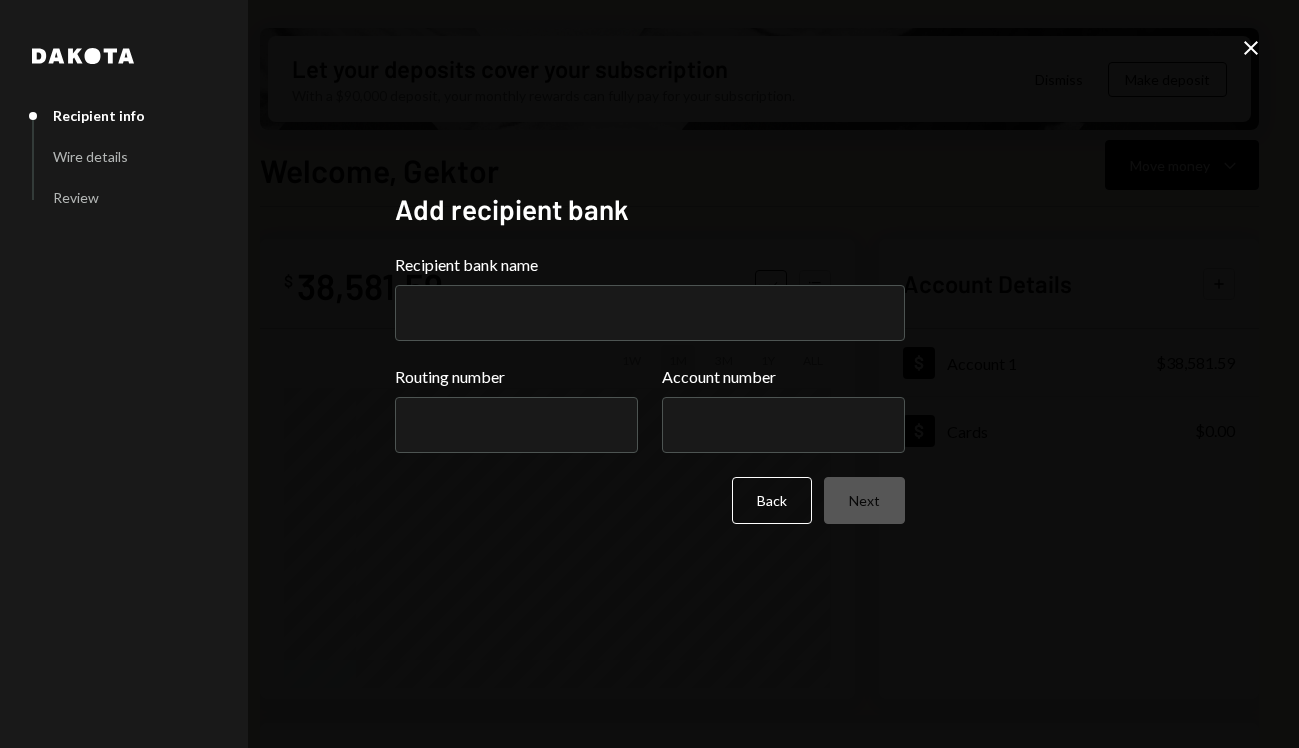 scroll, scrollTop: 0, scrollLeft: 0, axis: both 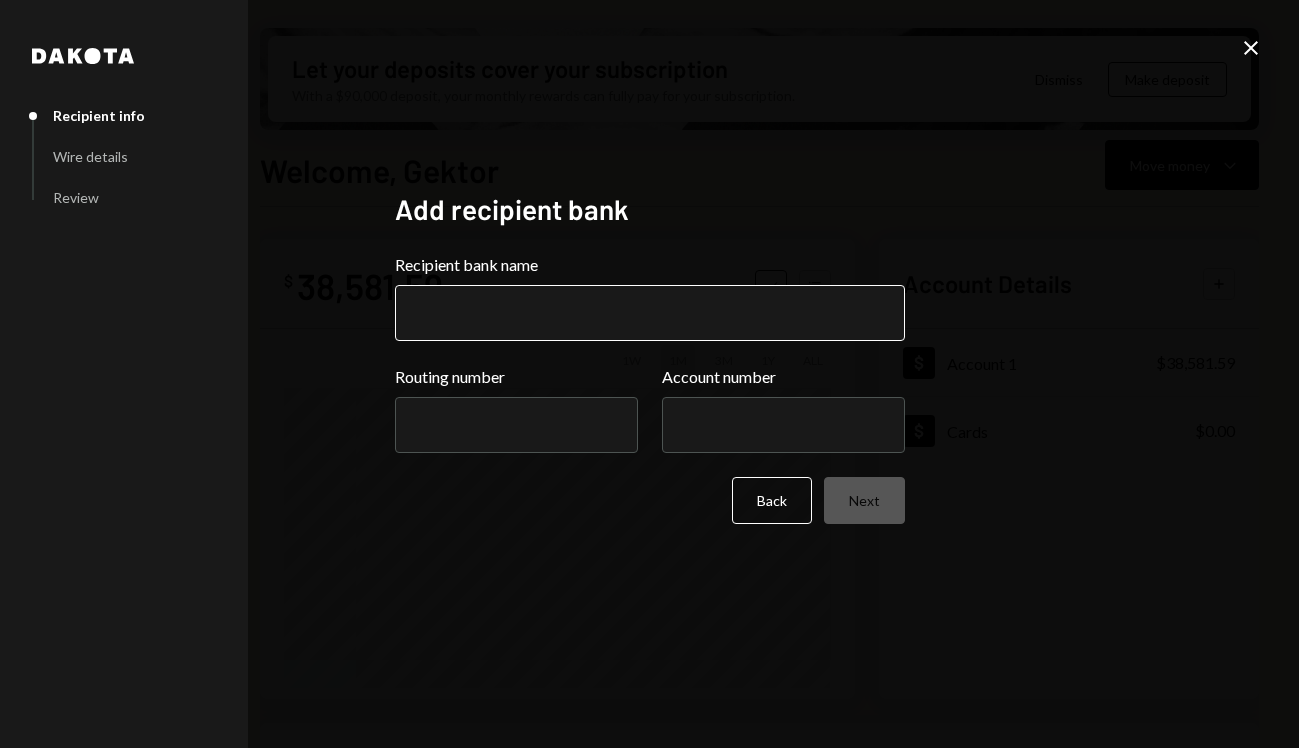 click on "Recipient bank name" at bounding box center [650, 313] 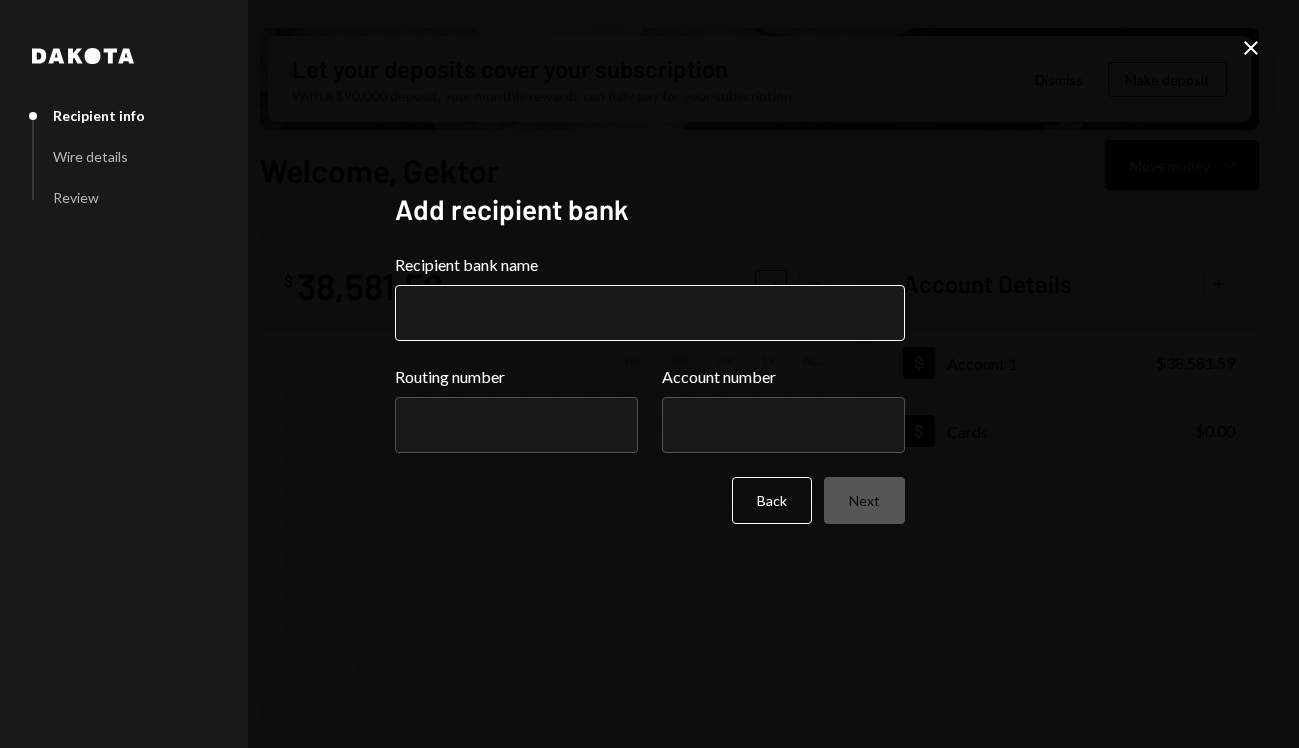 type on "**********" 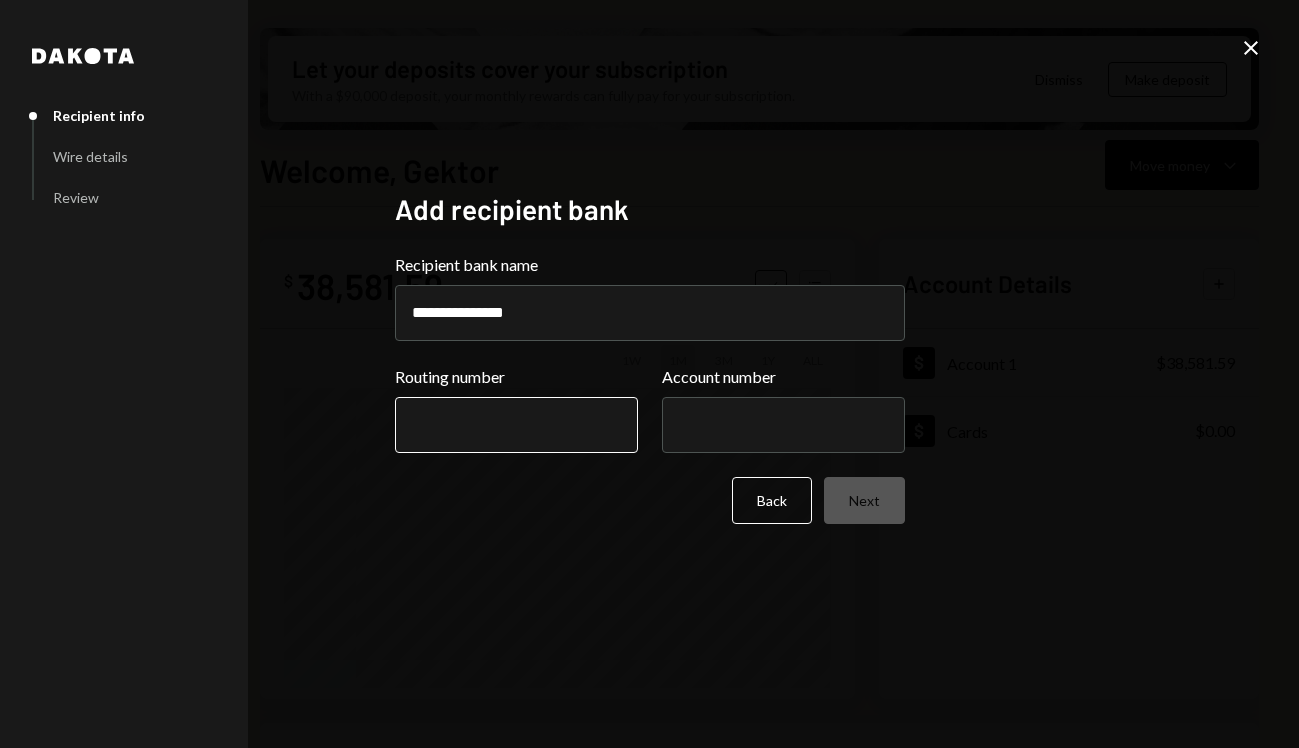 click on "Routing number" at bounding box center (516, 425) 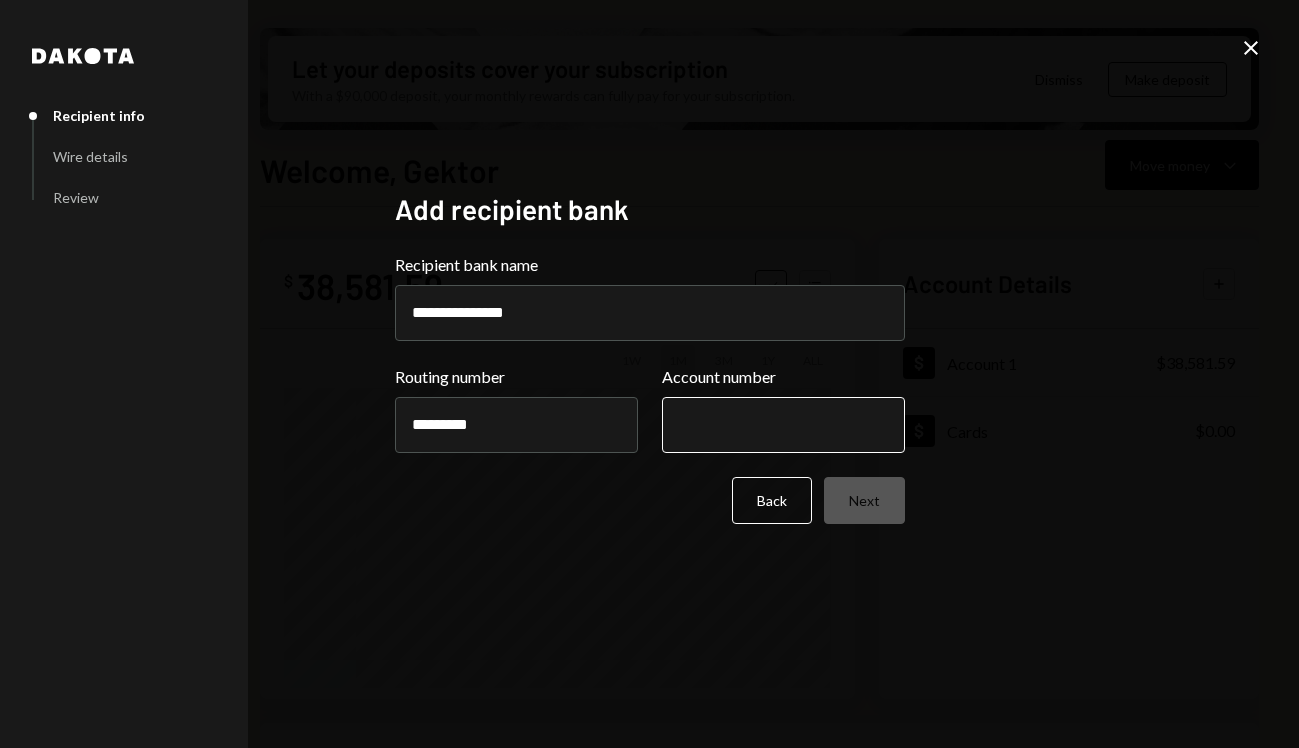 type on "*********" 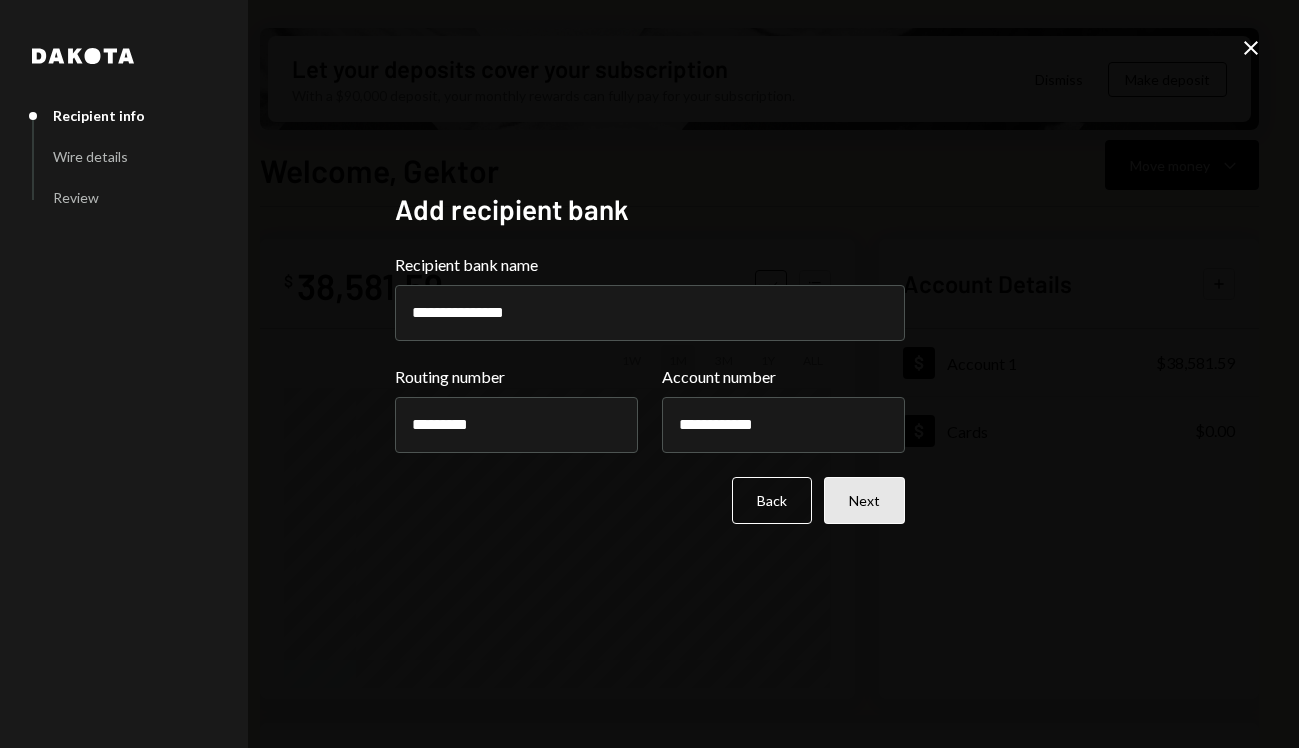 type on "**********" 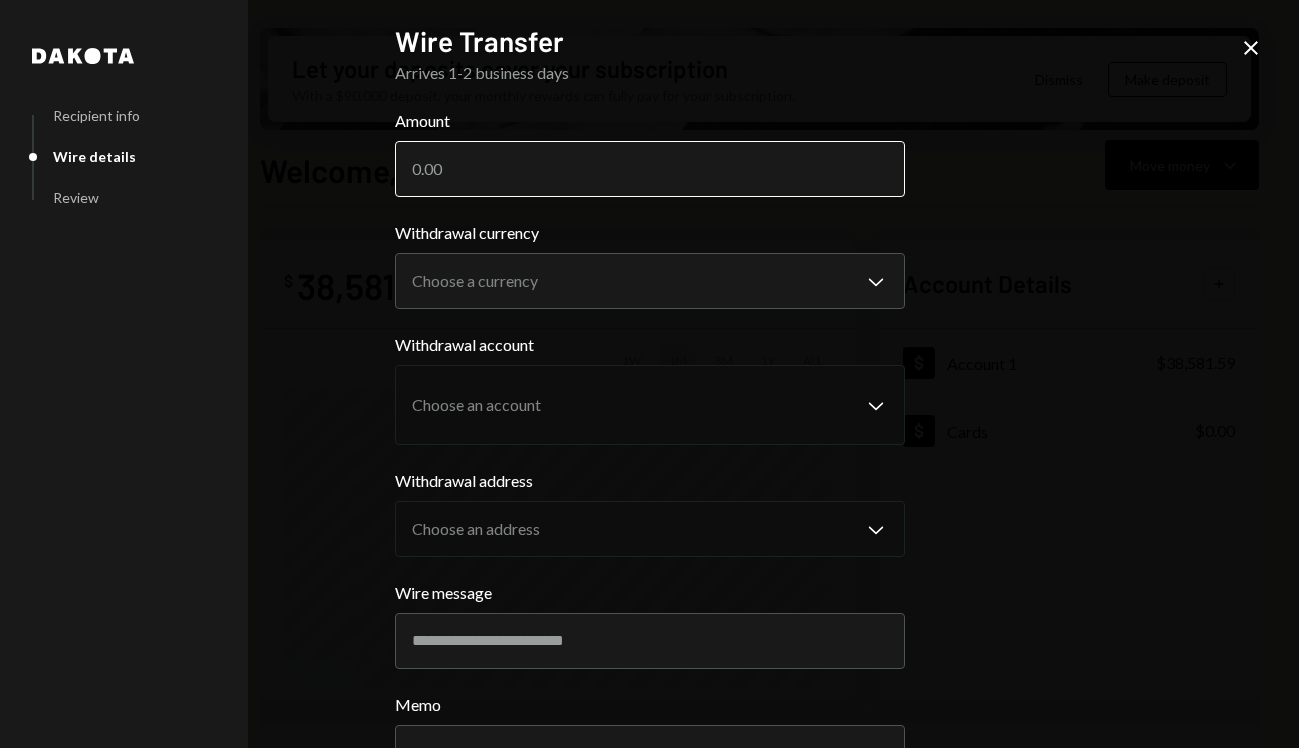 click on "Amount" at bounding box center [650, 169] 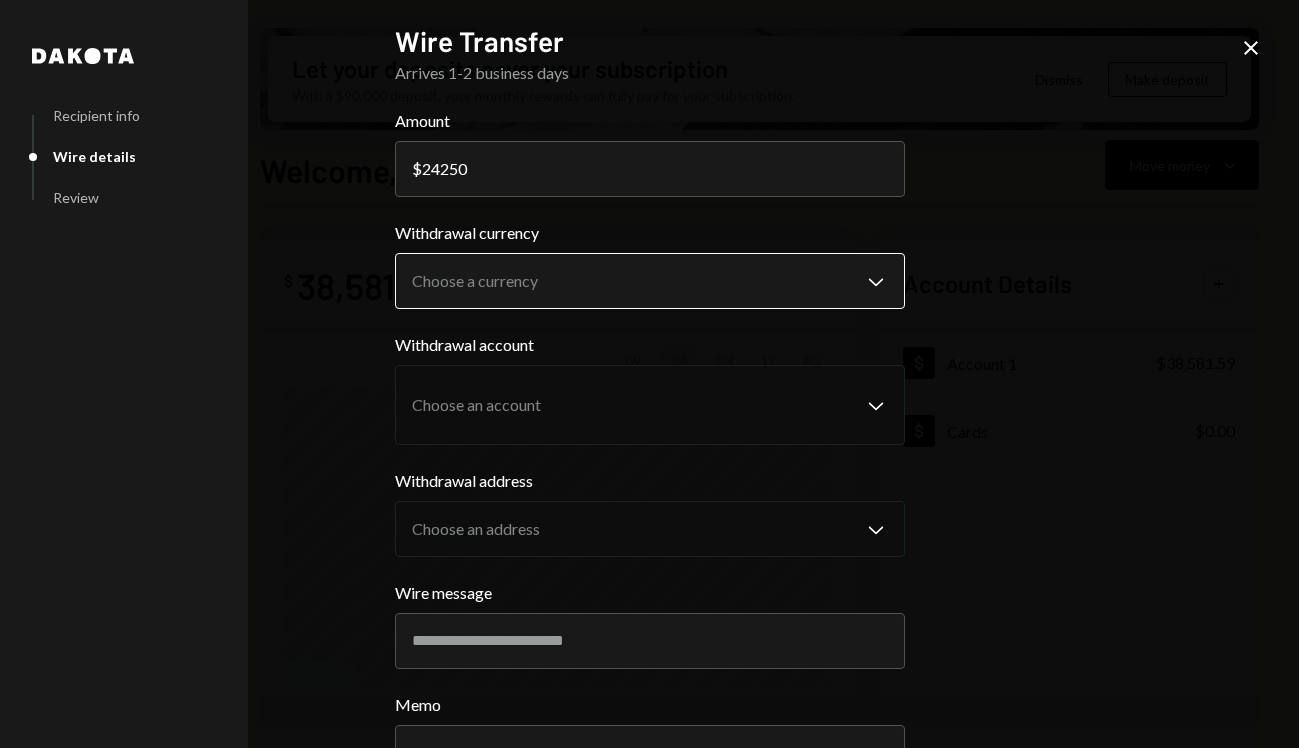 type on "24250" 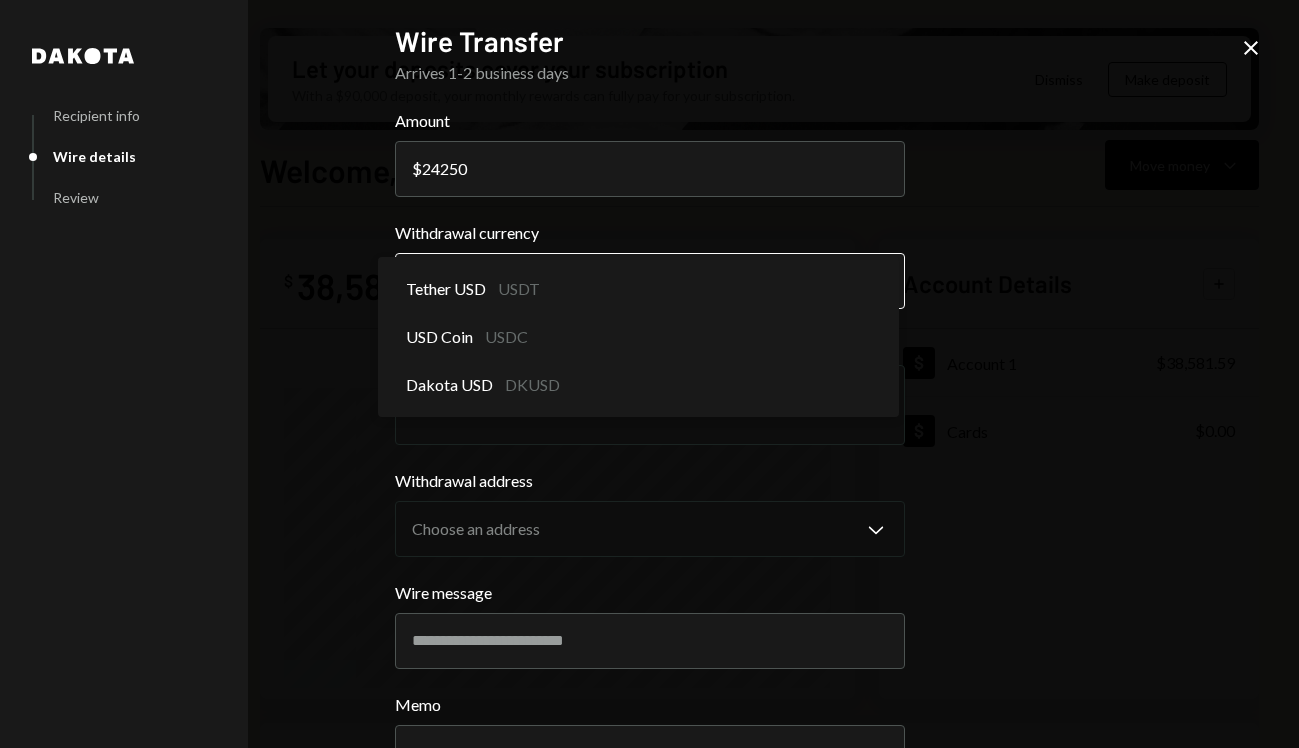 click on "G GEKTOR CORP Caret Down Home Home Inbox Inbox Activities Transactions Accounts Accounts Caret Down Account 1 $38,581.59 Cards $0.00 Dollar Rewards User Recipients Team Team Let your deposits cover your subscription With a $90,000 deposit, your monthly rewards can fully pay for your subscription. Dismiss Make deposit Welcome, [NAME] Move money Caret Down $ 38,581.59 Total Graph Accounts 1W 1M 3M 1Y ALL Account Details Plus Dollar Account 1 $38,581.59 Dollar Cards $0.00 Recent Transactions View all Type Initiated By Initiated At Account Status Bank Payment $43,823.78 [NAME] 7:55 PM Account 1 Completed Bank Payment $9,736.72 [NAME] 7:15 PM Account 1 Completed Bank Payment $600.60 [NAME] 5:45 PM Account 1 Completed Bank Payment $256,256.00 [NAME] 5:41 PM Account 1 Completed Bank Deposit $263,524.00 1/ROLLTECH DIGITAL CORP 5:23 PM Account 1 Completed Welcome, [NAME] - Dakota Dakota Recipient info Wire details Review Wire Transfer Arrives 1-2 business days Amount $ 24250 Withdrawal currency Choose a currency Memo" at bounding box center [649, 374] 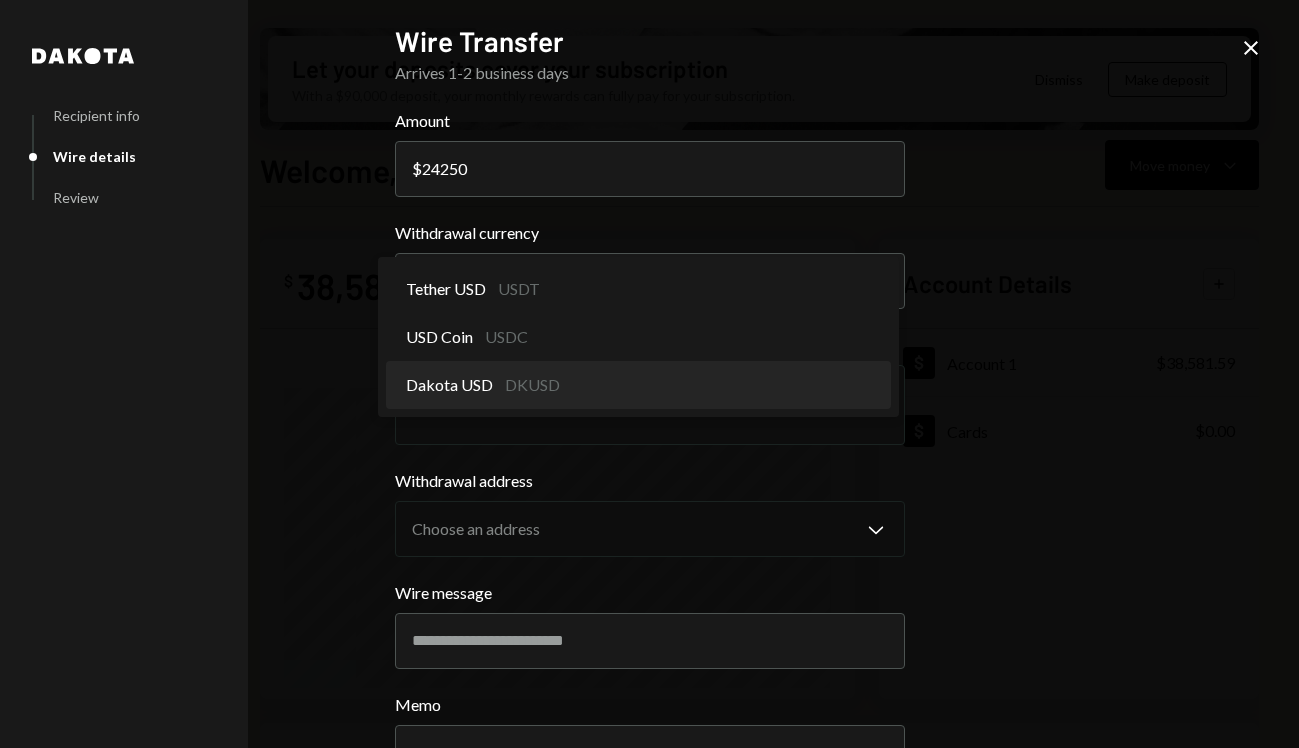 select on "*****" 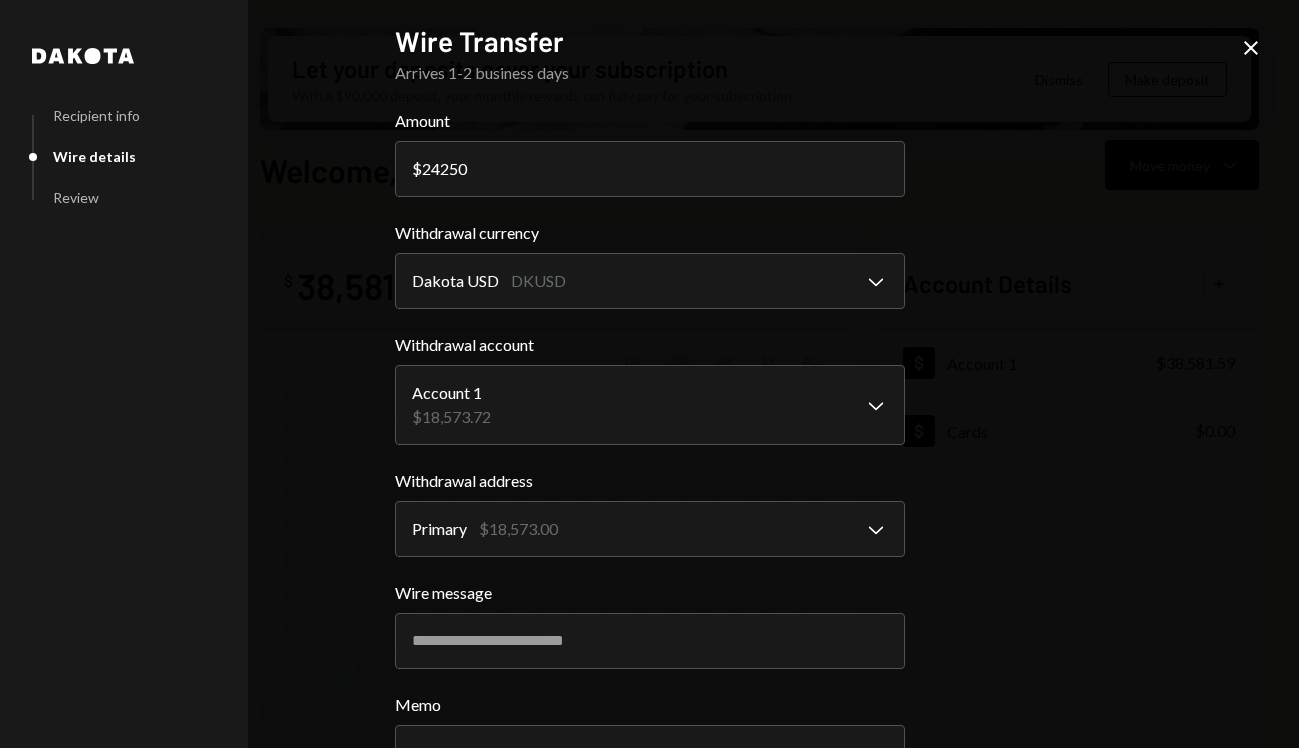scroll, scrollTop: 159, scrollLeft: 0, axis: vertical 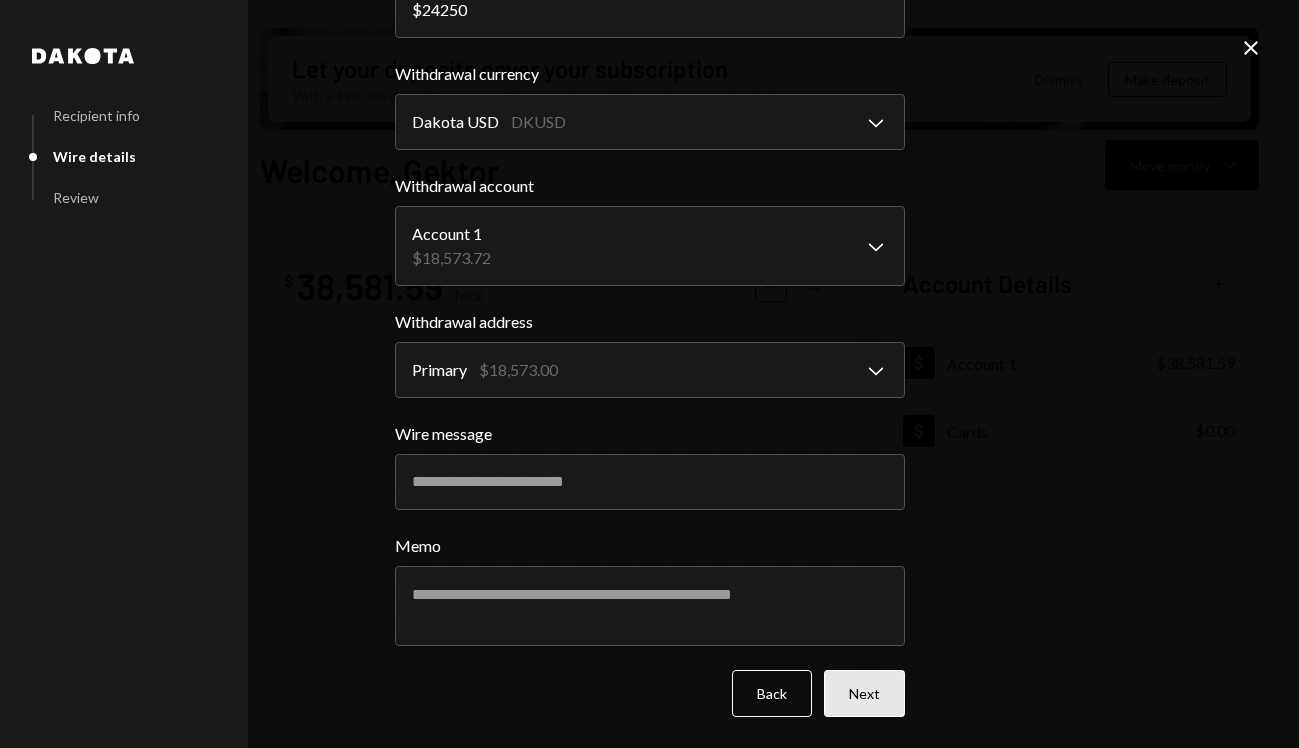 click on "Next" at bounding box center (864, 693) 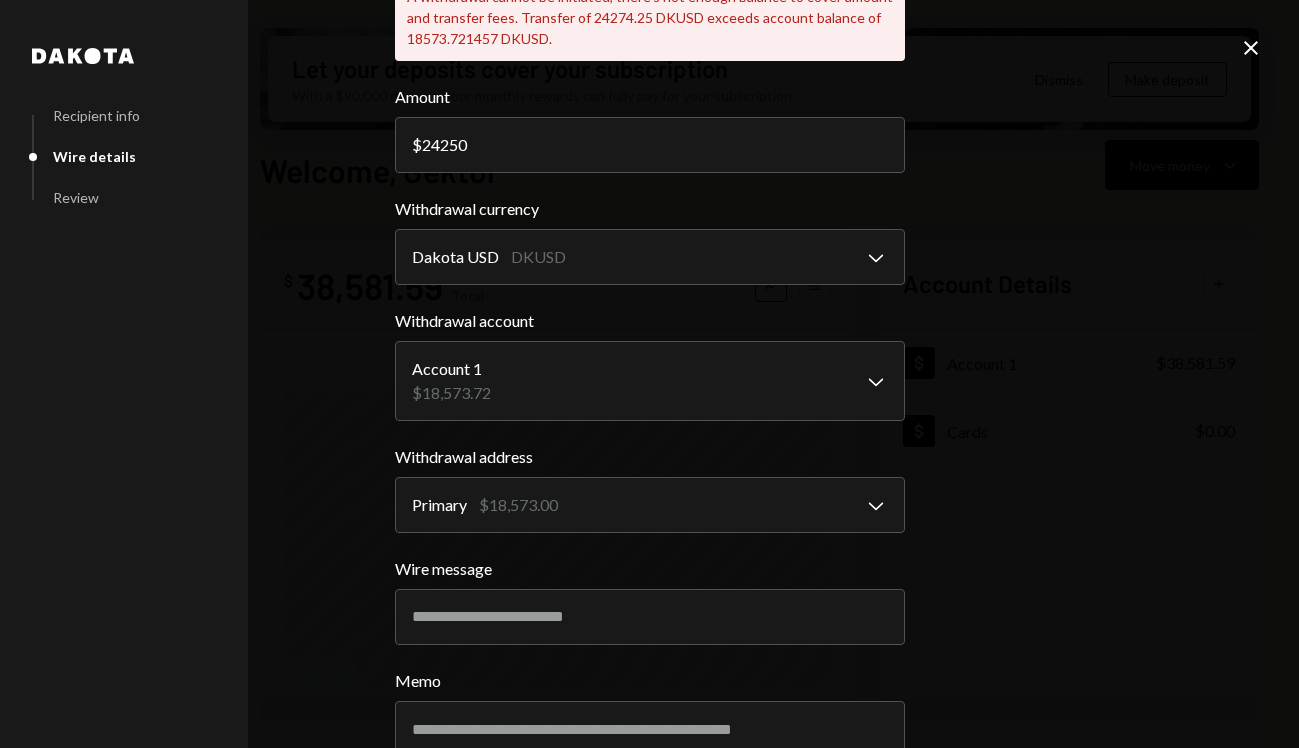 scroll, scrollTop: 294, scrollLeft: 0, axis: vertical 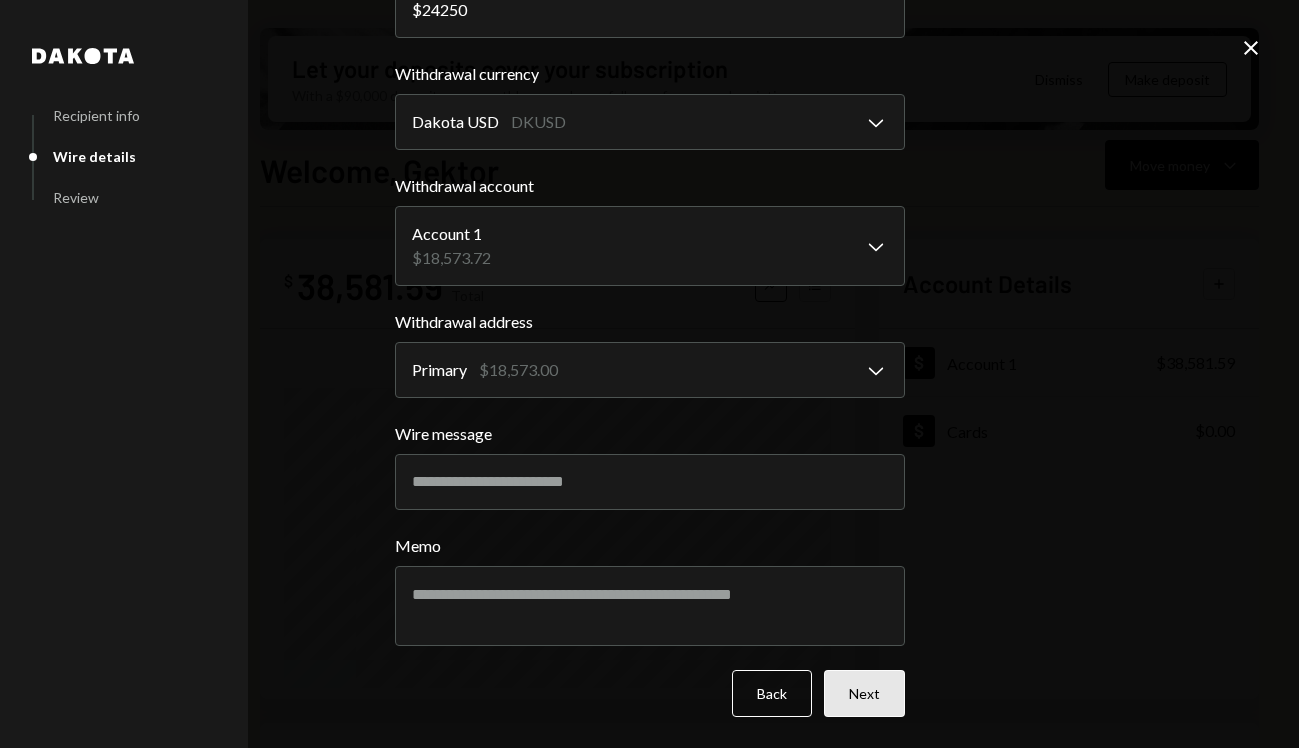 click on "Next" at bounding box center (864, 693) 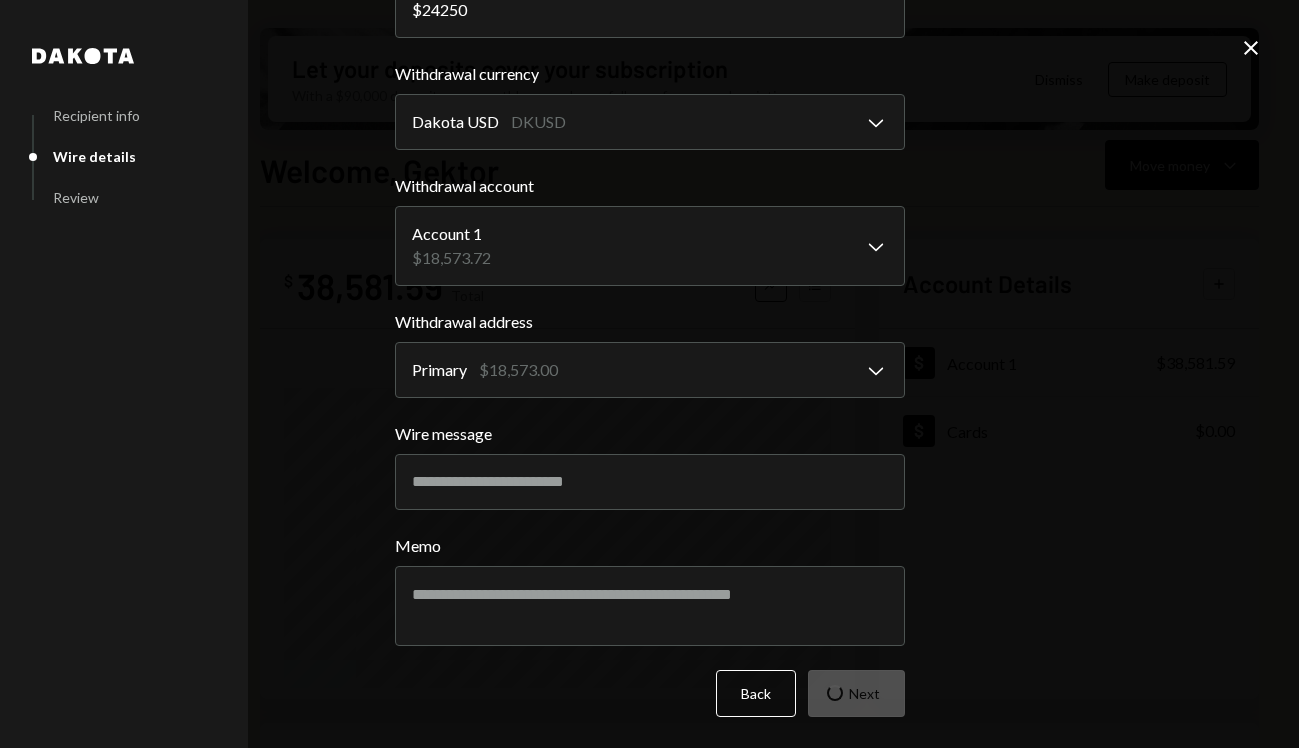 scroll, scrollTop: 294, scrollLeft: 0, axis: vertical 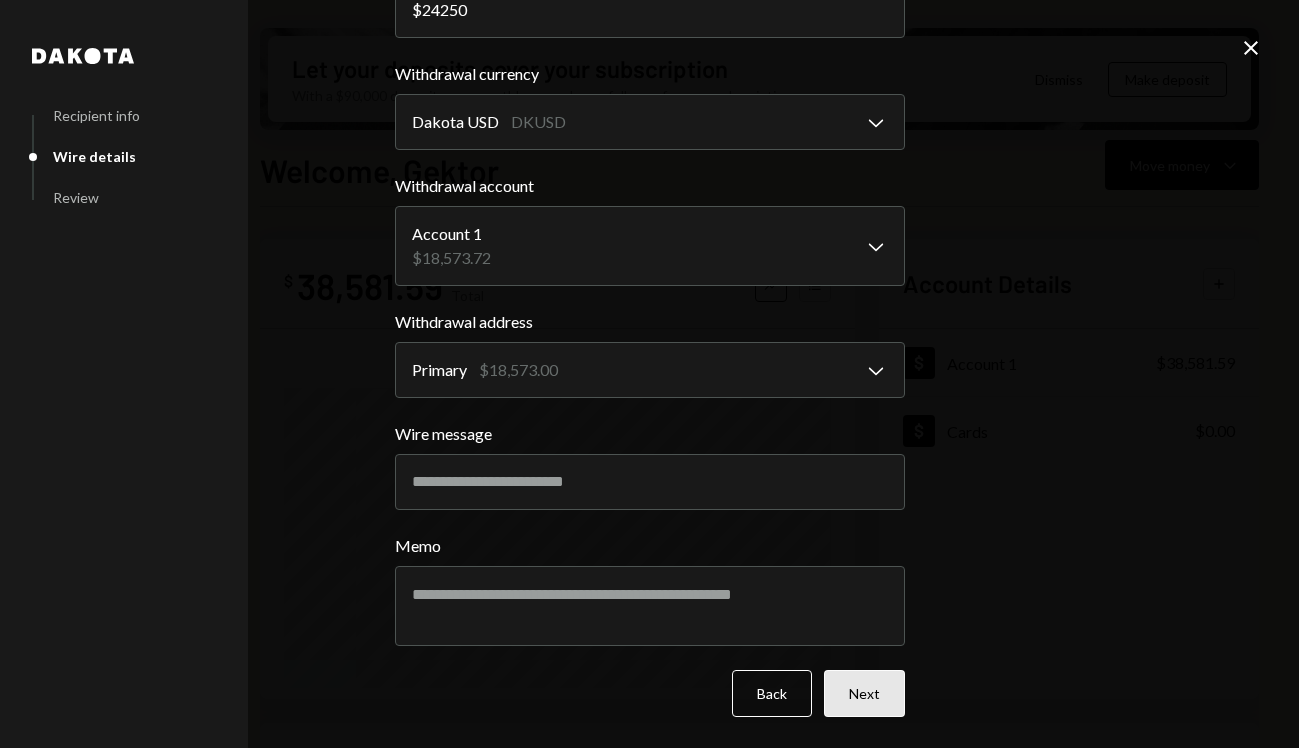 click on "Next" at bounding box center (864, 693) 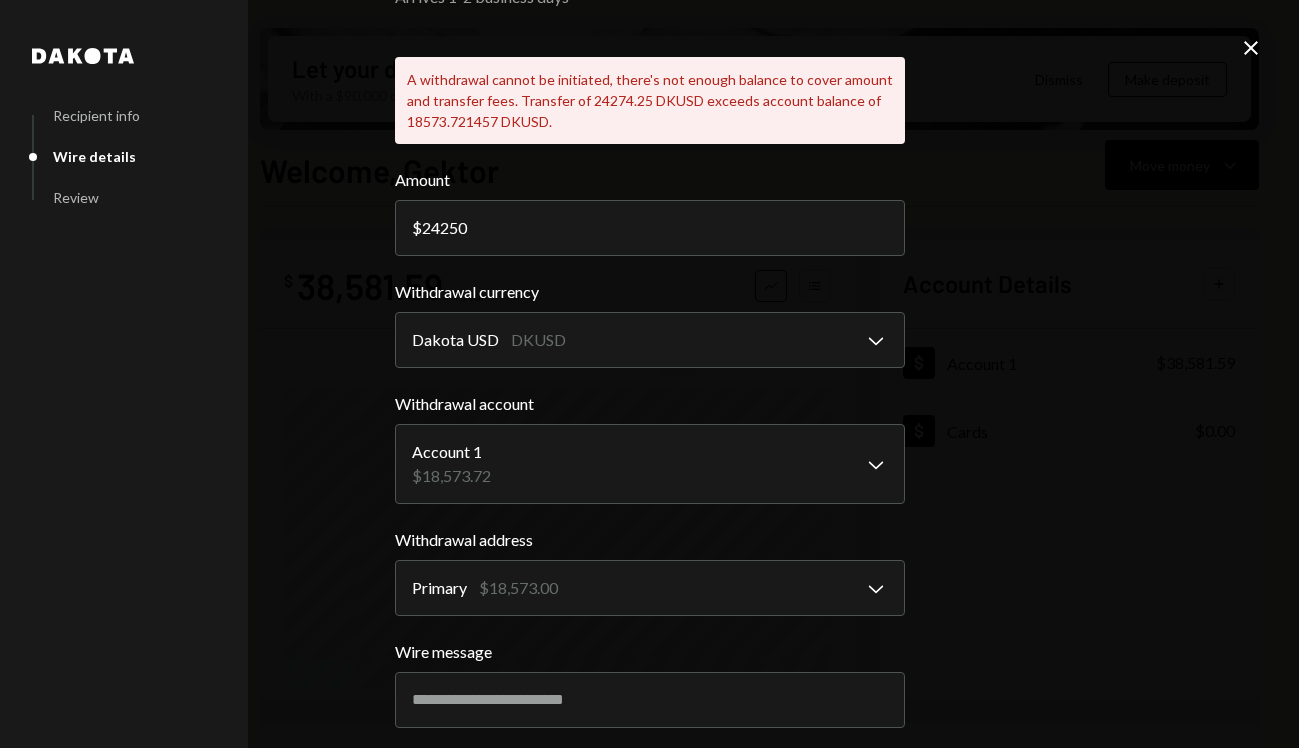 scroll, scrollTop: 10, scrollLeft: 0, axis: vertical 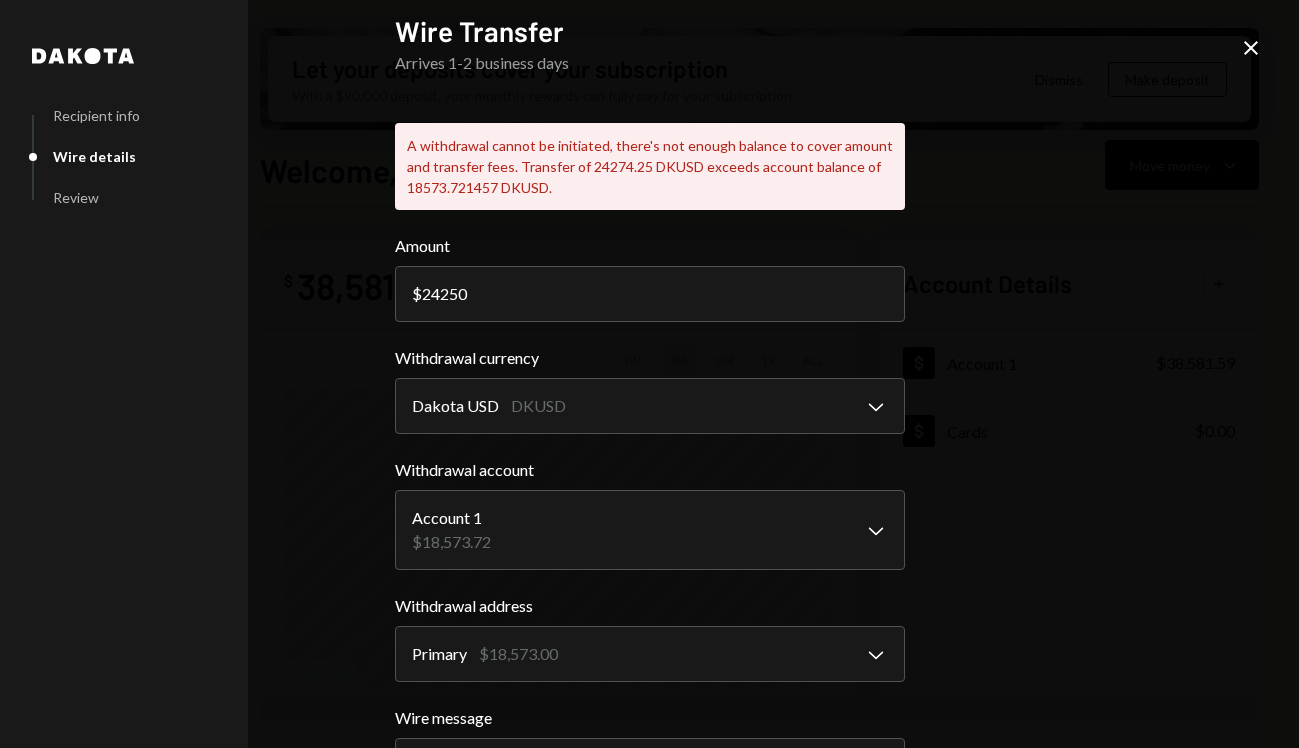 click on "Close" 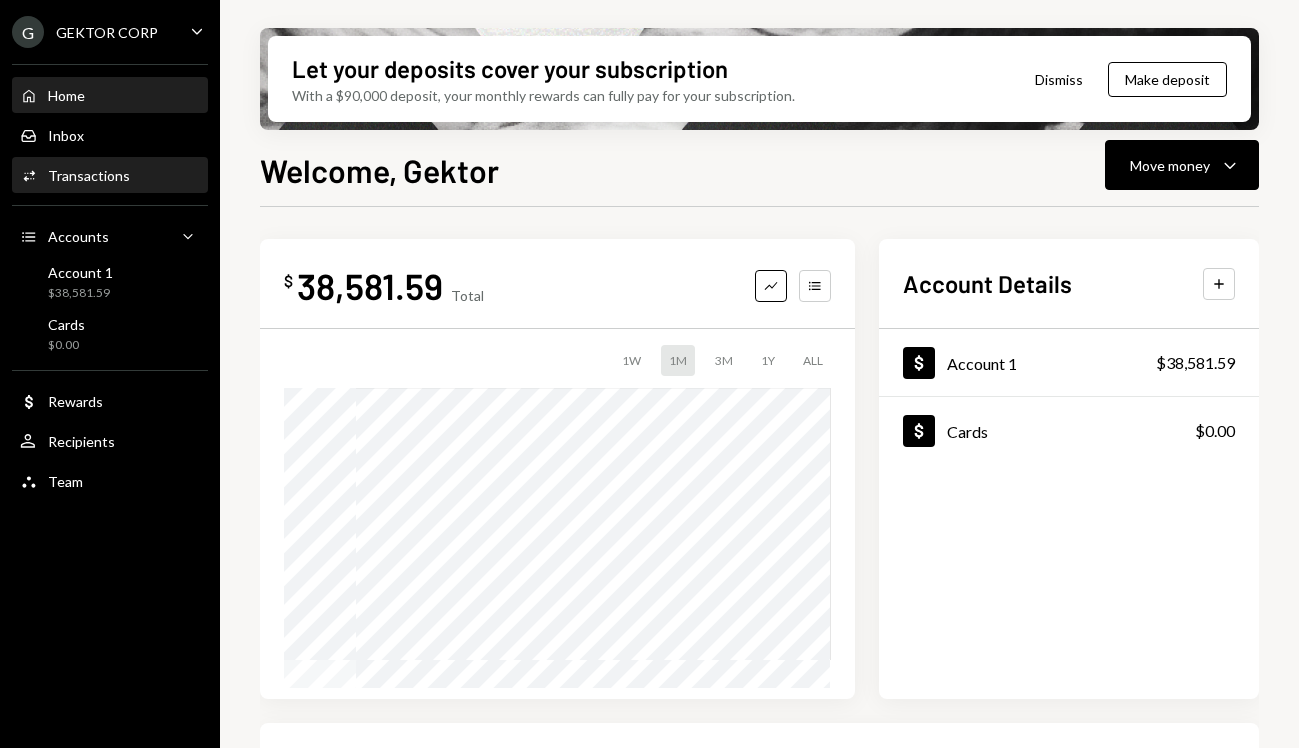 click on "Activities Transactions" at bounding box center [110, 176] 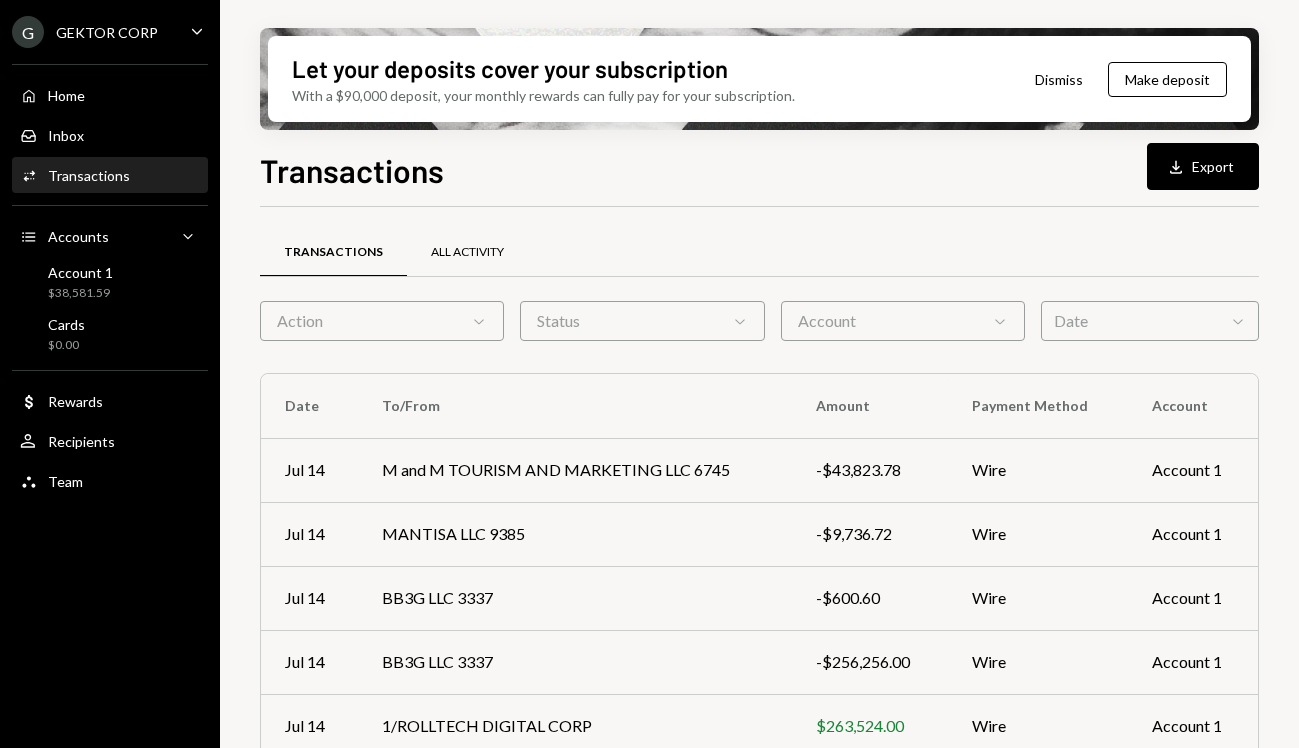 click on "All Activity" at bounding box center [467, 252] 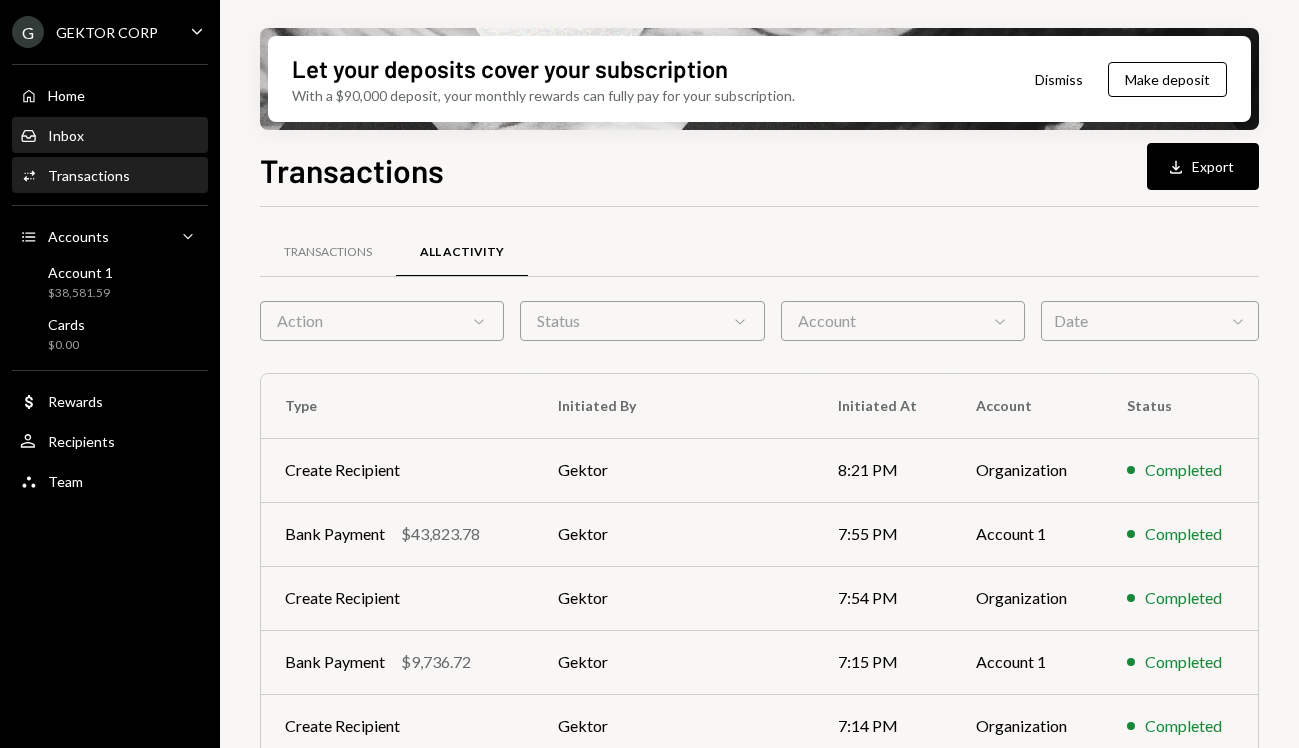 click on "Inbox Inbox" at bounding box center (110, 136) 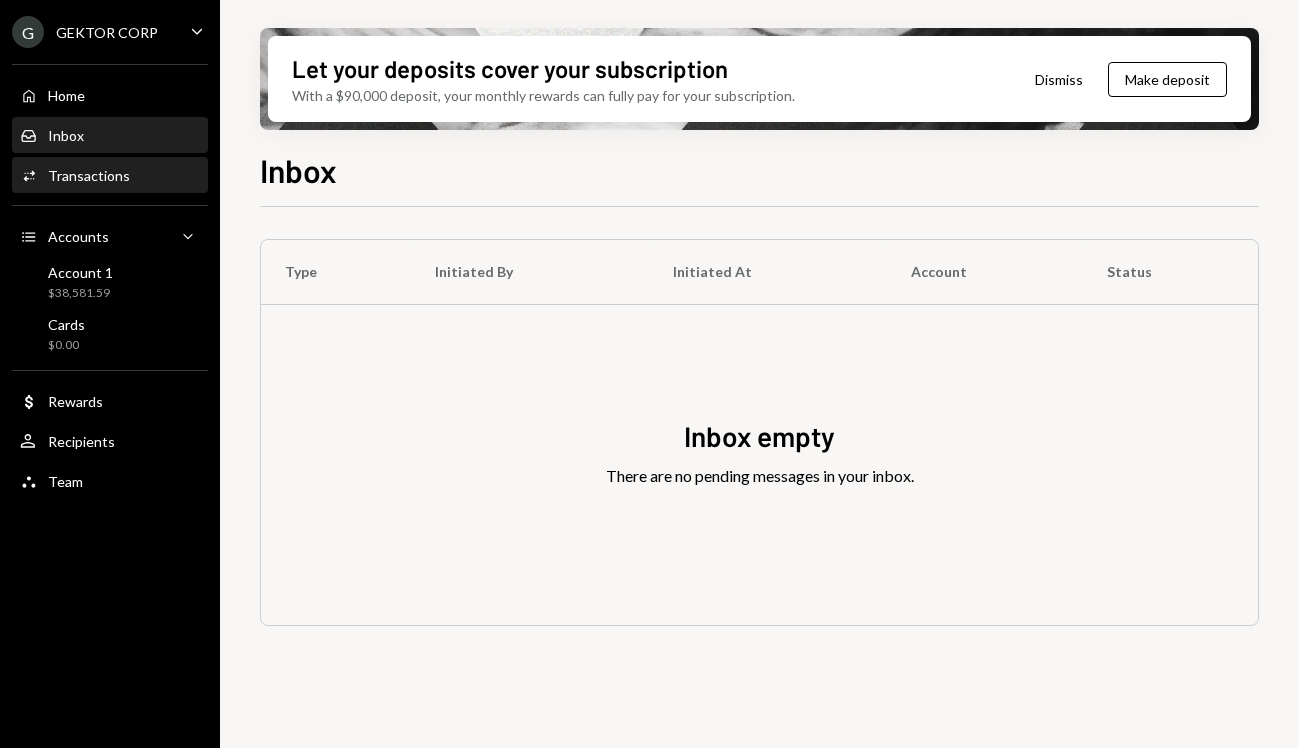 click on "Activities Transactions" at bounding box center [75, 176] 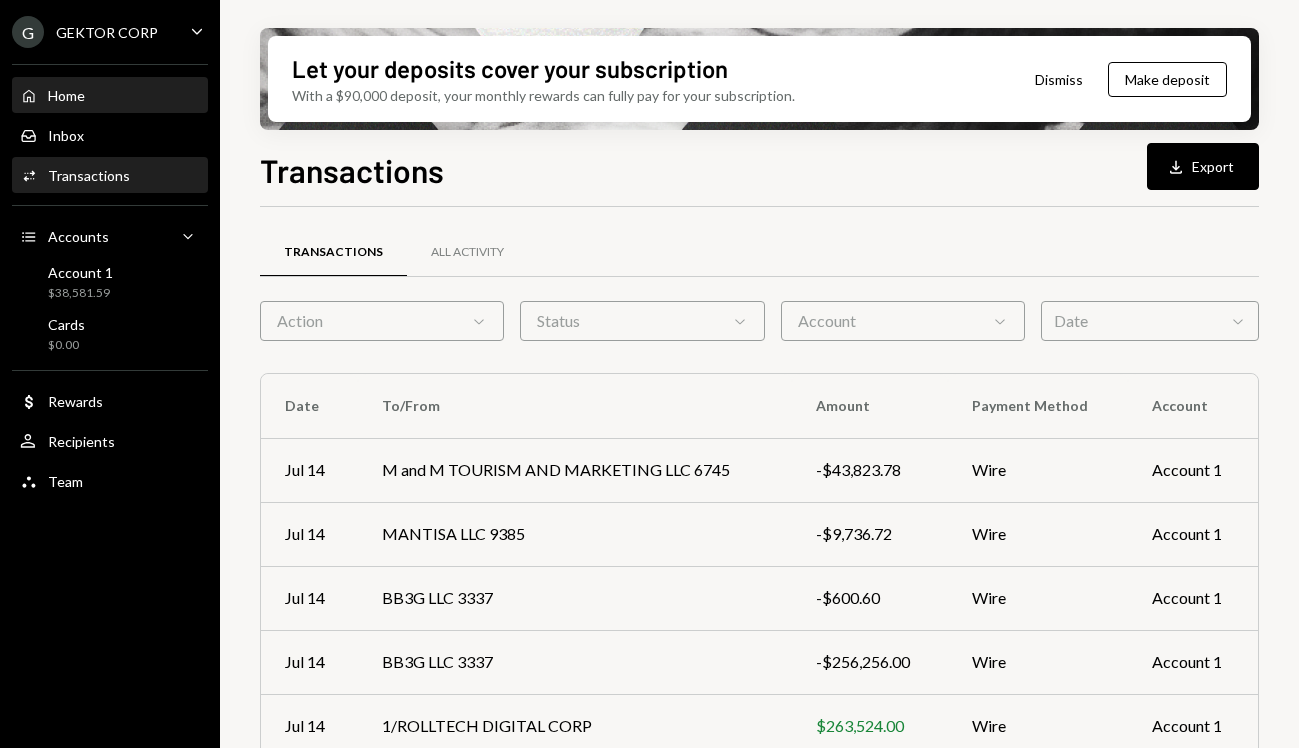 click on "Home" at bounding box center [66, 95] 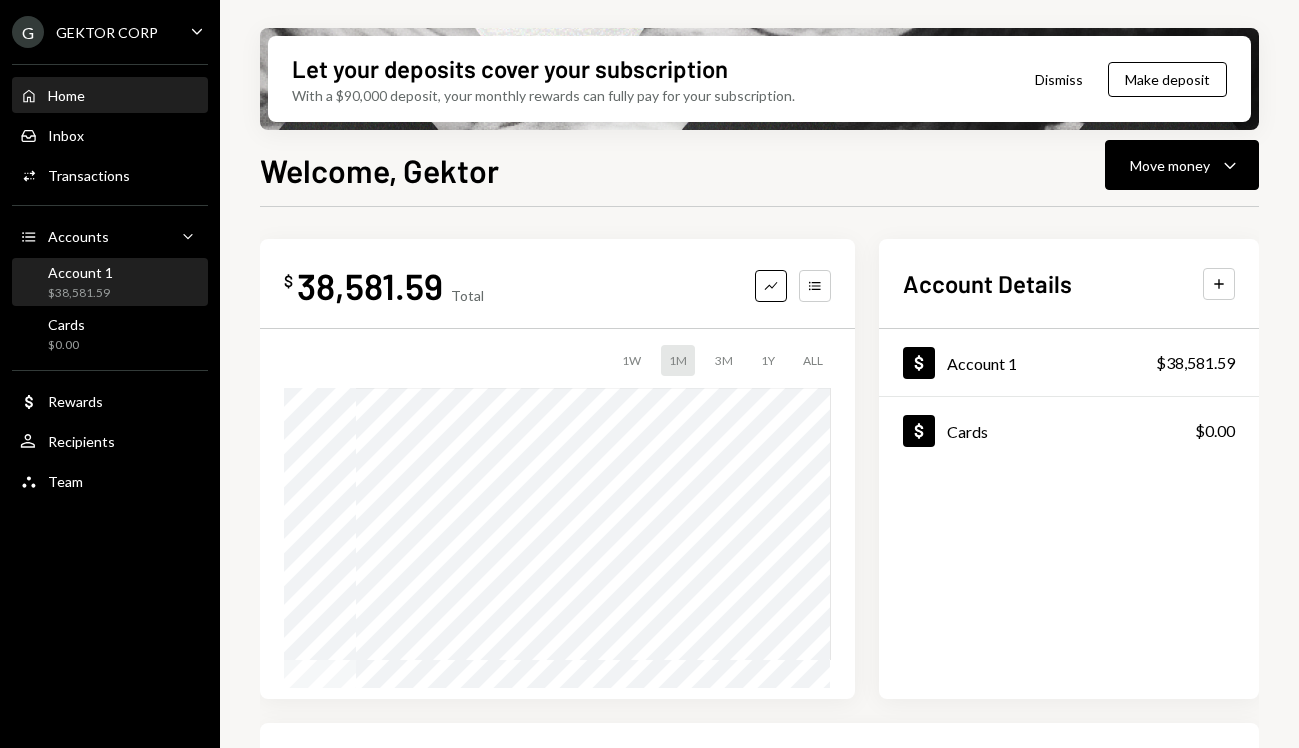 click on "$38,581.59" at bounding box center [80, 293] 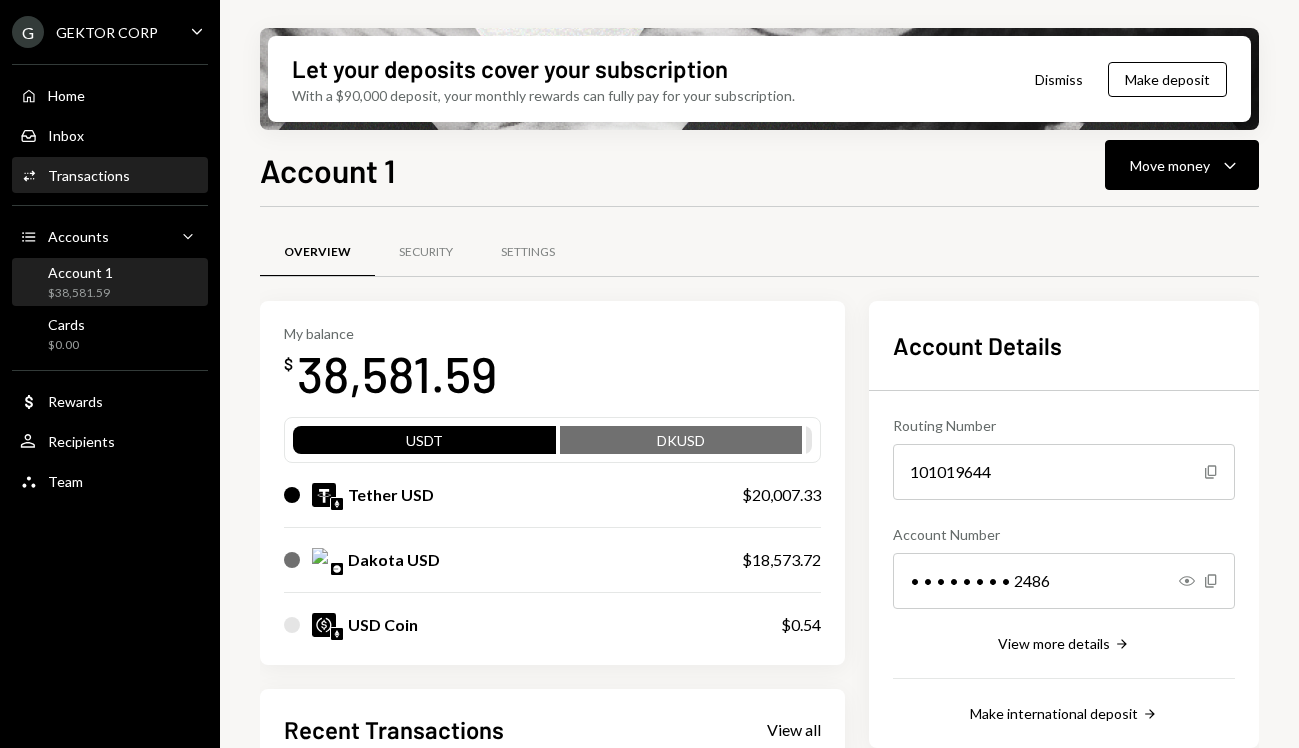 click on "Transactions" at bounding box center [89, 175] 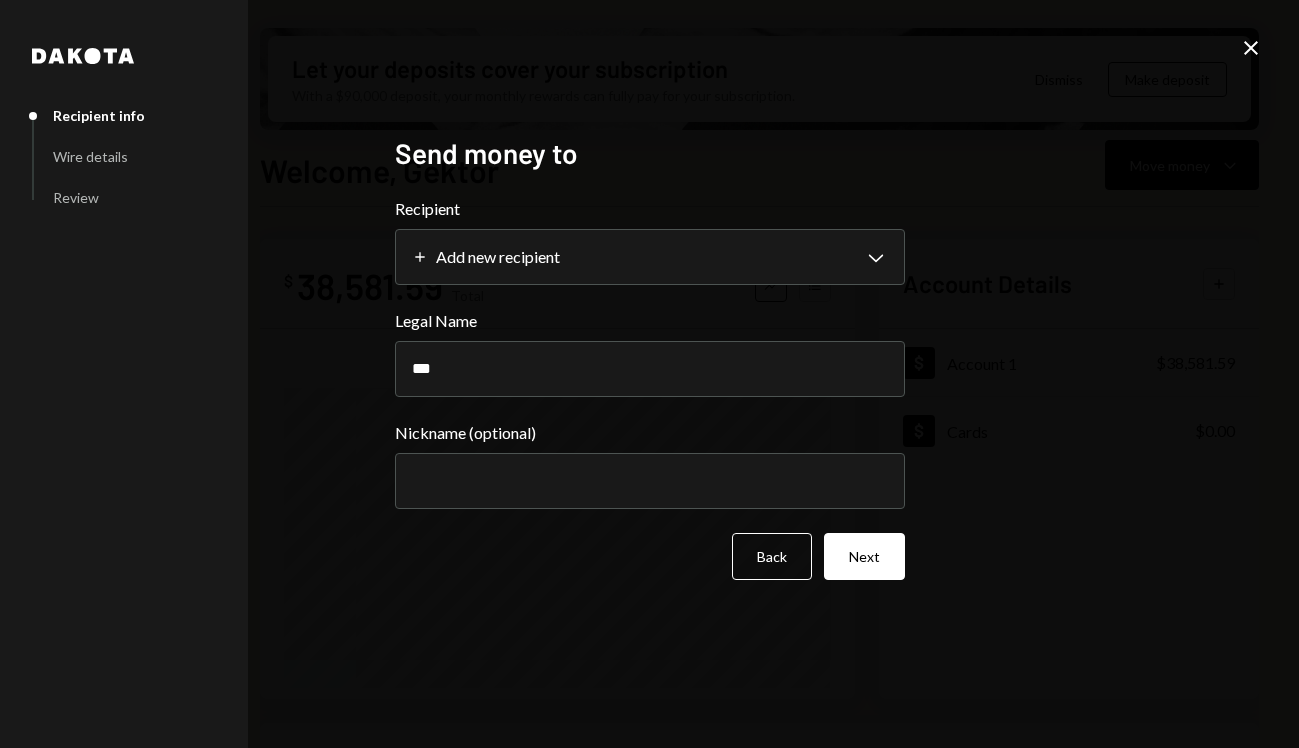 scroll, scrollTop: 0, scrollLeft: 0, axis: both 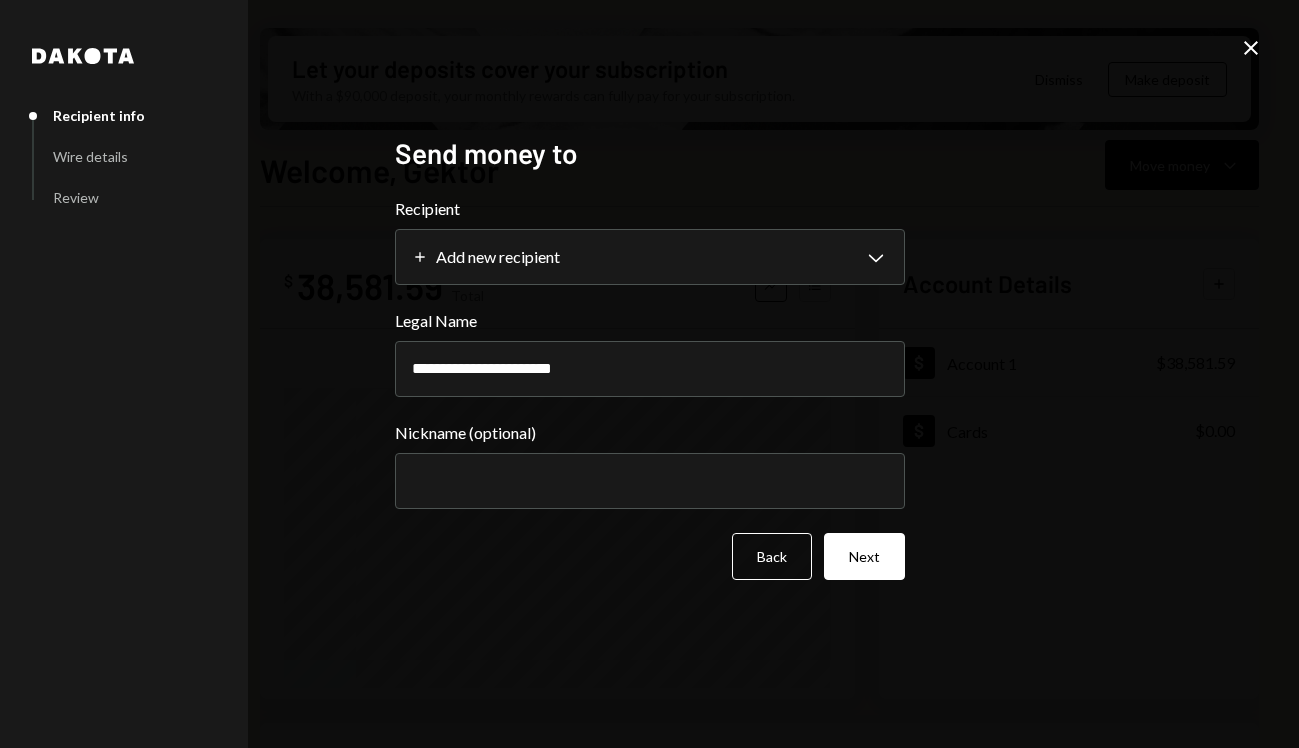 drag, startPoint x: 667, startPoint y: 377, endPoint x: 340, endPoint y: 360, distance: 327.4416 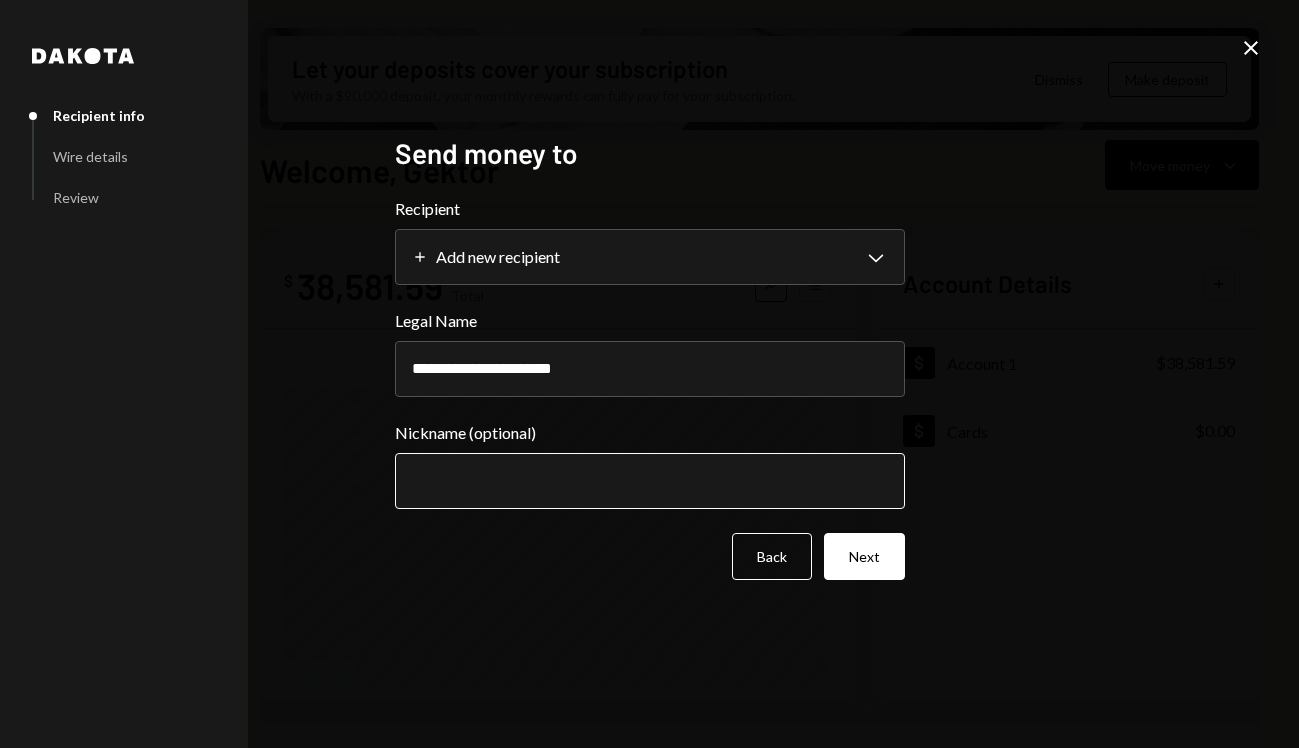click on "Nickname (optional)" at bounding box center [650, 481] 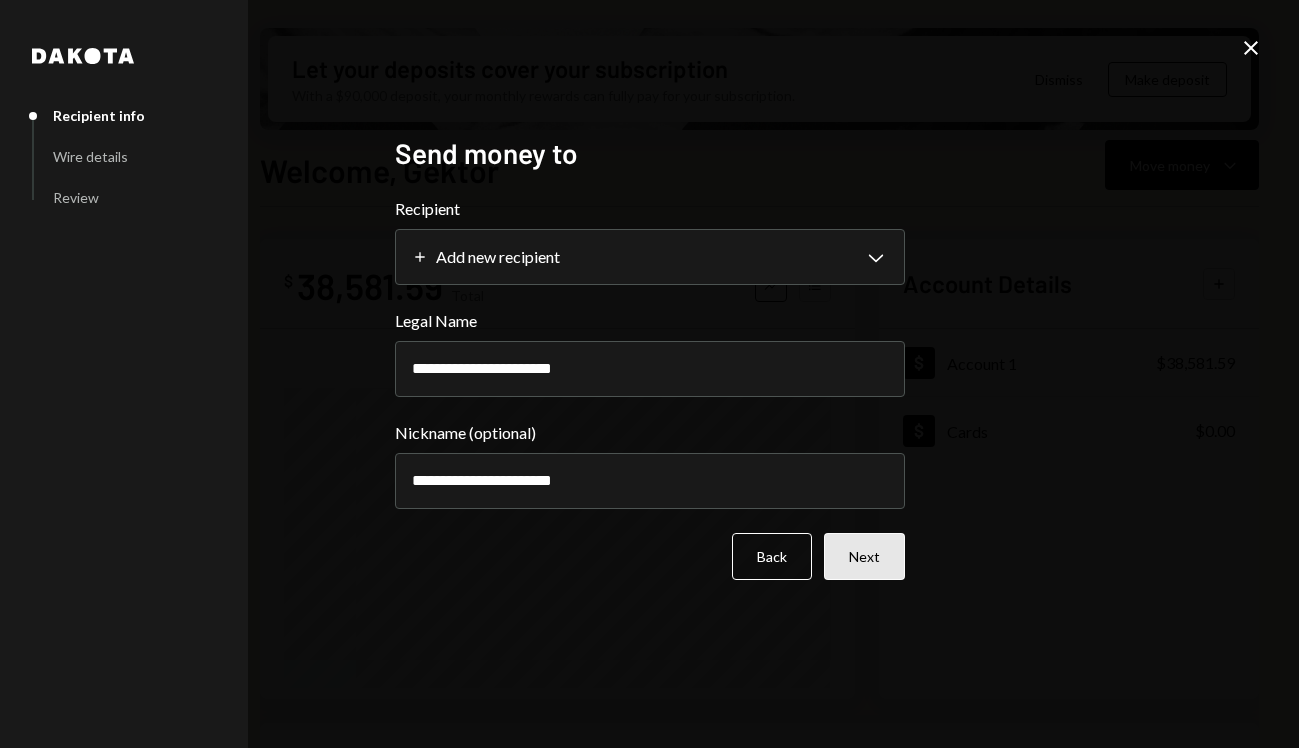 type on "**********" 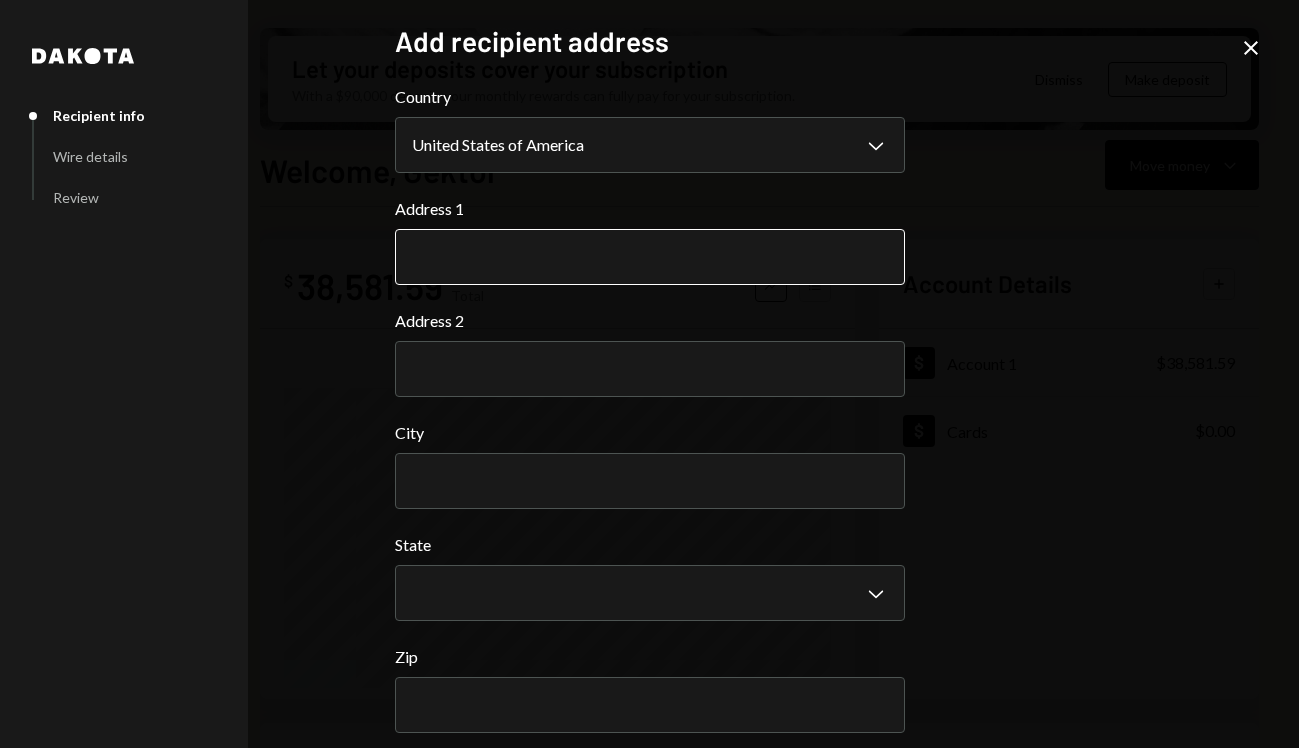 click on "Address 1" at bounding box center (650, 257) 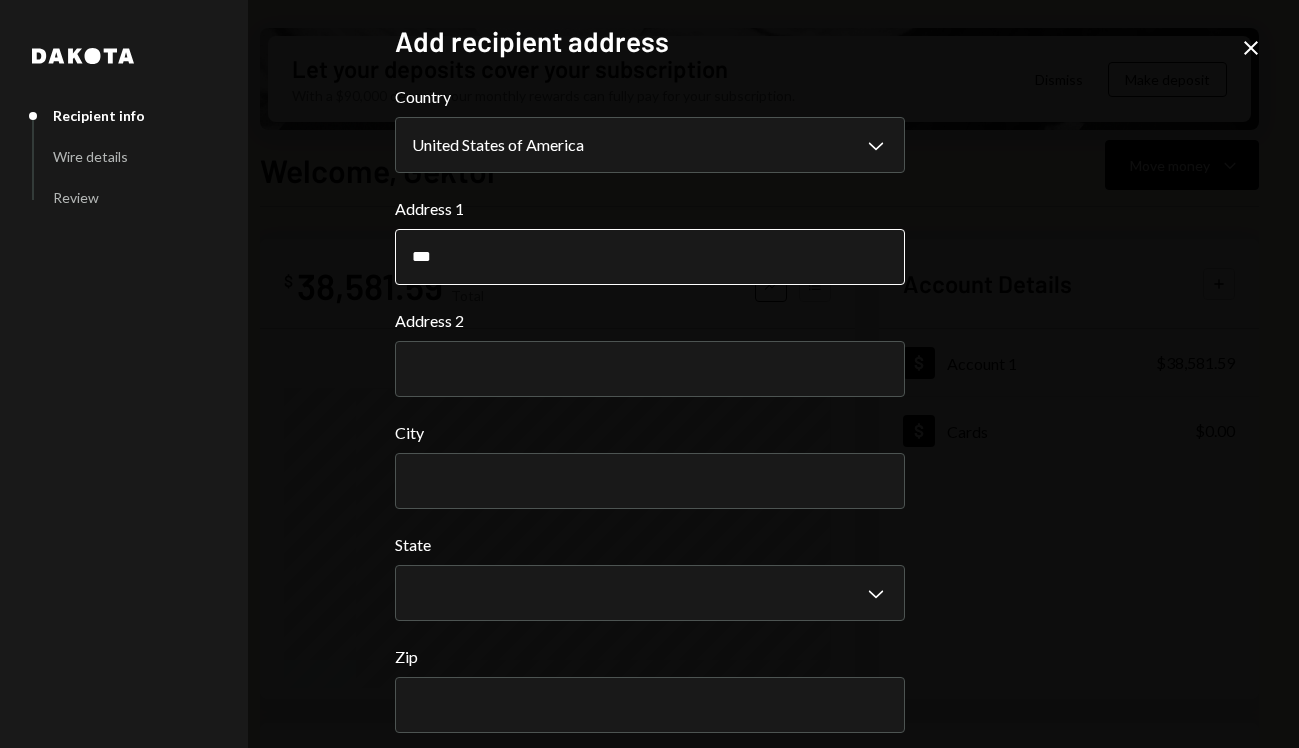 type on "**********" 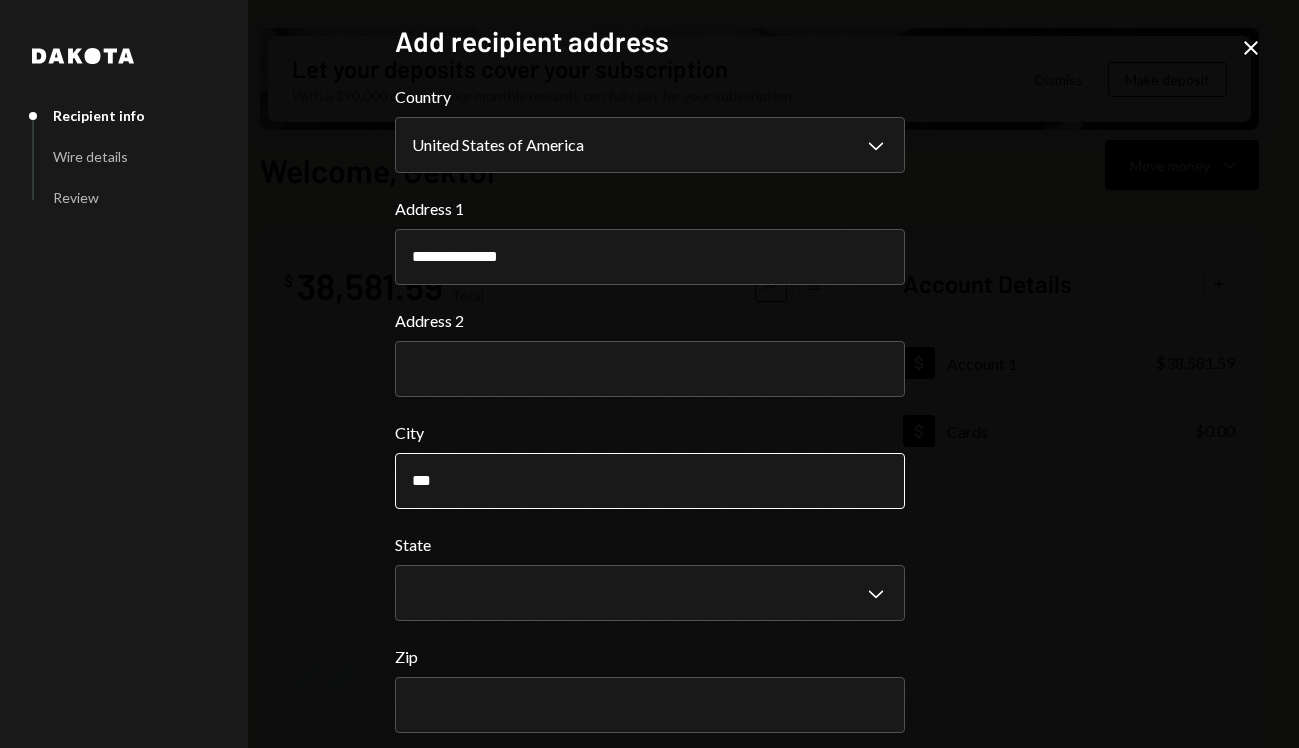 type on "*****" 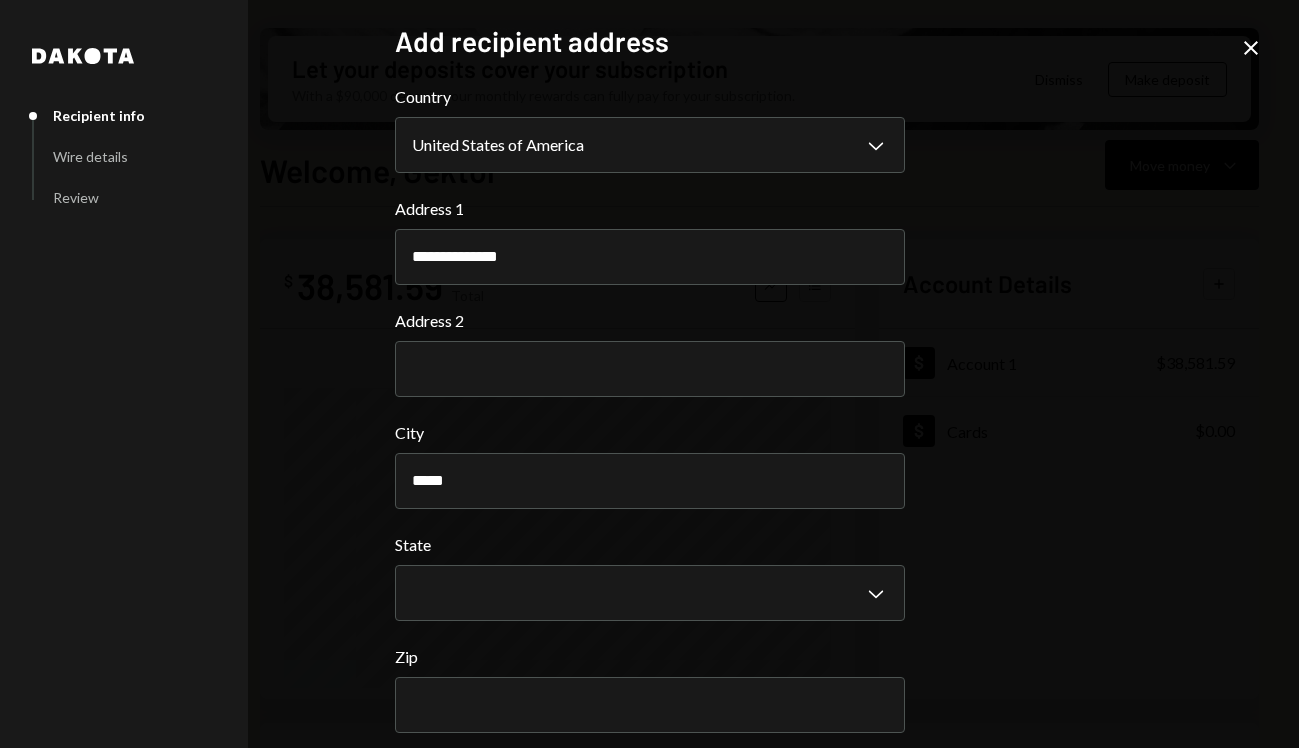type 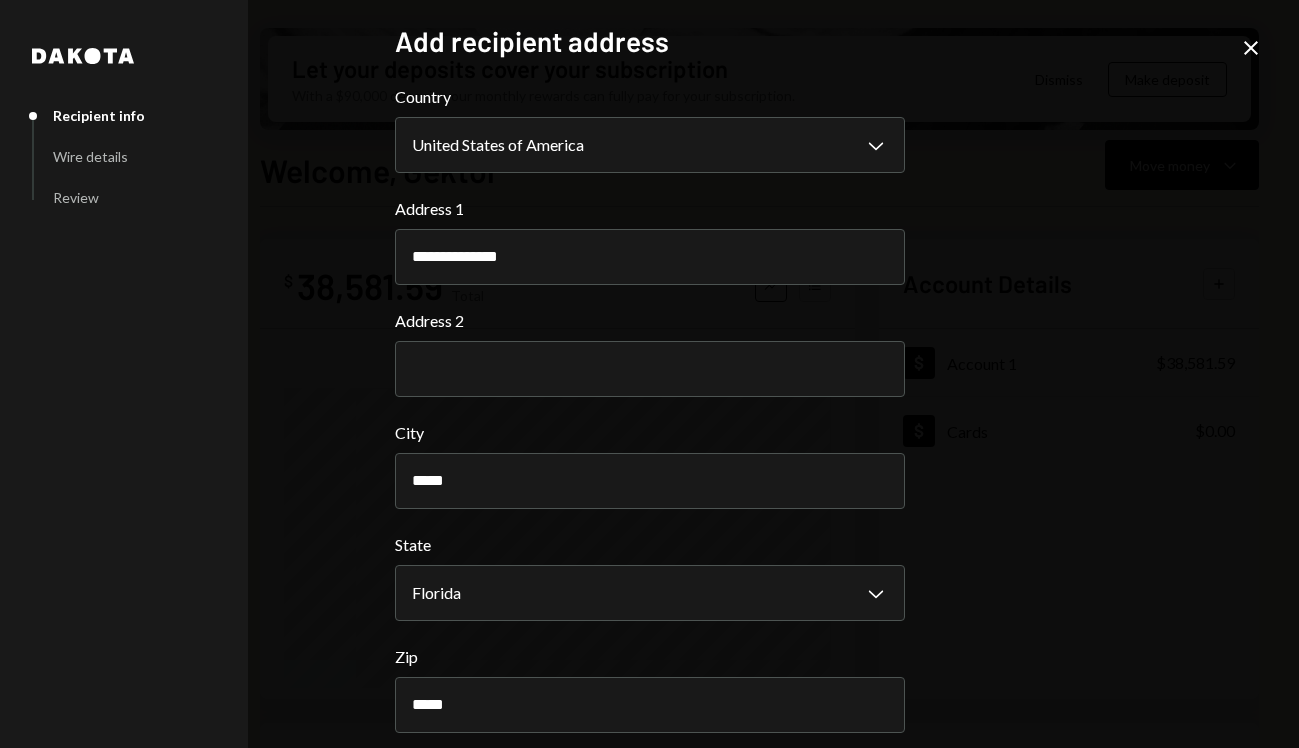 scroll, scrollTop: 87, scrollLeft: 0, axis: vertical 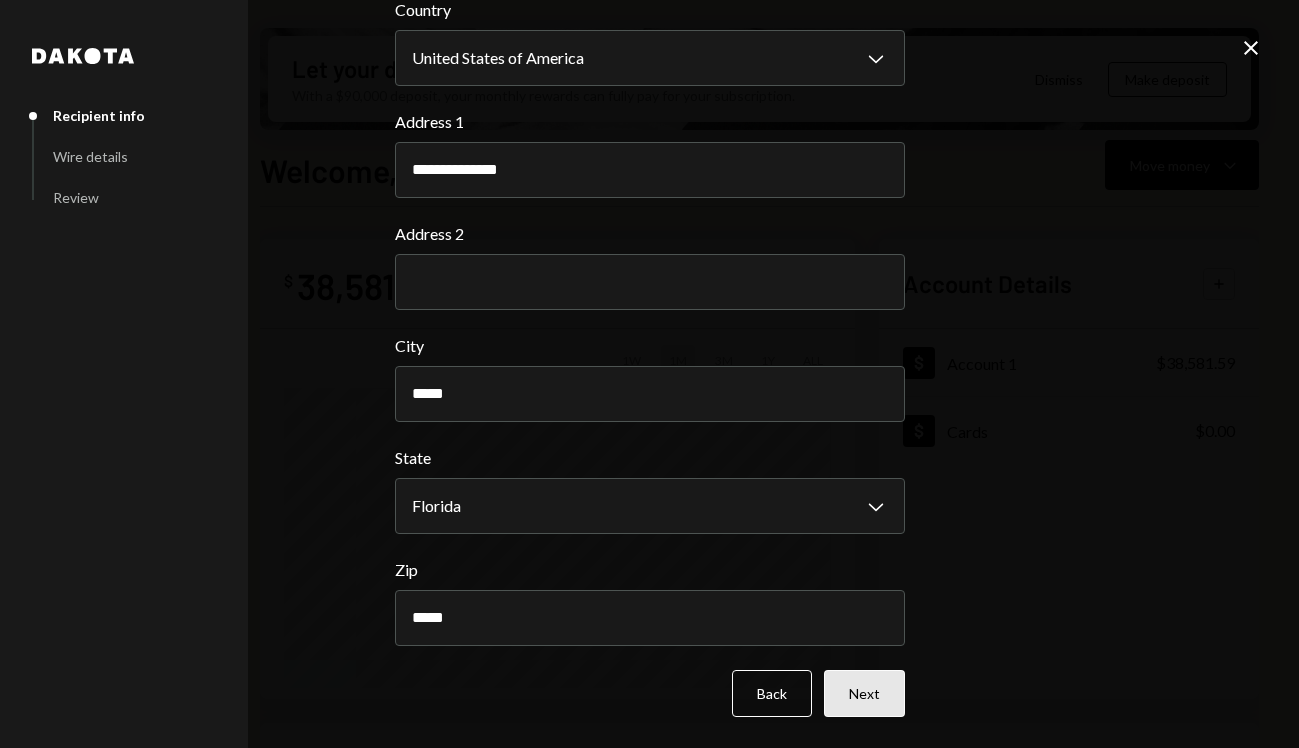 type on "*****" 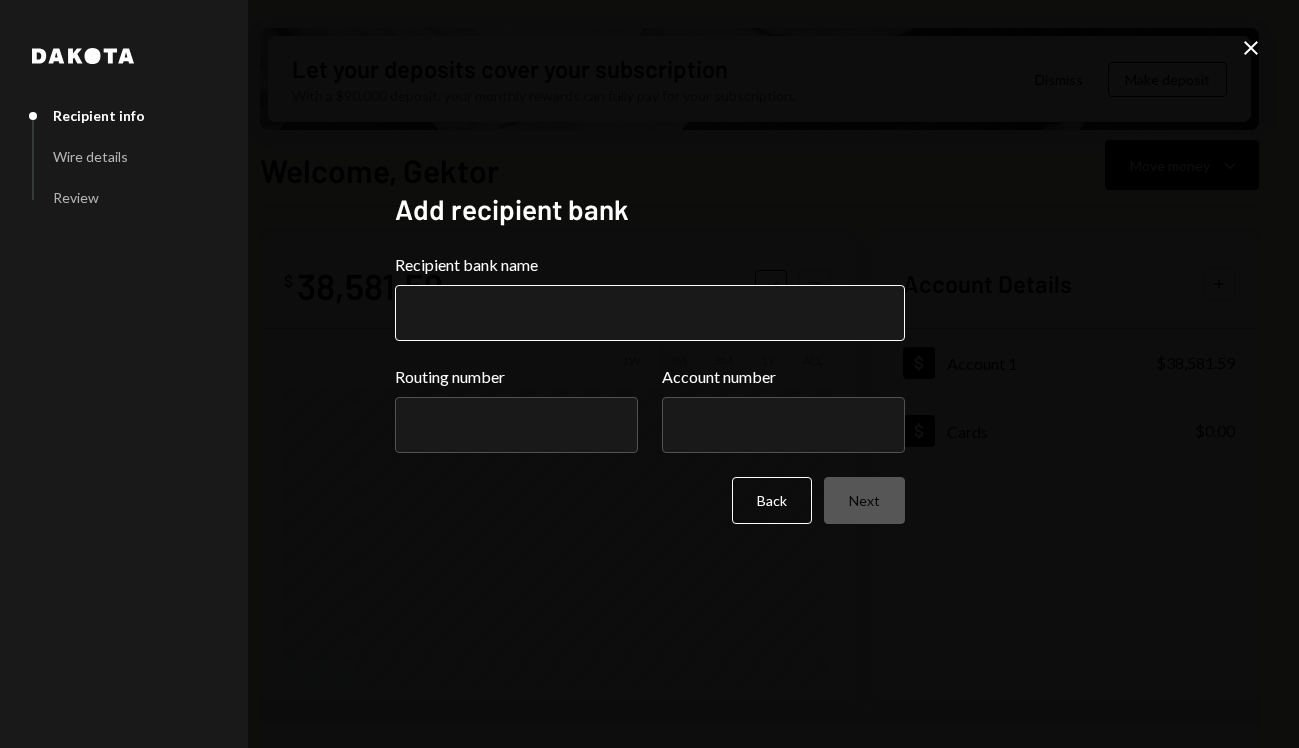 click on "Recipient bank name" at bounding box center (650, 313) 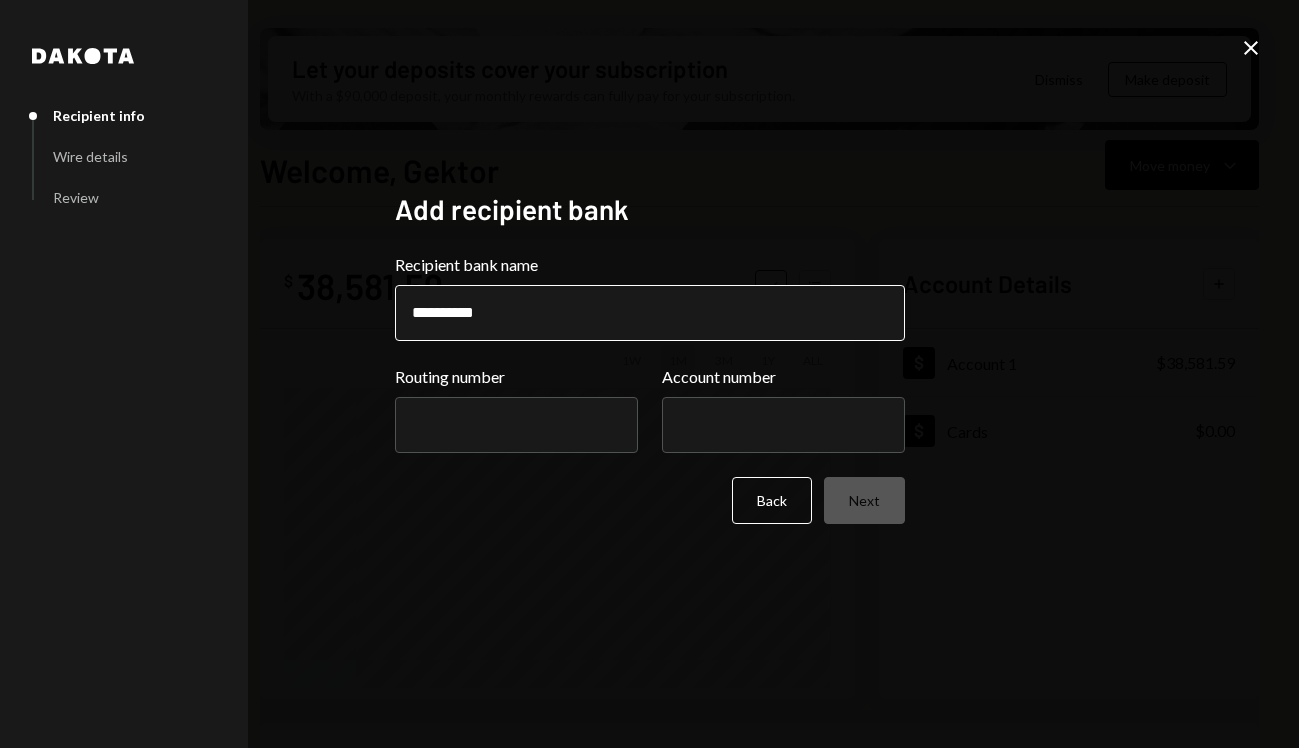 type on "**********" 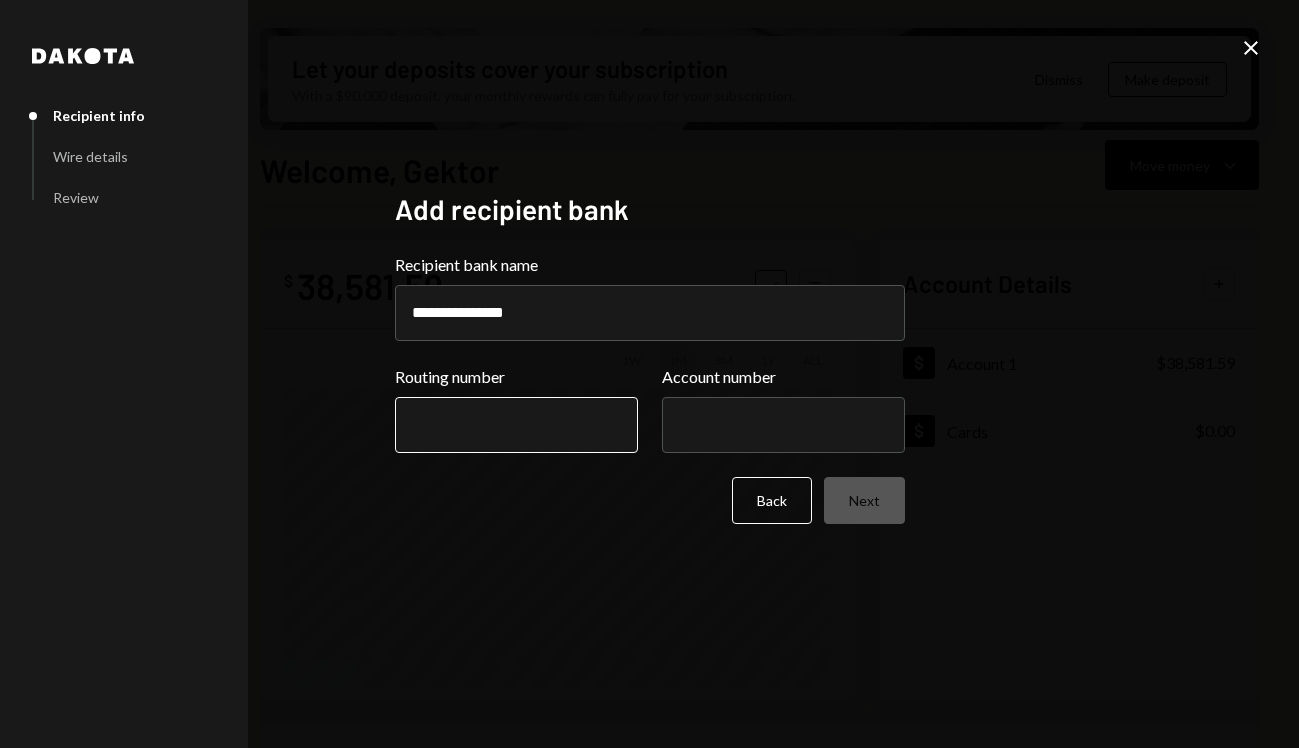 click on "Routing number" at bounding box center (516, 425) 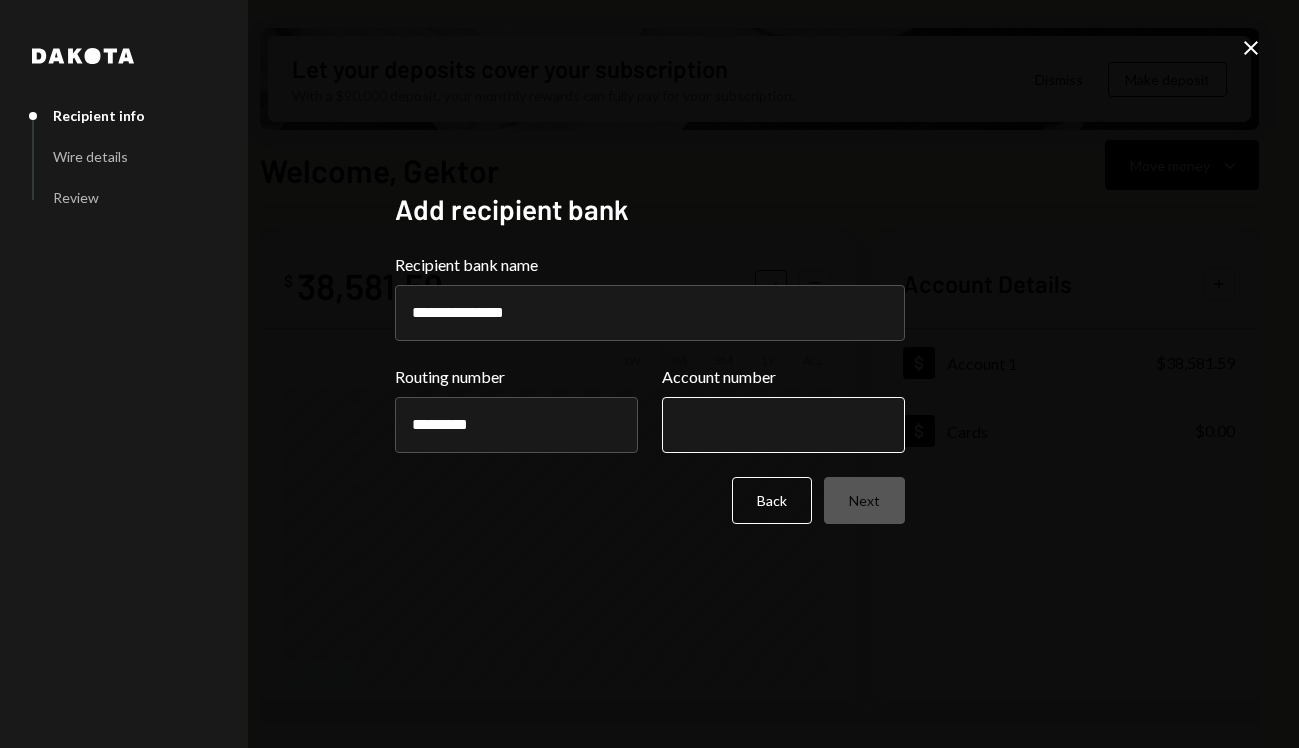 type on "*********" 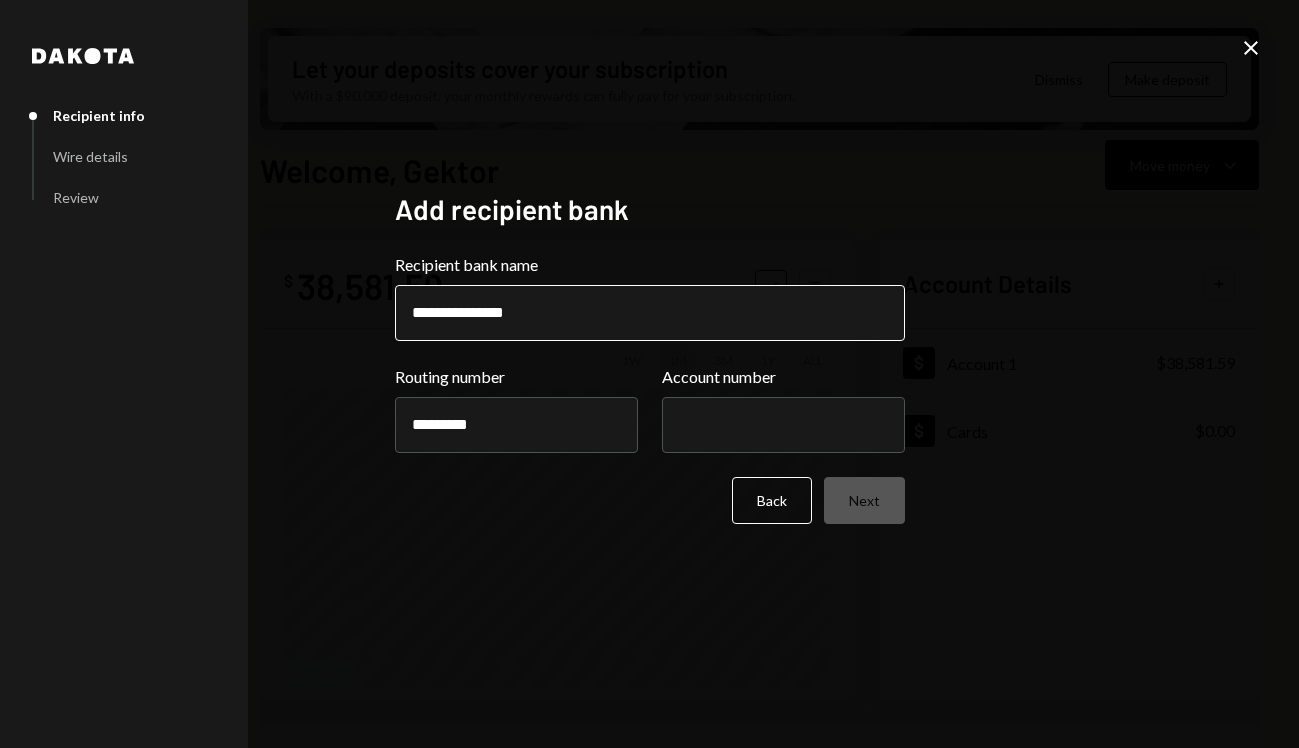 paste on "**********" 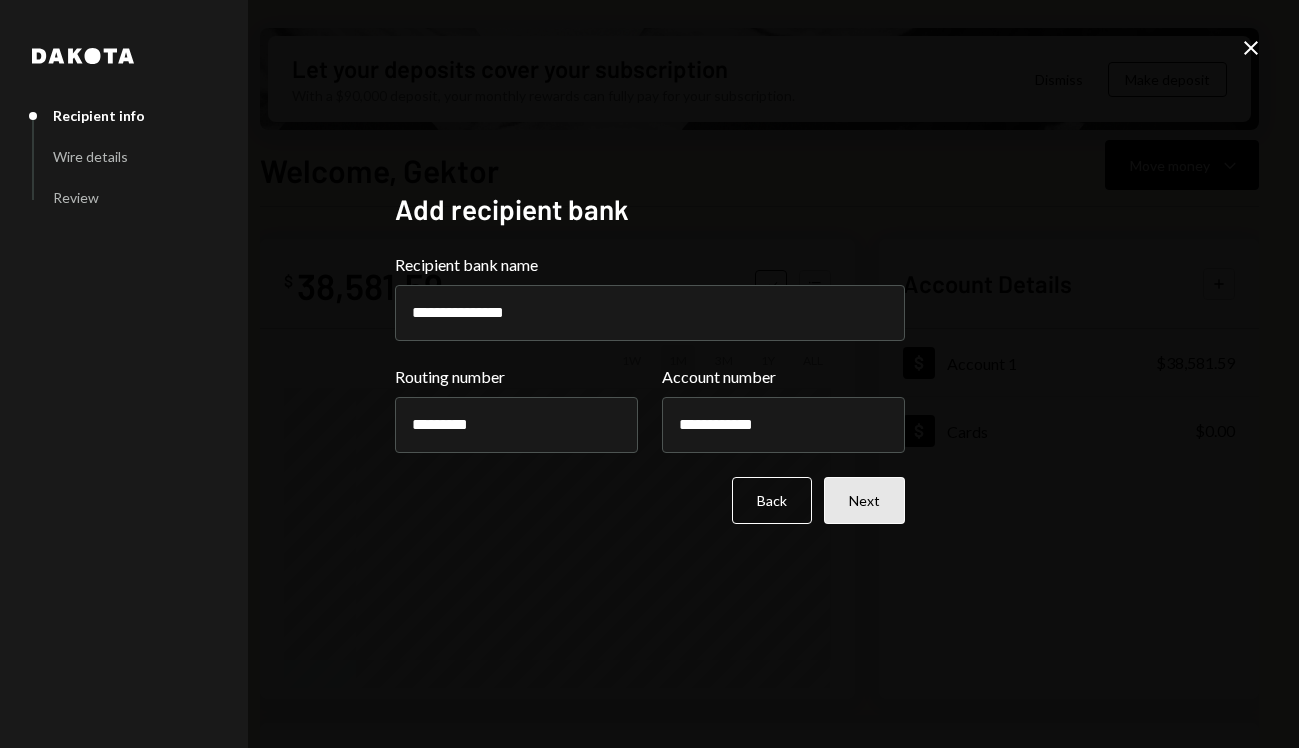 type on "**********" 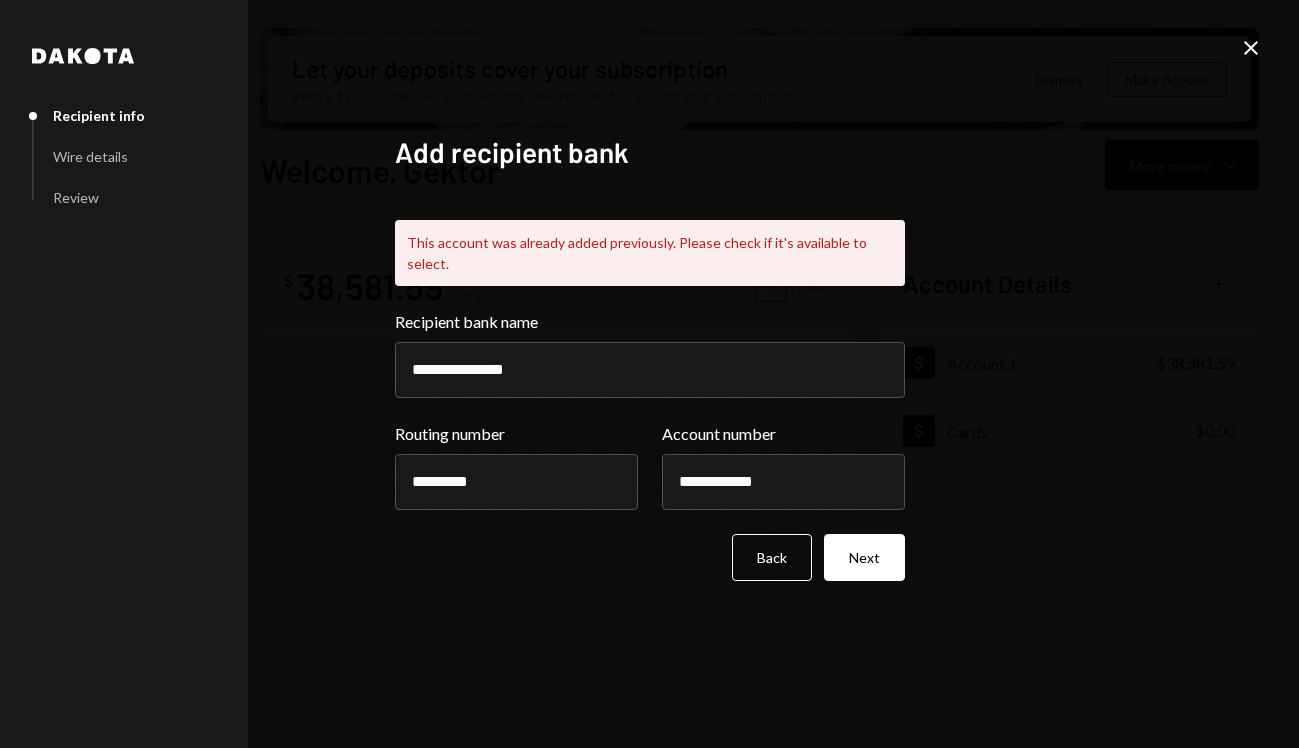 click on "Close" 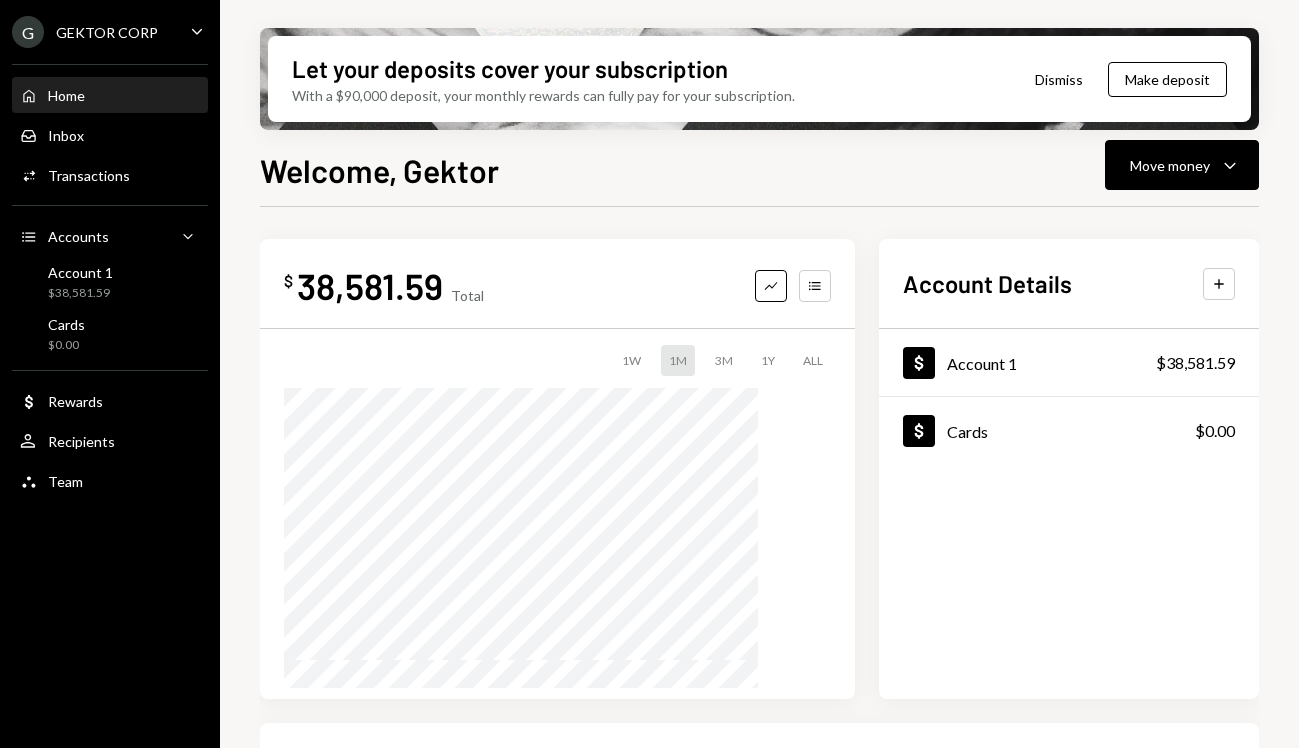 scroll, scrollTop: 0, scrollLeft: 0, axis: both 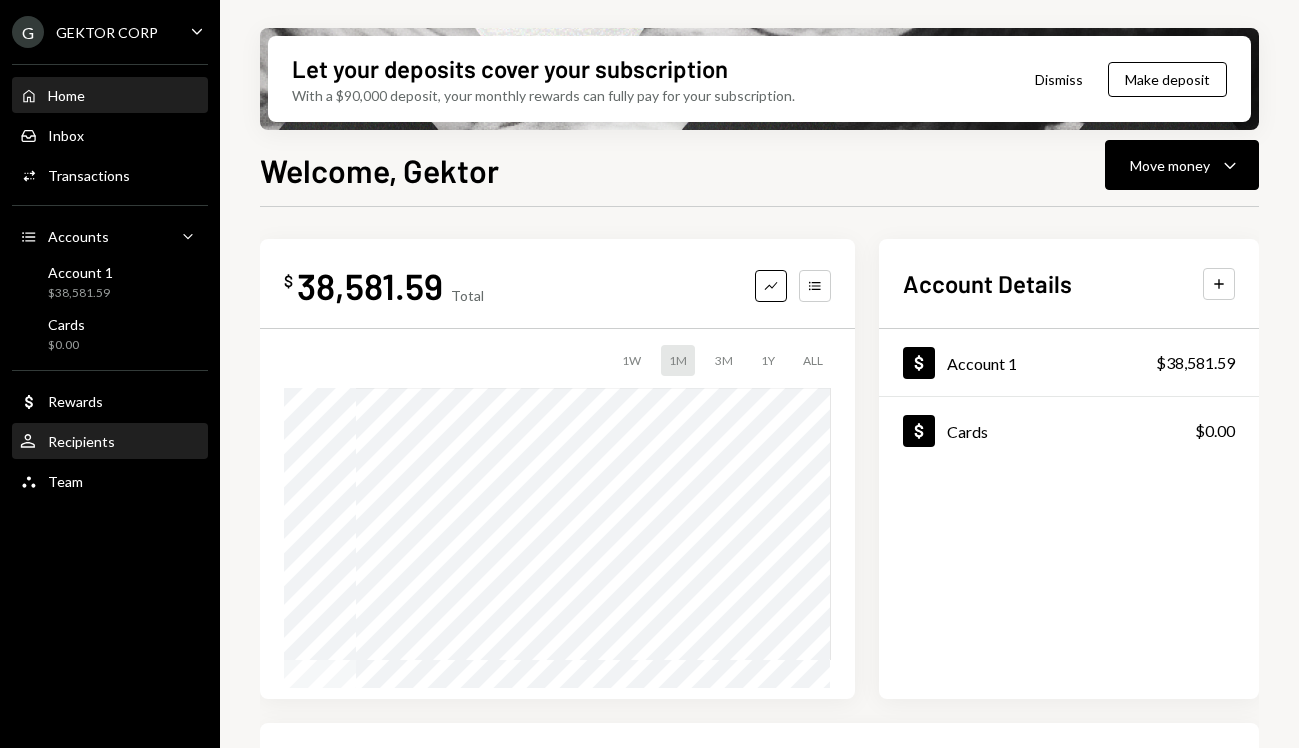 click on "User Recipients" at bounding box center (110, 442) 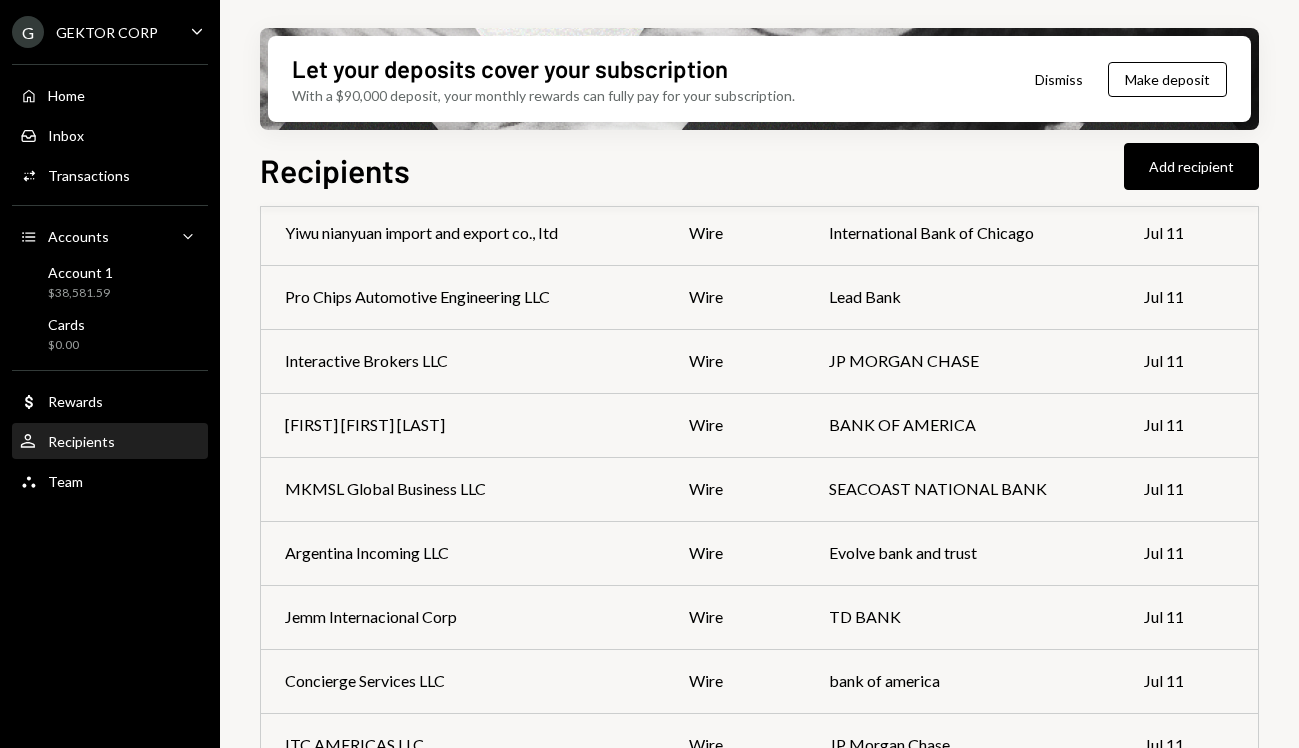 scroll, scrollTop: 12118, scrollLeft: 0, axis: vertical 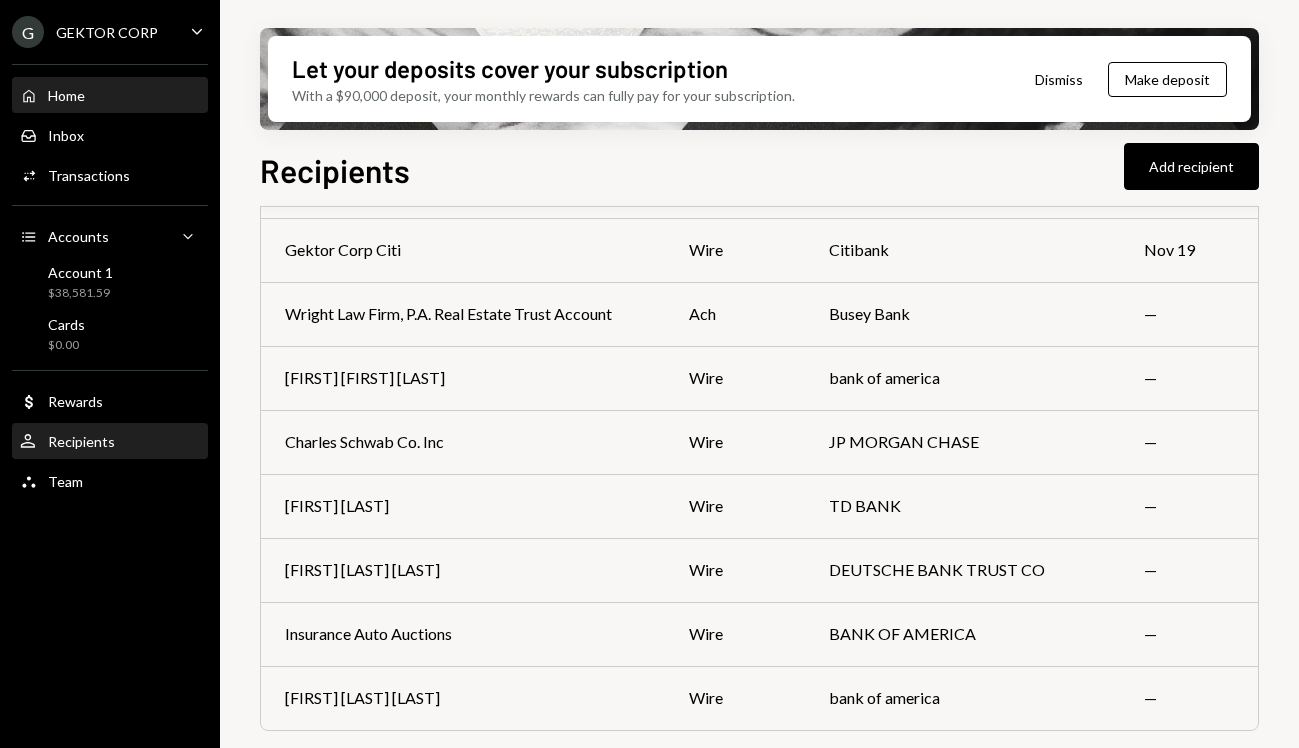 click on "Home Home" at bounding box center (110, 96) 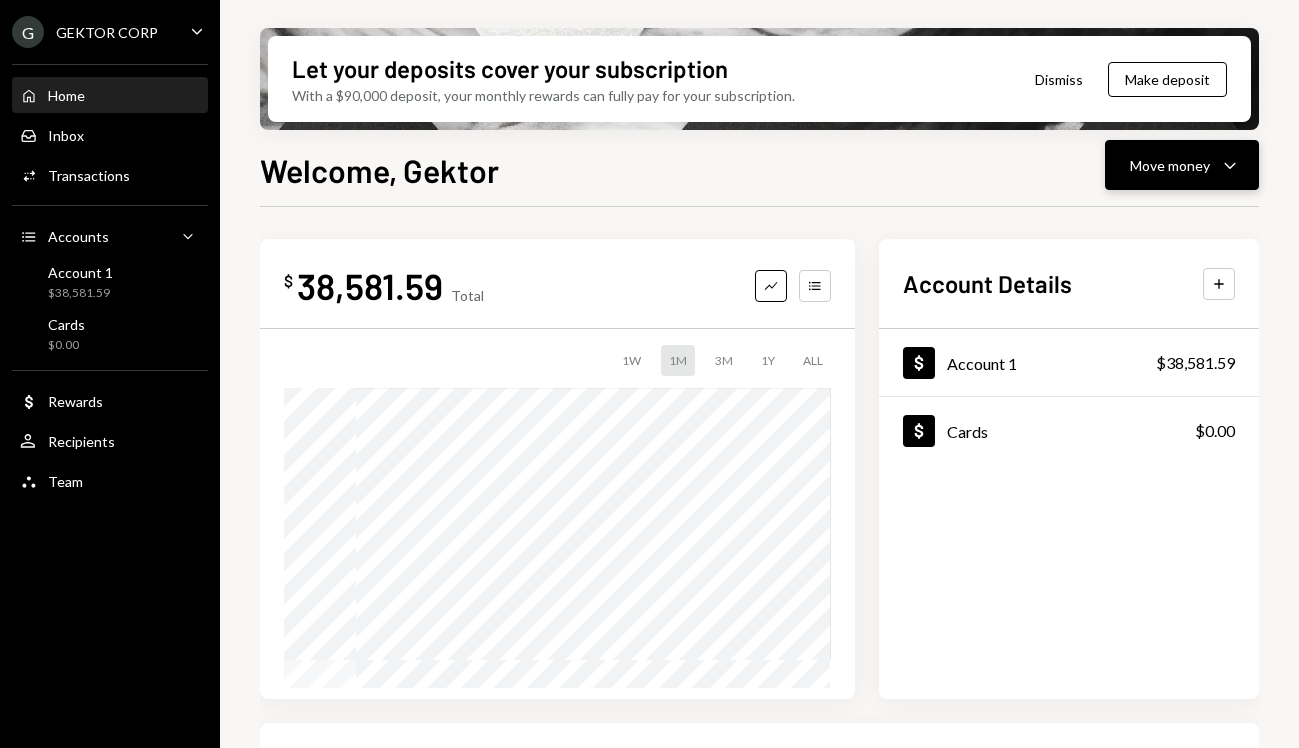click on "Move money Caret Down" at bounding box center (1182, 165) 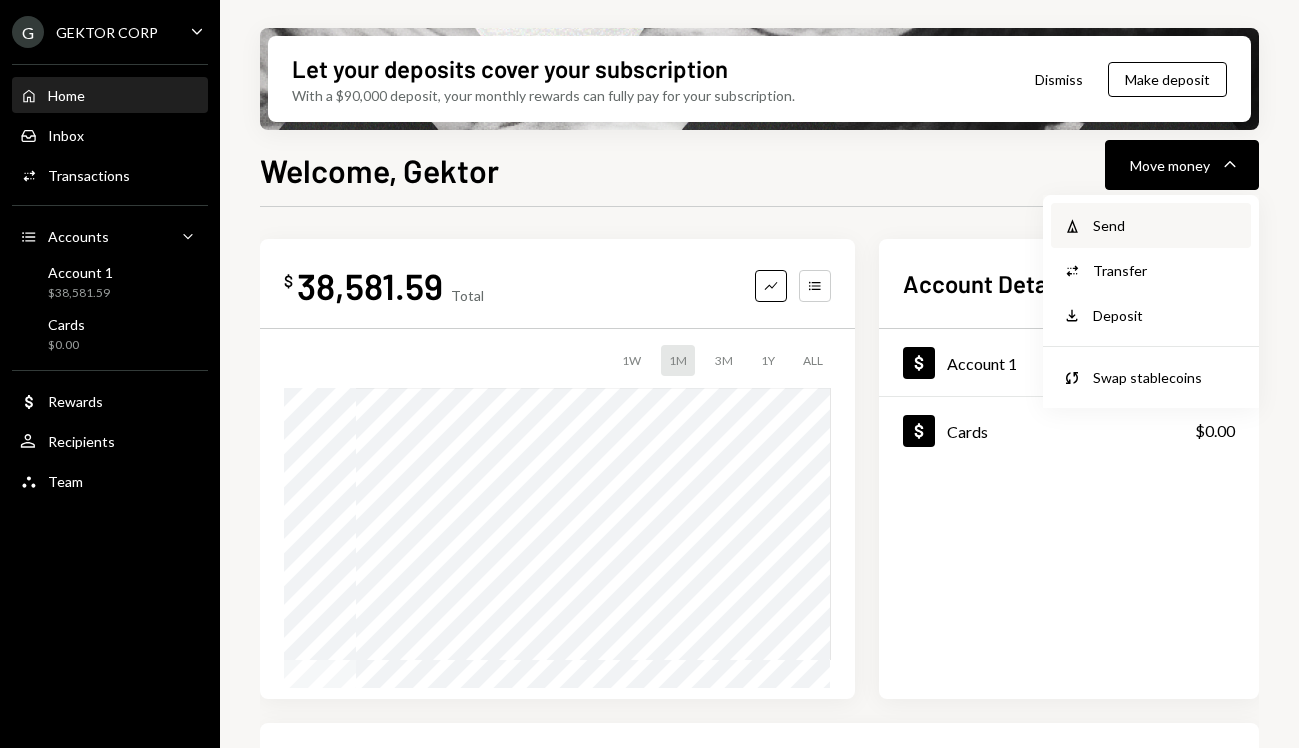 click on "Withdraw Send" at bounding box center [1151, 225] 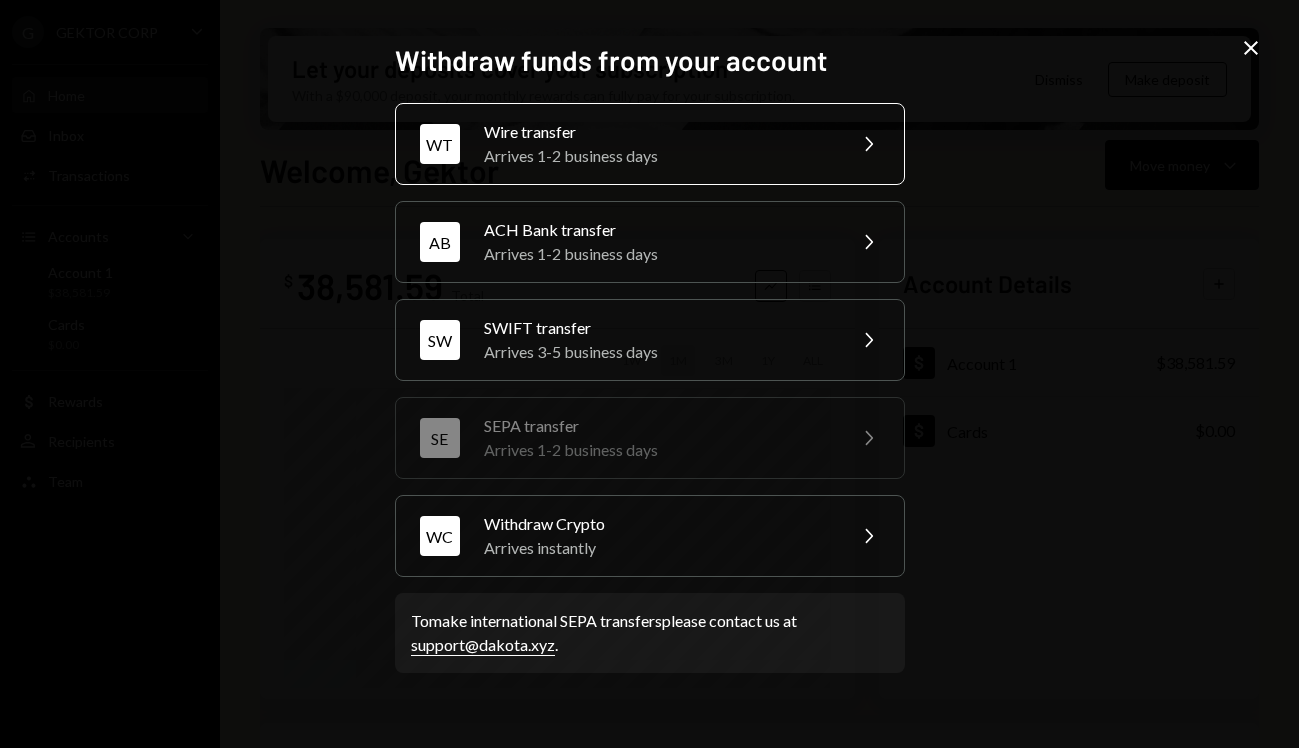 click on "Arrives 1-2 business days" at bounding box center [658, 156] 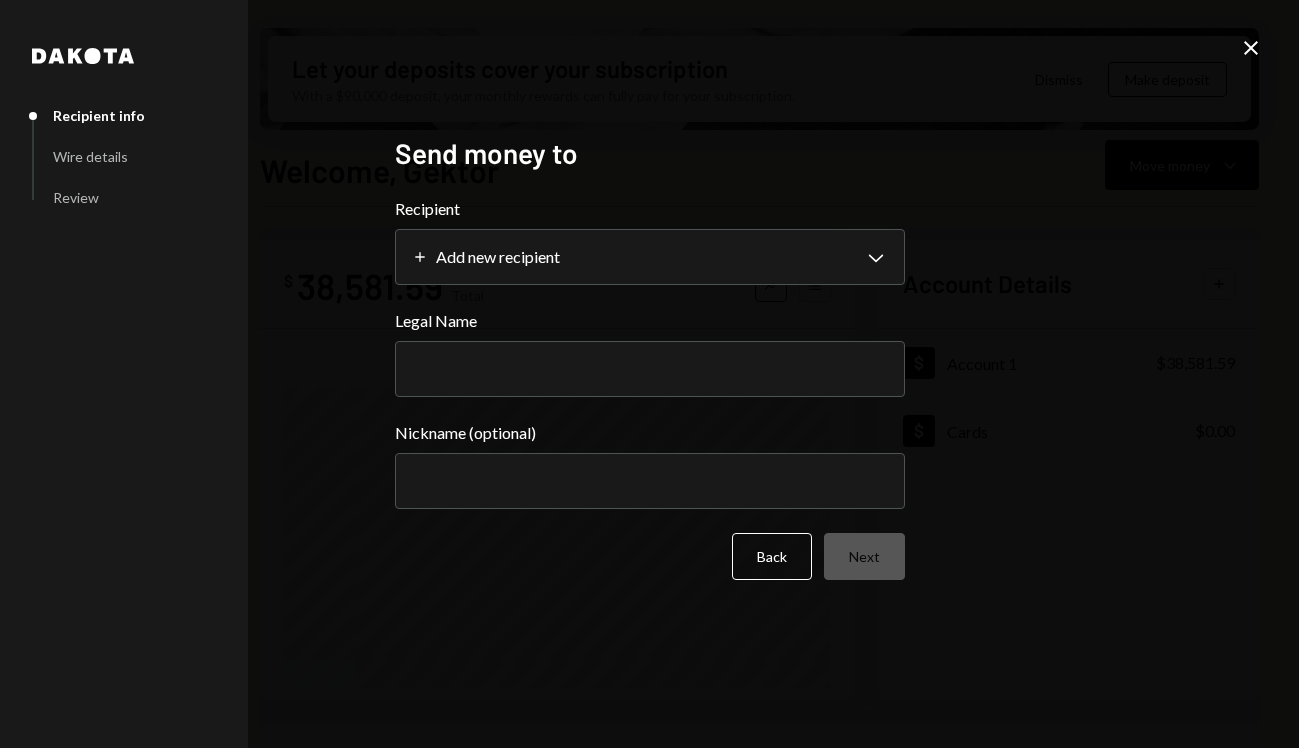 select 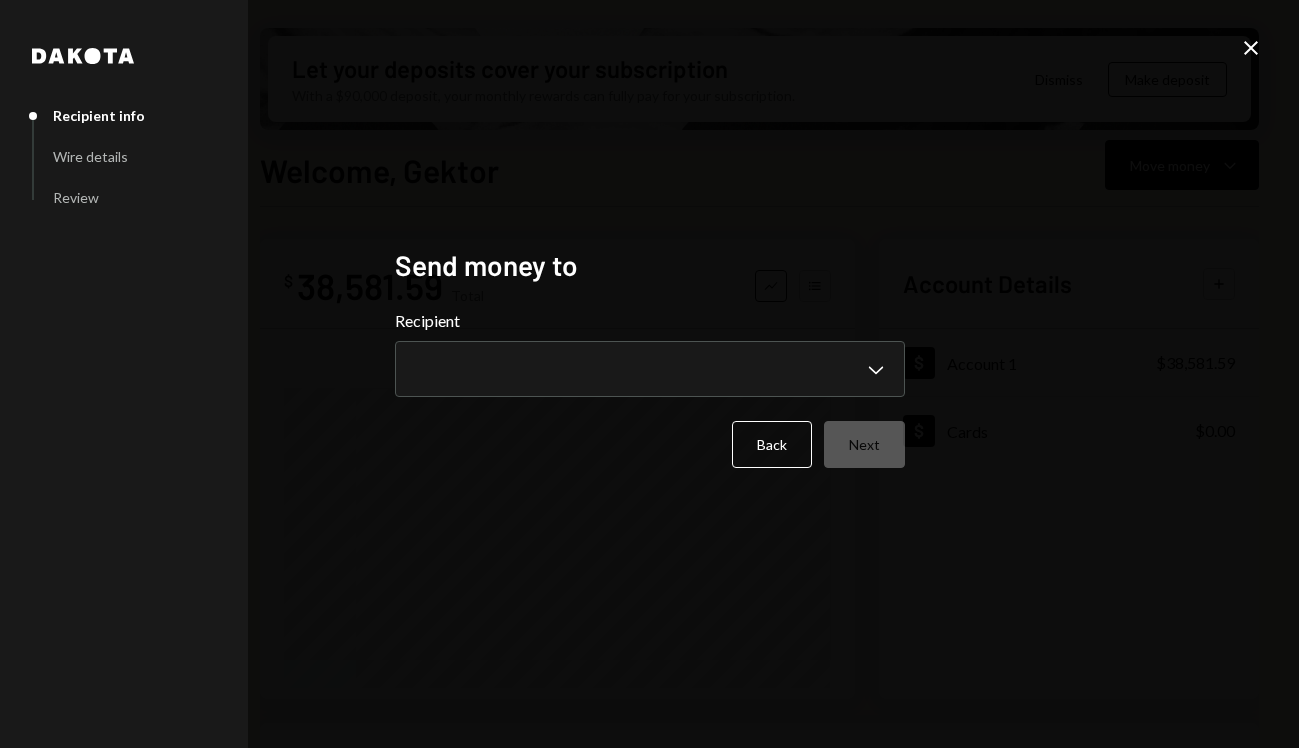 type 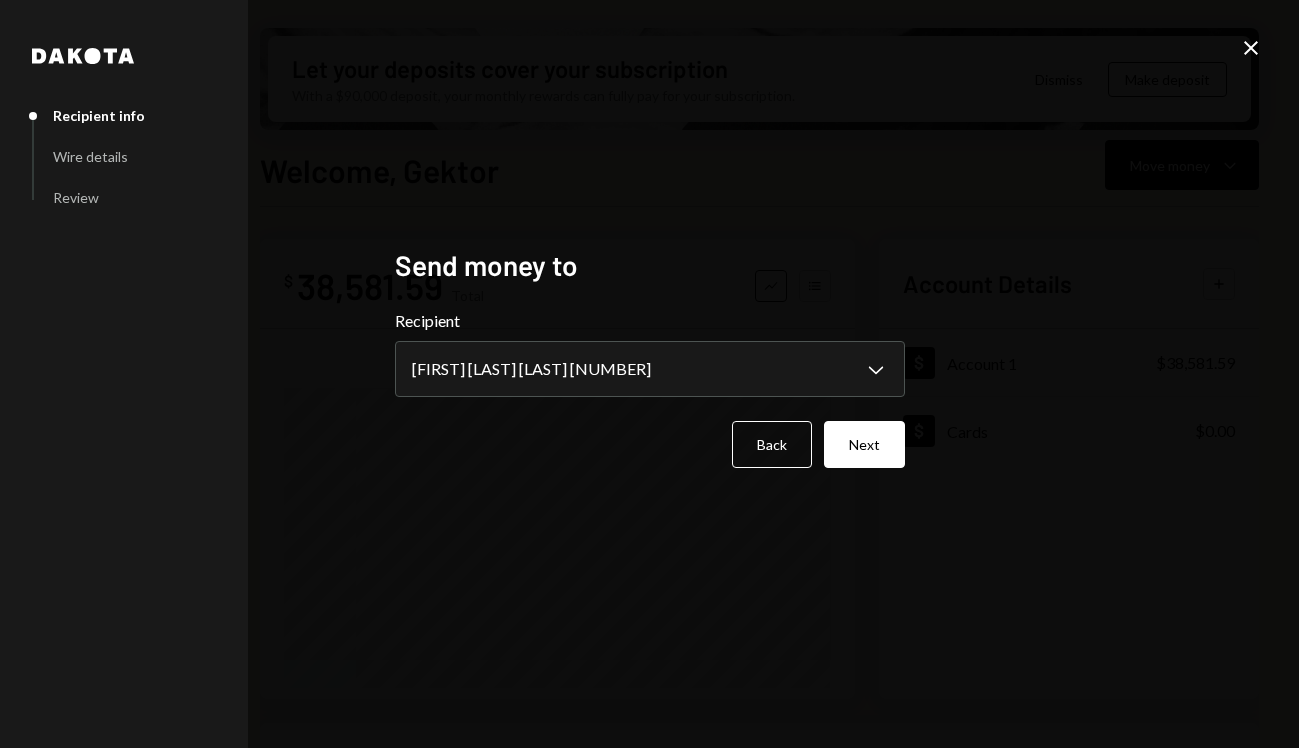 select on "**********" 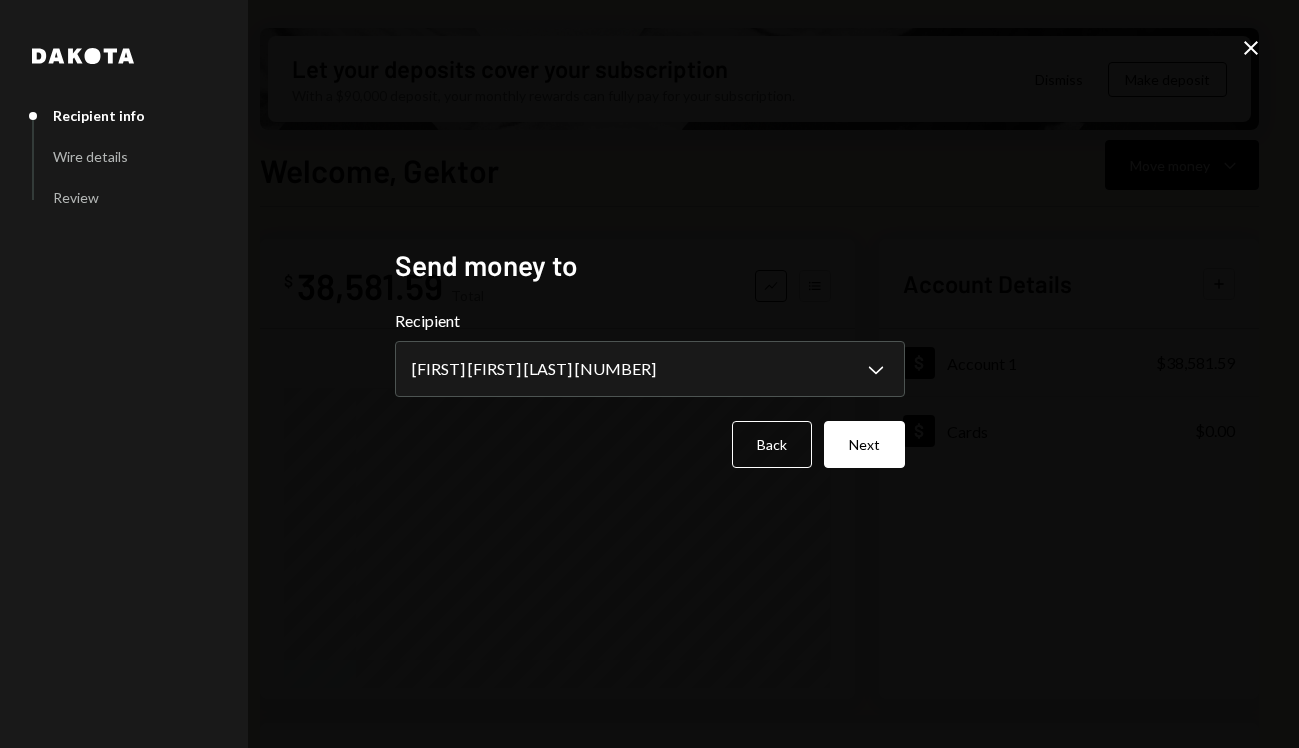 click on "**********" at bounding box center (650, 388) 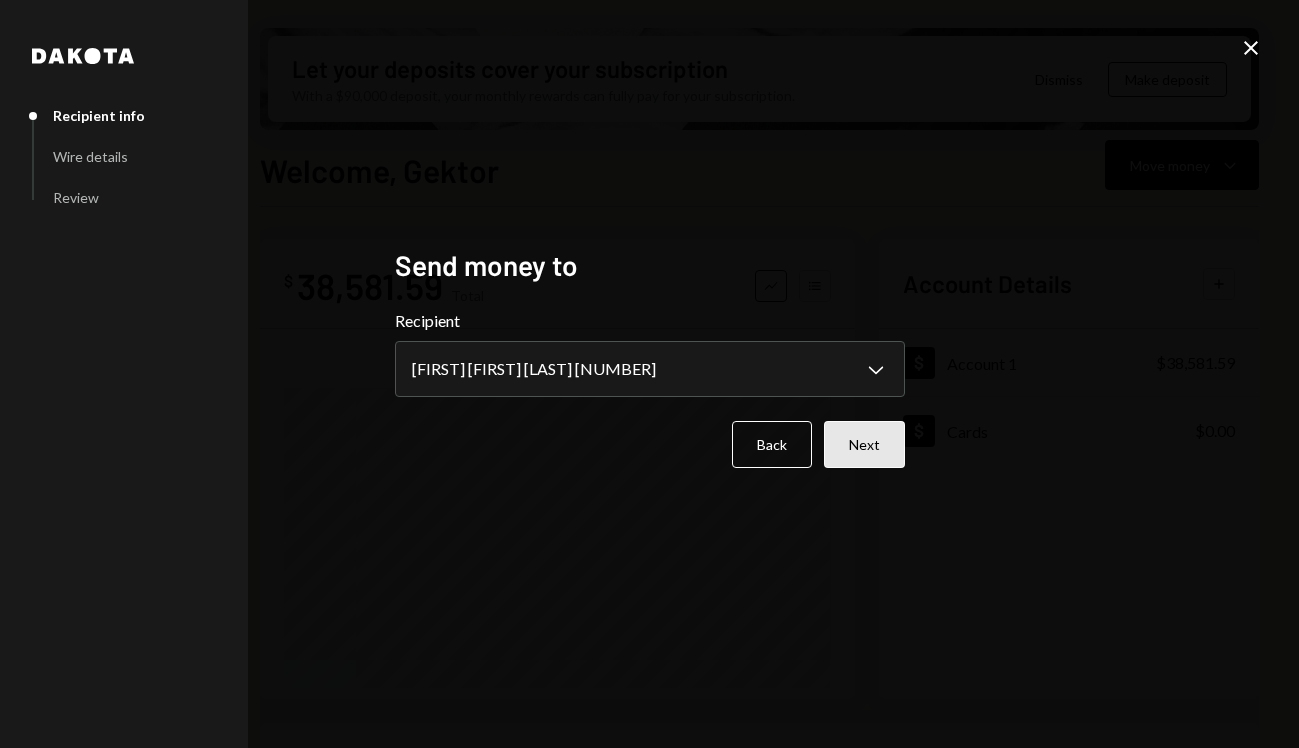 click on "Next" at bounding box center (864, 444) 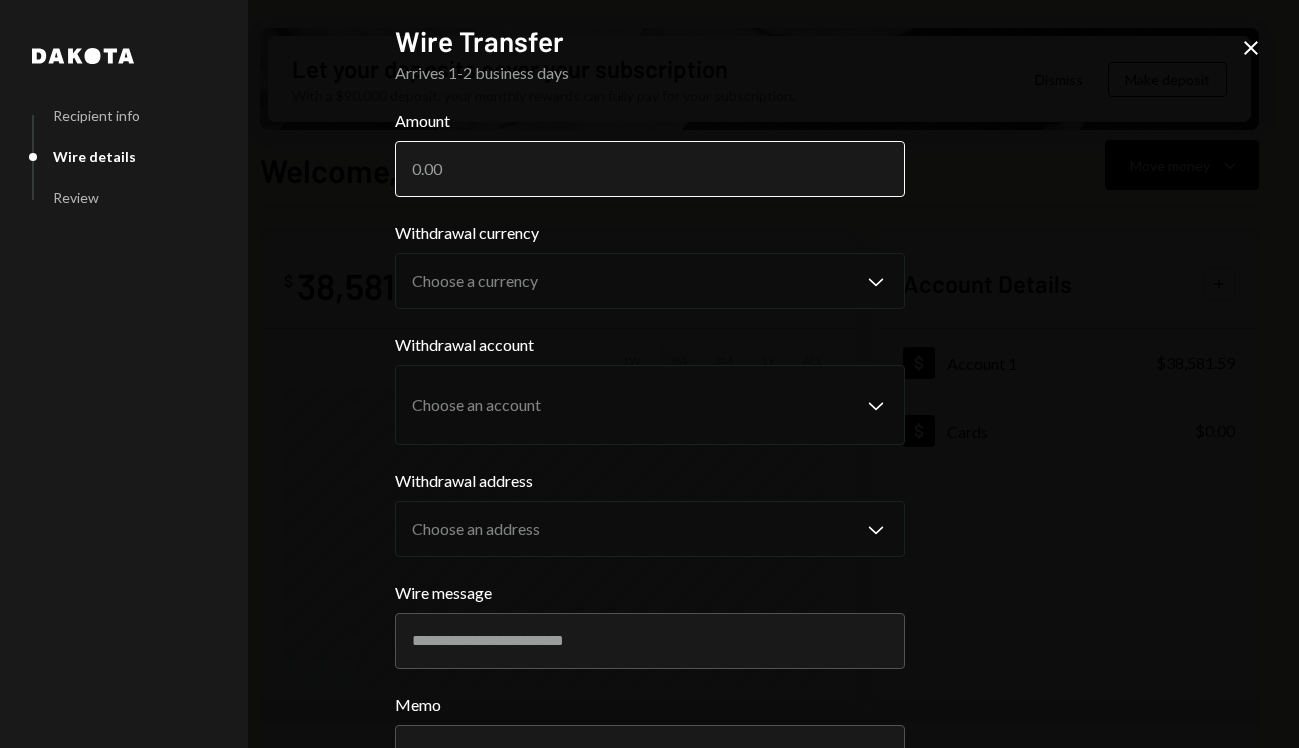 click on "Amount" at bounding box center [650, 169] 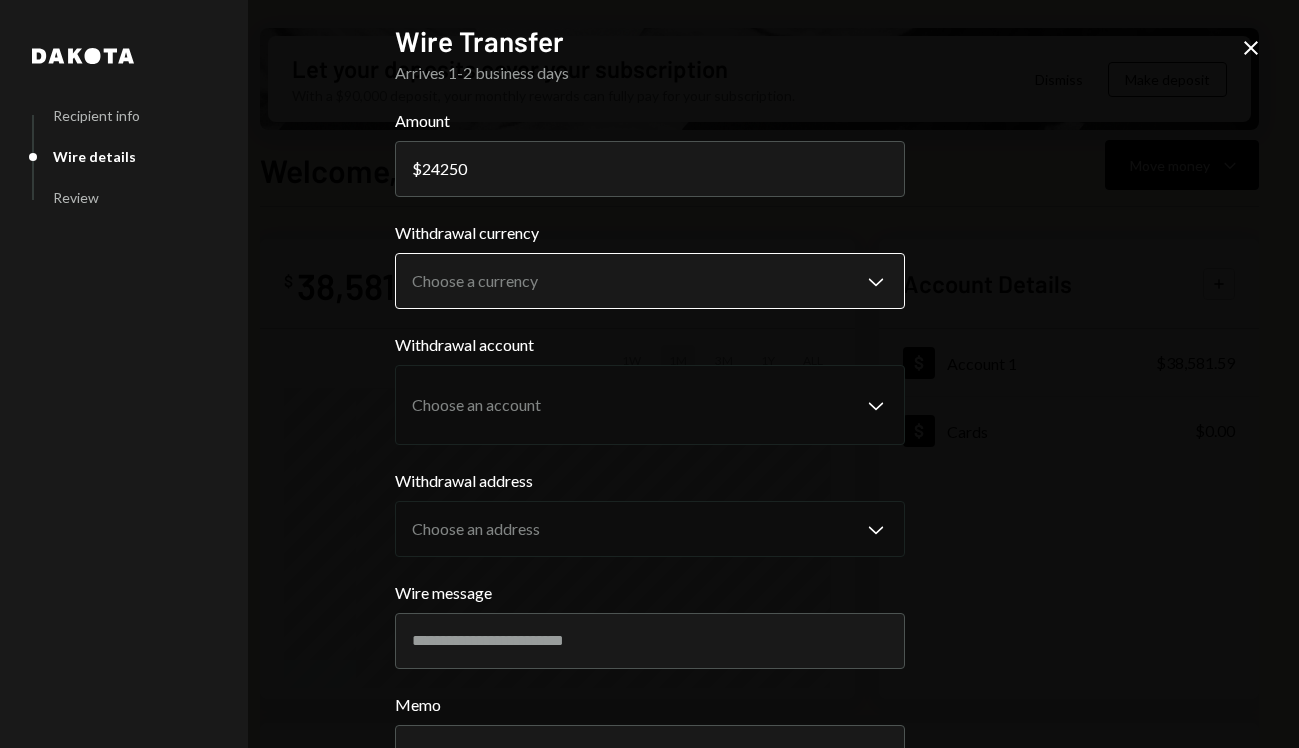 type on "24250" 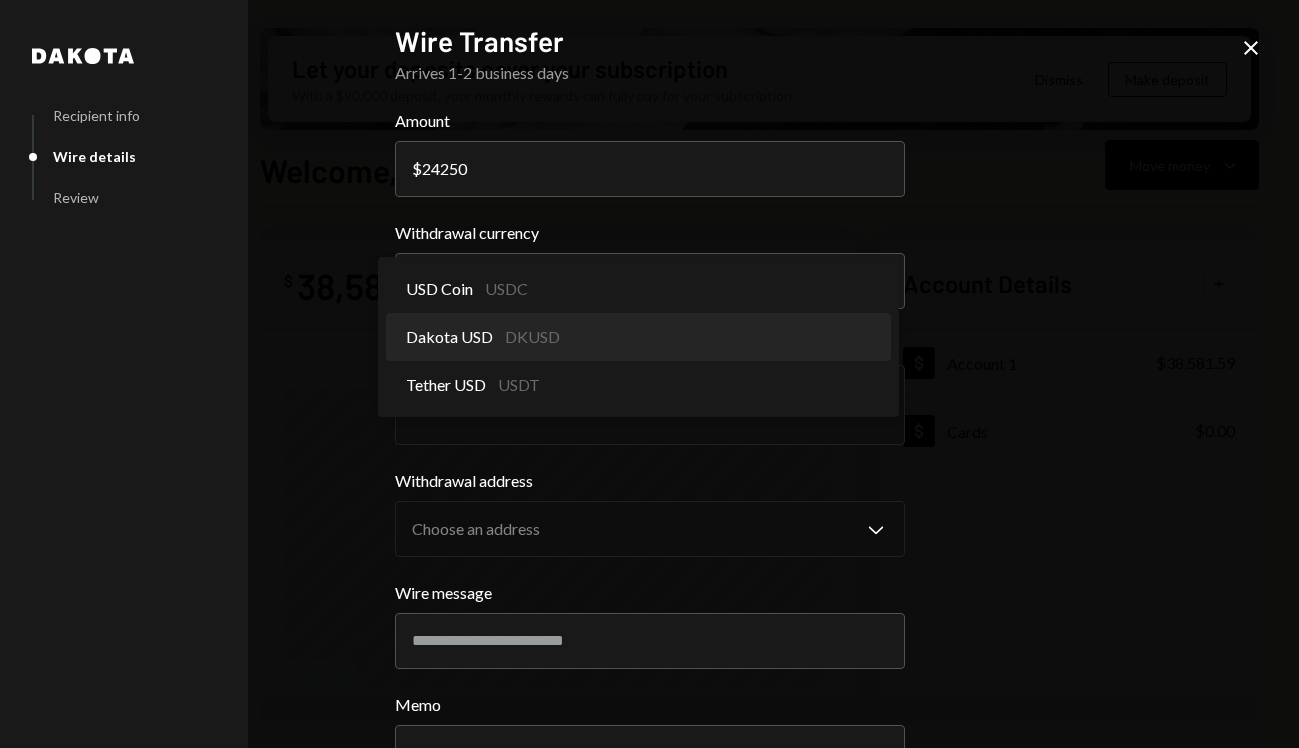 select on "*****" 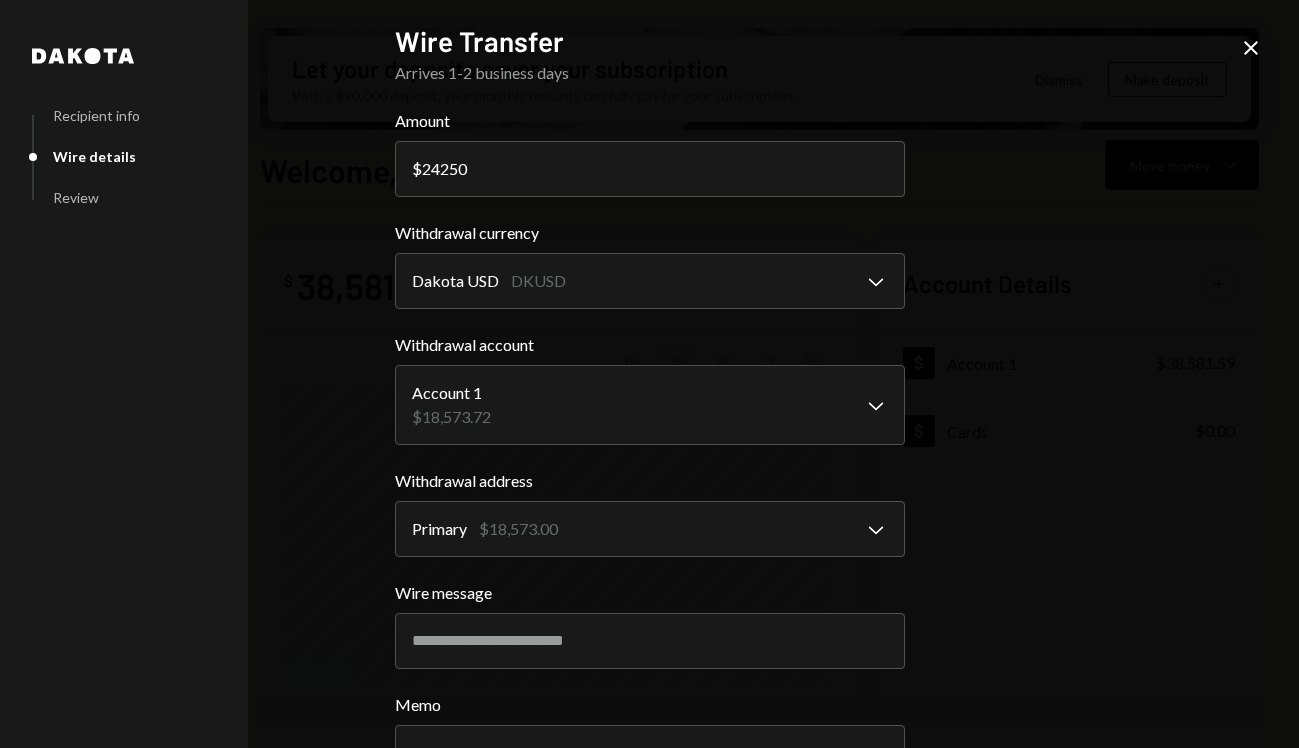 scroll, scrollTop: 159, scrollLeft: 0, axis: vertical 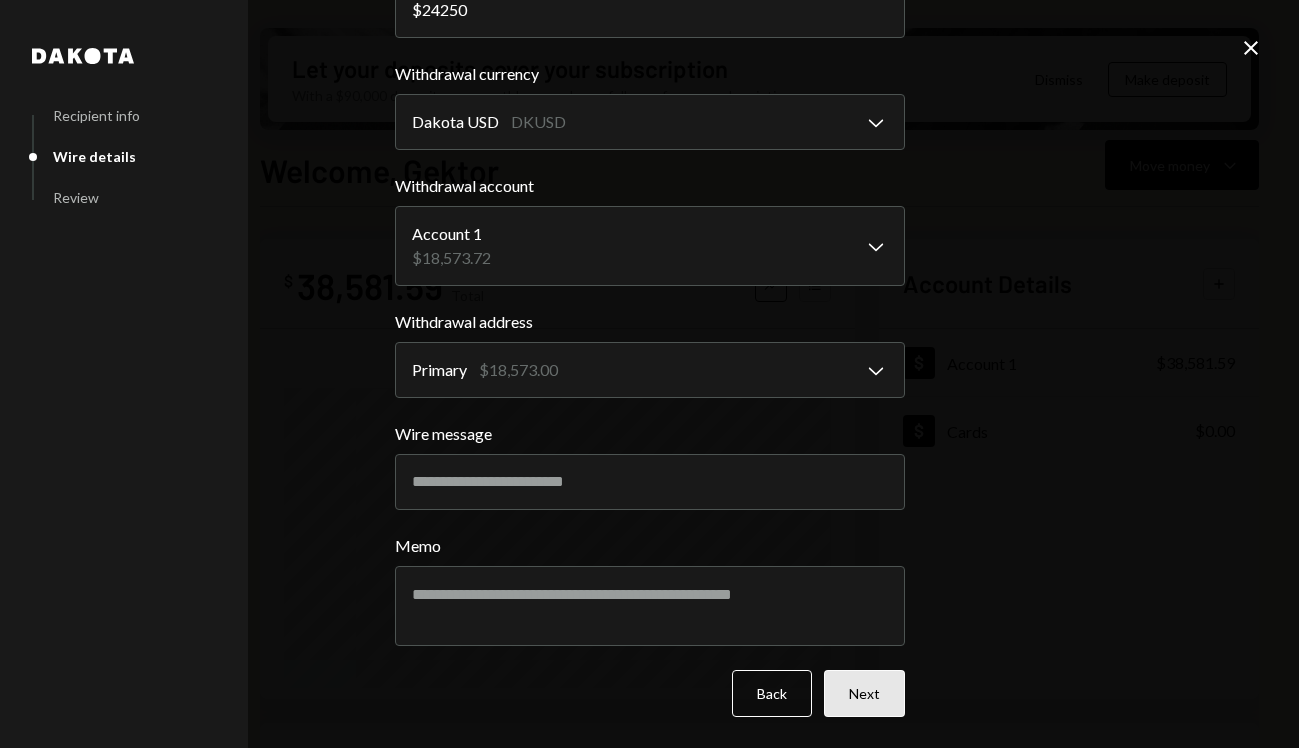 click on "Next" at bounding box center (864, 693) 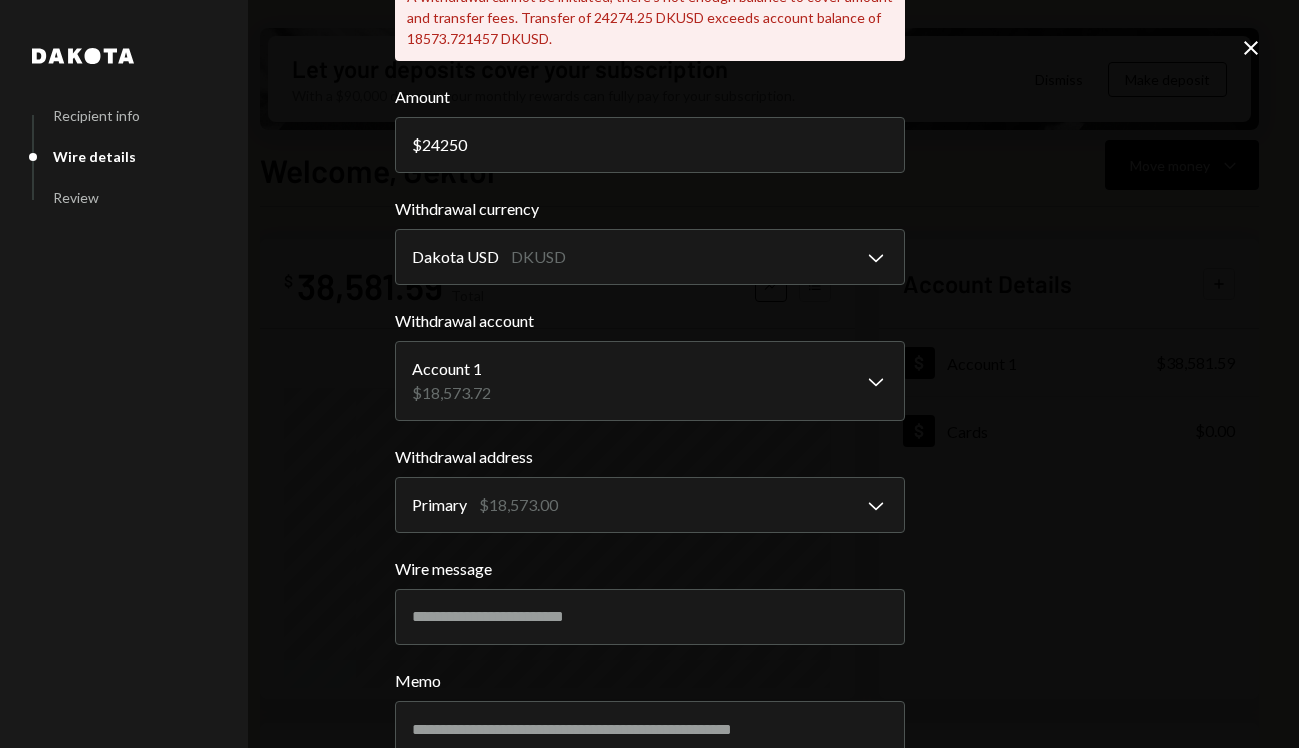 scroll, scrollTop: 294, scrollLeft: 0, axis: vertical 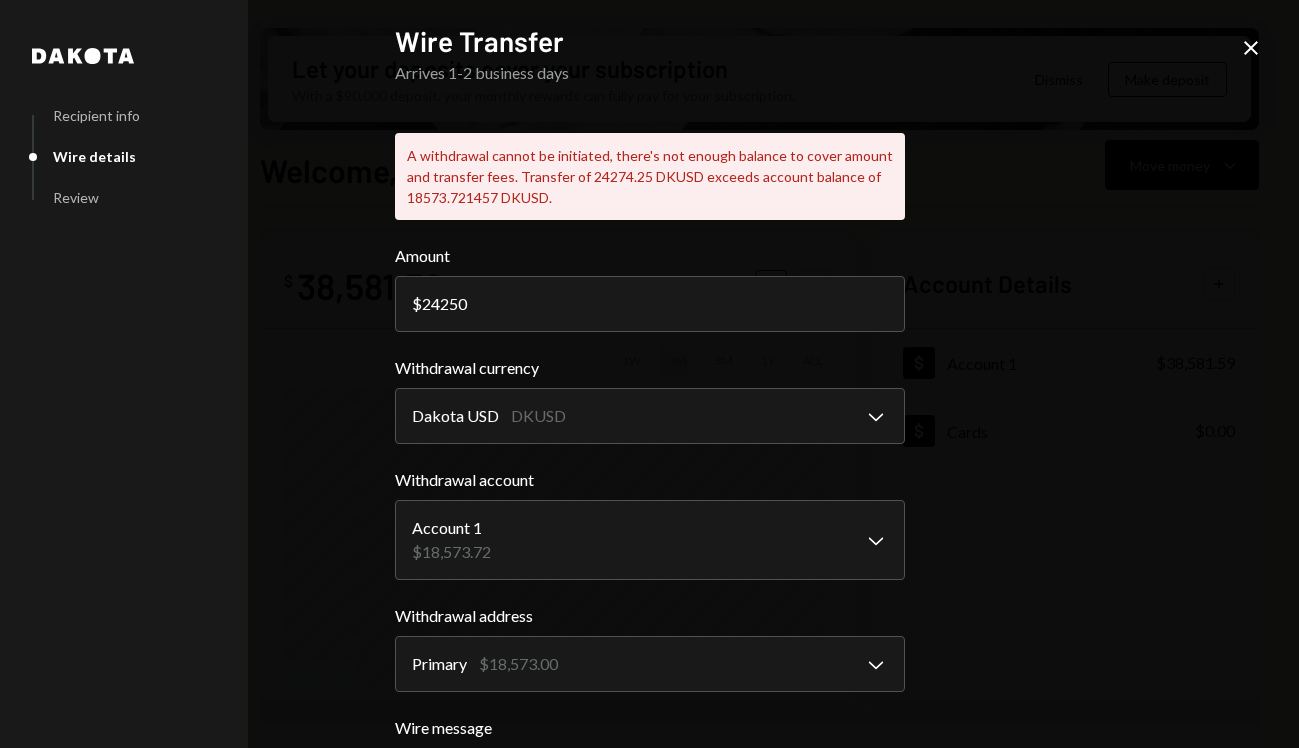click 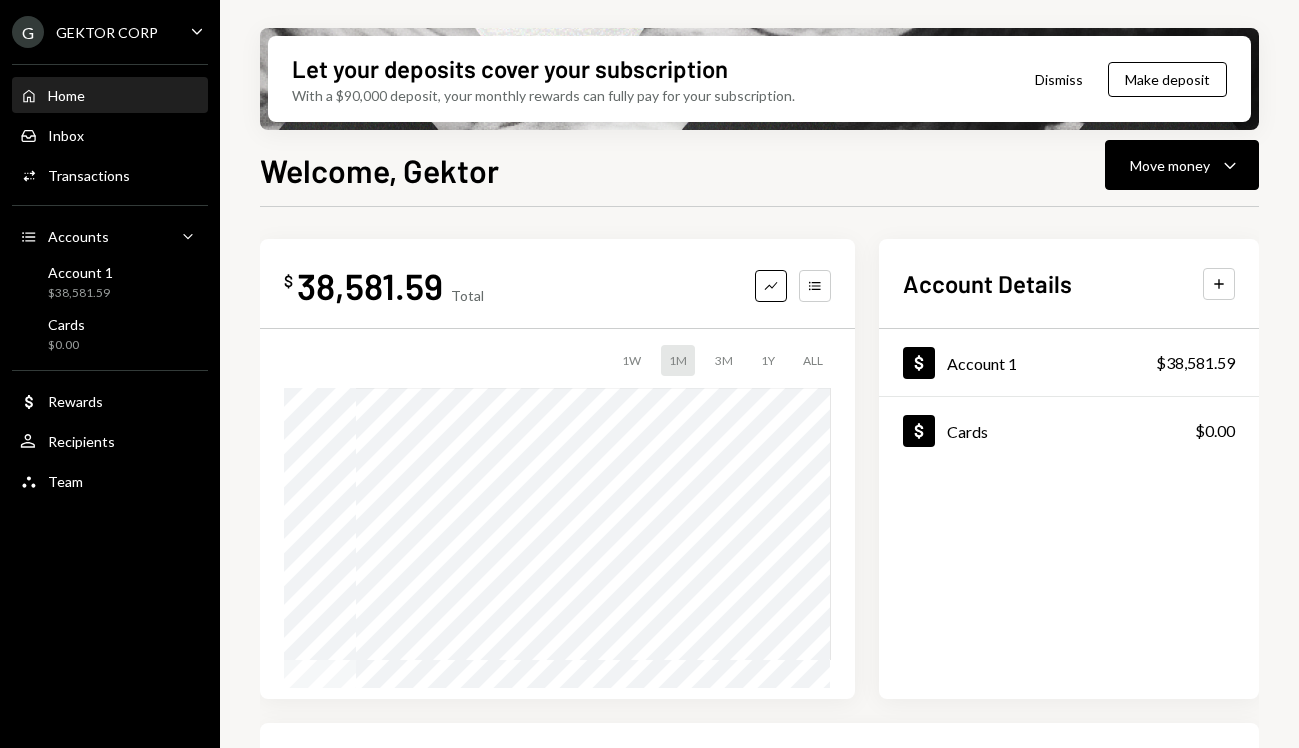 click on "$ 38,581.59 Total Graph Accounts 1W 1M 3M 1Y ALL" at bounding box center [557, 469] 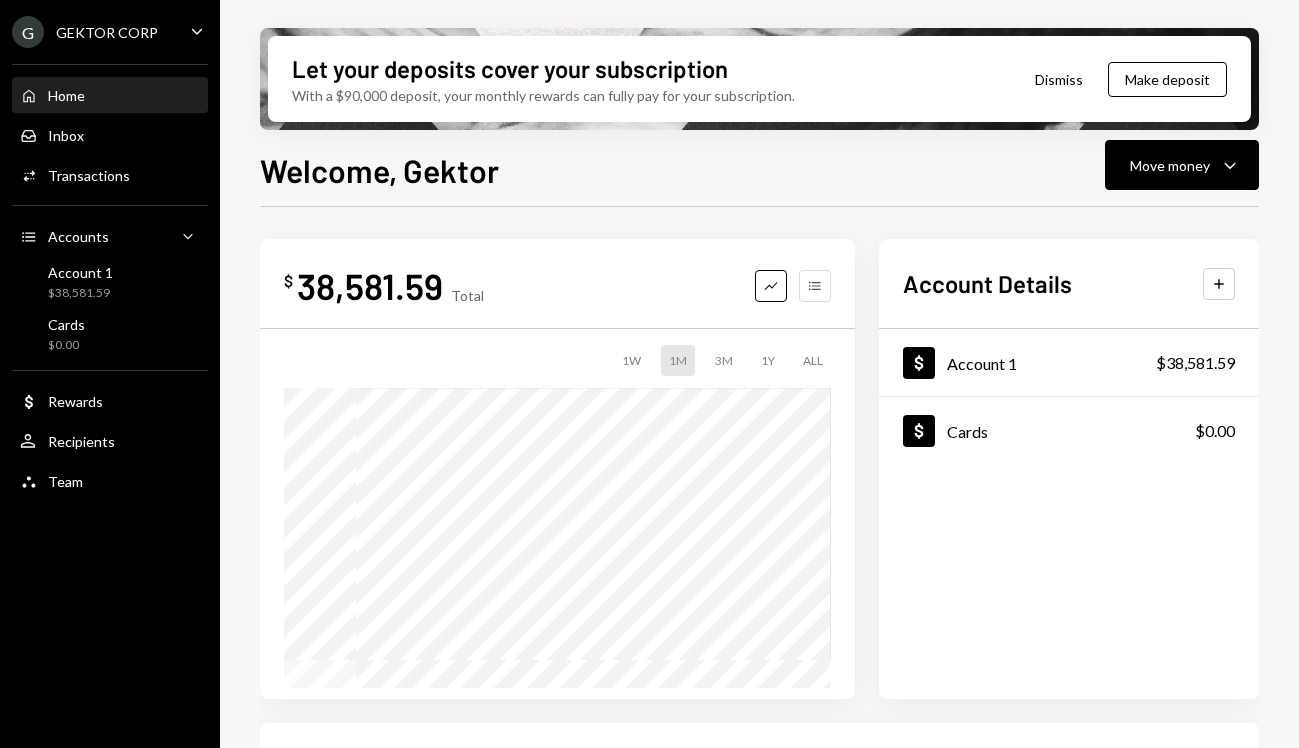 click on "Accounts" 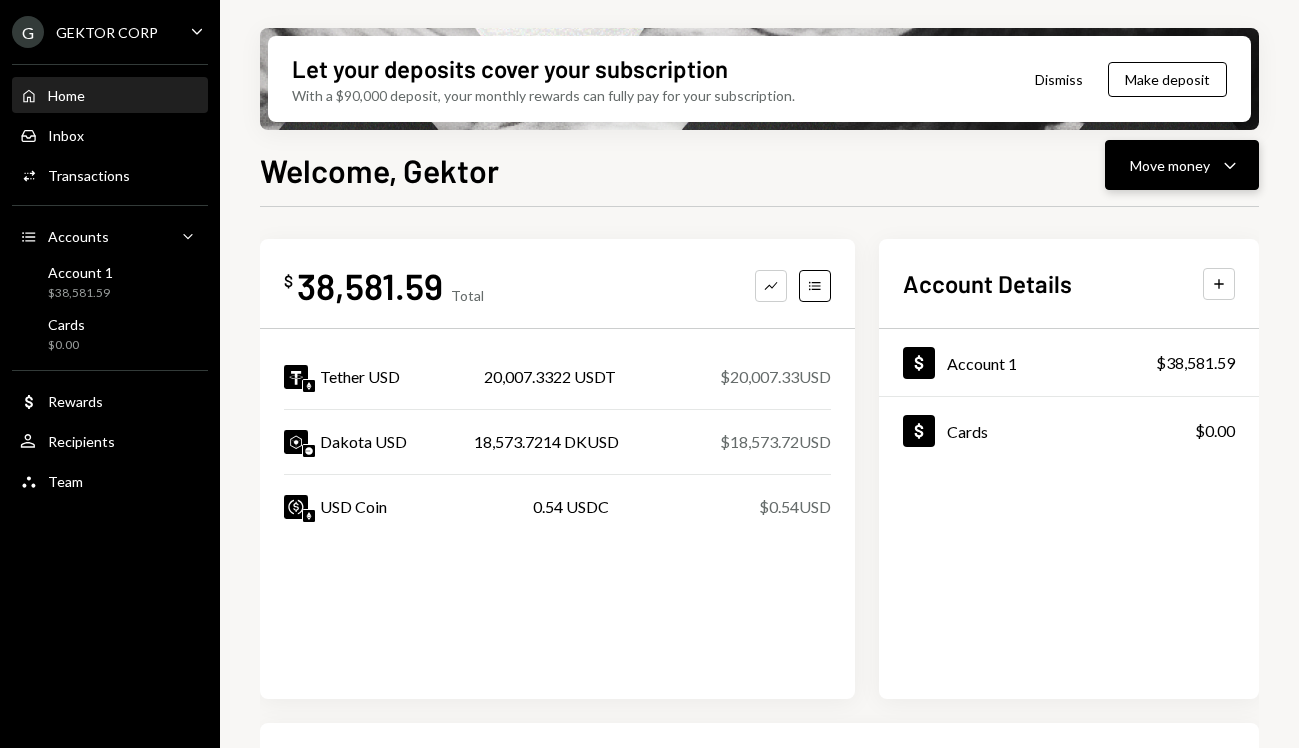 click on "Move money Caret Down" at bounding box center (1182, 165) 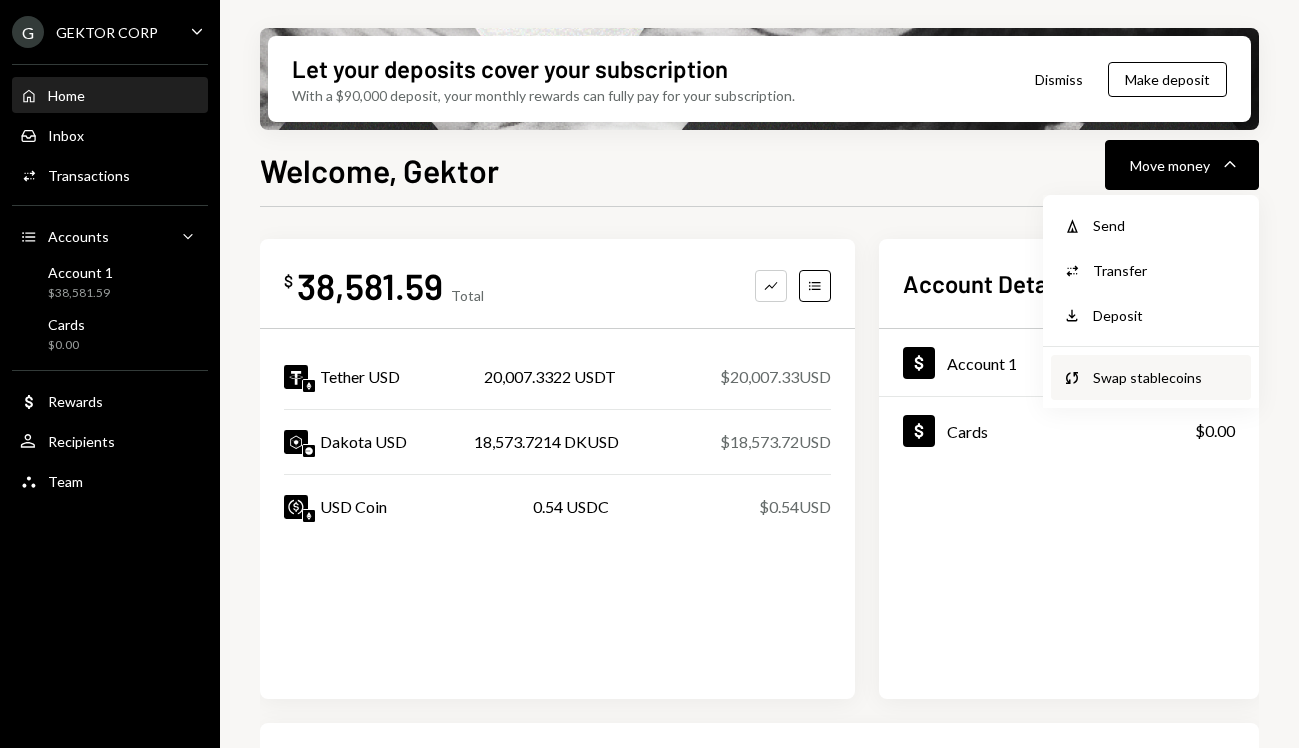 click on "Swap stablecoins" at bounding box center (1166, 377) 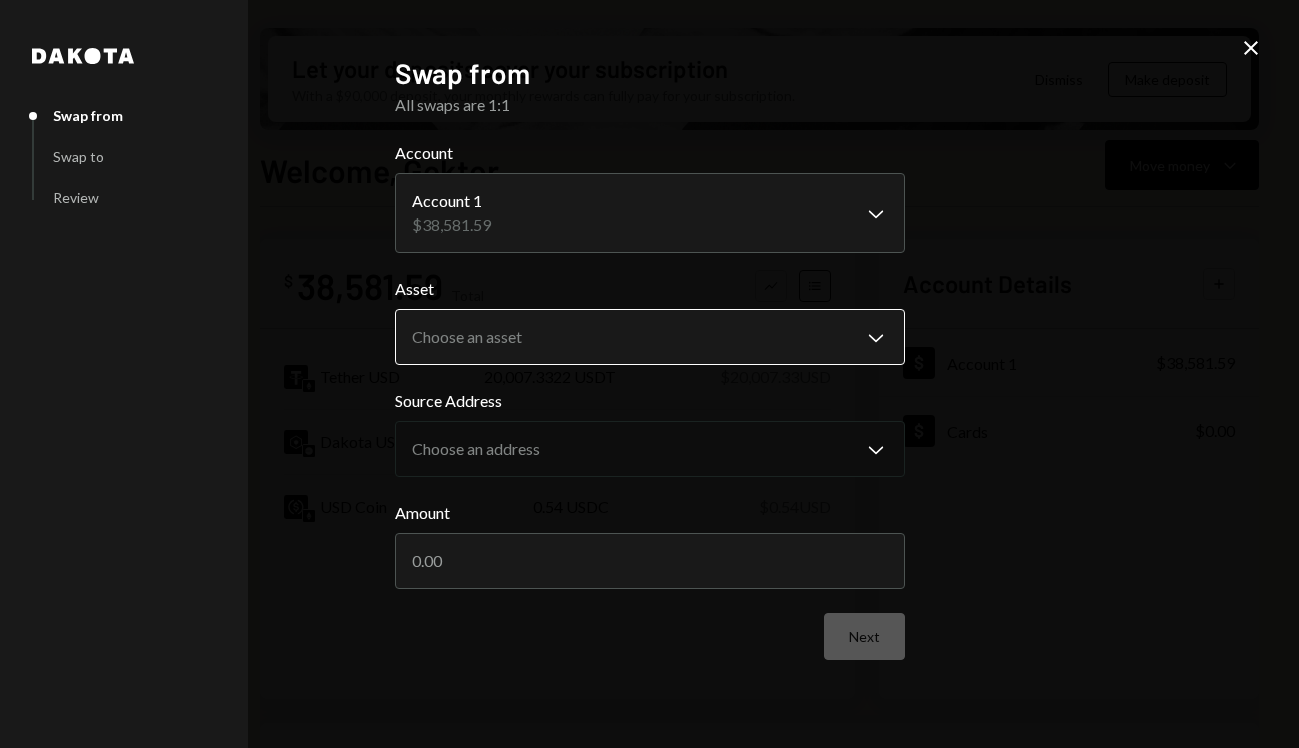 click on "G GEKTOR CORP Caret Down Home Home Inbox Inbox Activities Transactions Accounts Accounts Caret Down Account 1 $38,581.59 Cards $0.00 Dollar Rewards User Recipients Team Team Let your deposits cover your subscription With a $90,000 deposit, your monthly rewards can fully pay for your subscription. Dismiss Make deposit Welcome, [NAME] Move money Caret Down $ 38,581.59 Total Graph Accounts Tether USD 20,007.3322  USDT $20,007.33  USD Dakota USD 18,573.7214  DKUSD $18,573.72  USD USD Coin 0.54  USDC $0.54  USD Account Details Plus Dollar Account 1 $38,581.59 Dollar Cards $0.00 Recent Transactions View all Type Initiated By Initiated At Account Status Bank Payment $43,823.78 [NAME] 7:55 PM Account 1 Completed Bank Payment $9,736.72 [NAME] 7:15 PM Account 1 Completed Bank Payment $600.60 [NAME] 5:45 PM Account 1 Completed Bank Payment $256,256.00 [NAME] 5:41 PM Account 1 Completed Bank Deposit $263,524.00 1/ROLLTECH DIGITAL CORP 5:23 PM Account 1 Completed Welcome, [NAME] - Dakota Dakota Recipient info Wire details Review" at bounding box center (649, 374) 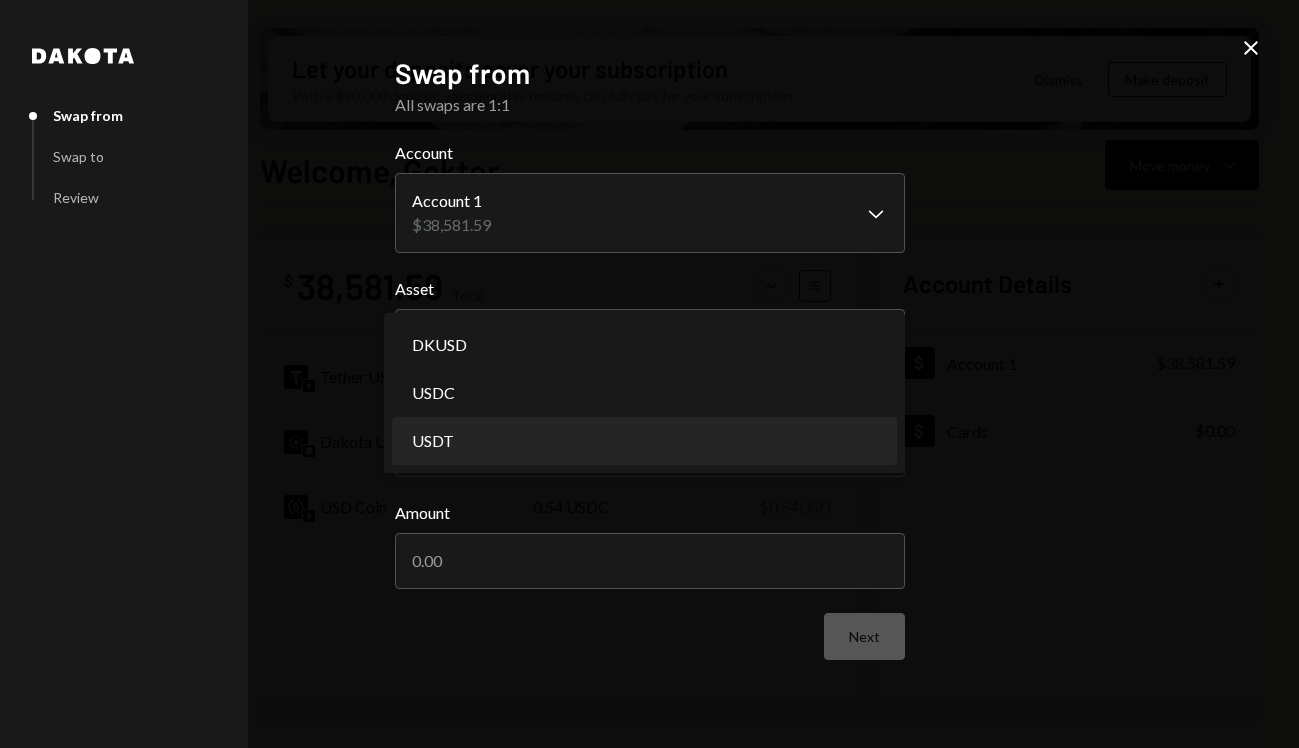 select on "****" 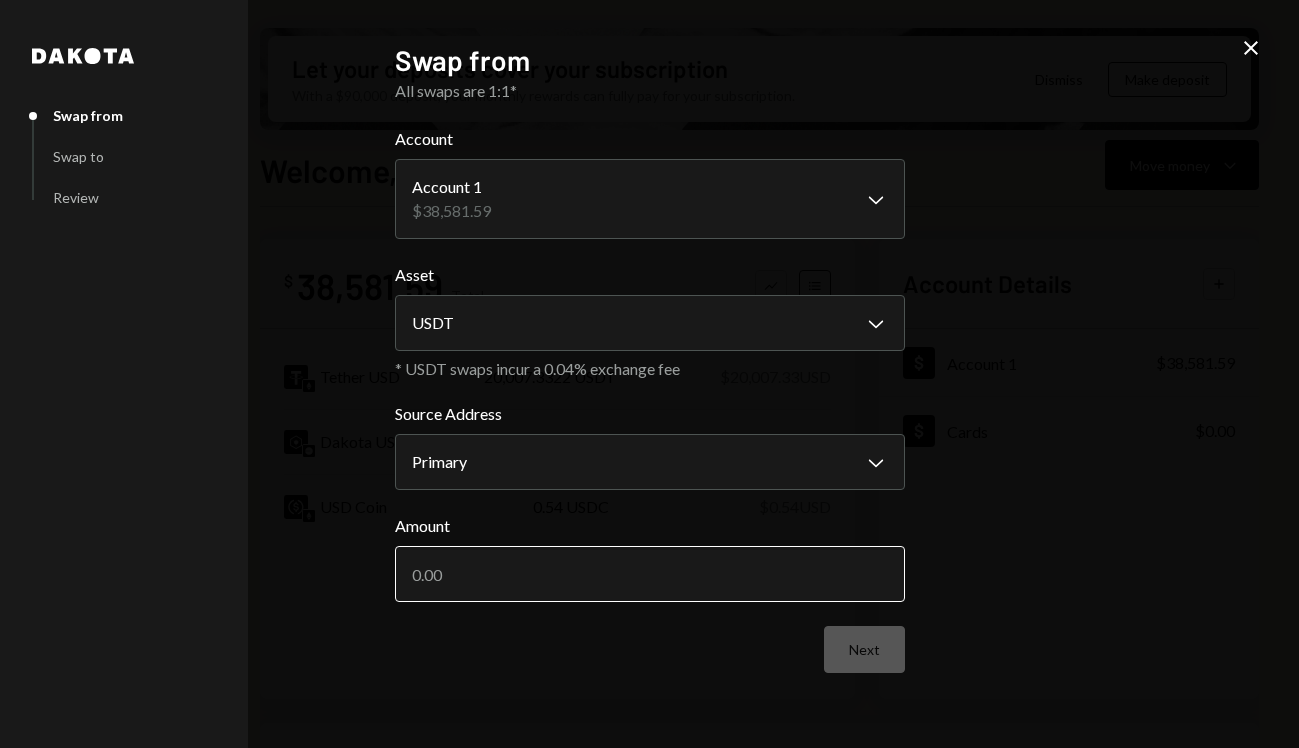 click on "Amount" at bounding box center (650, 574) 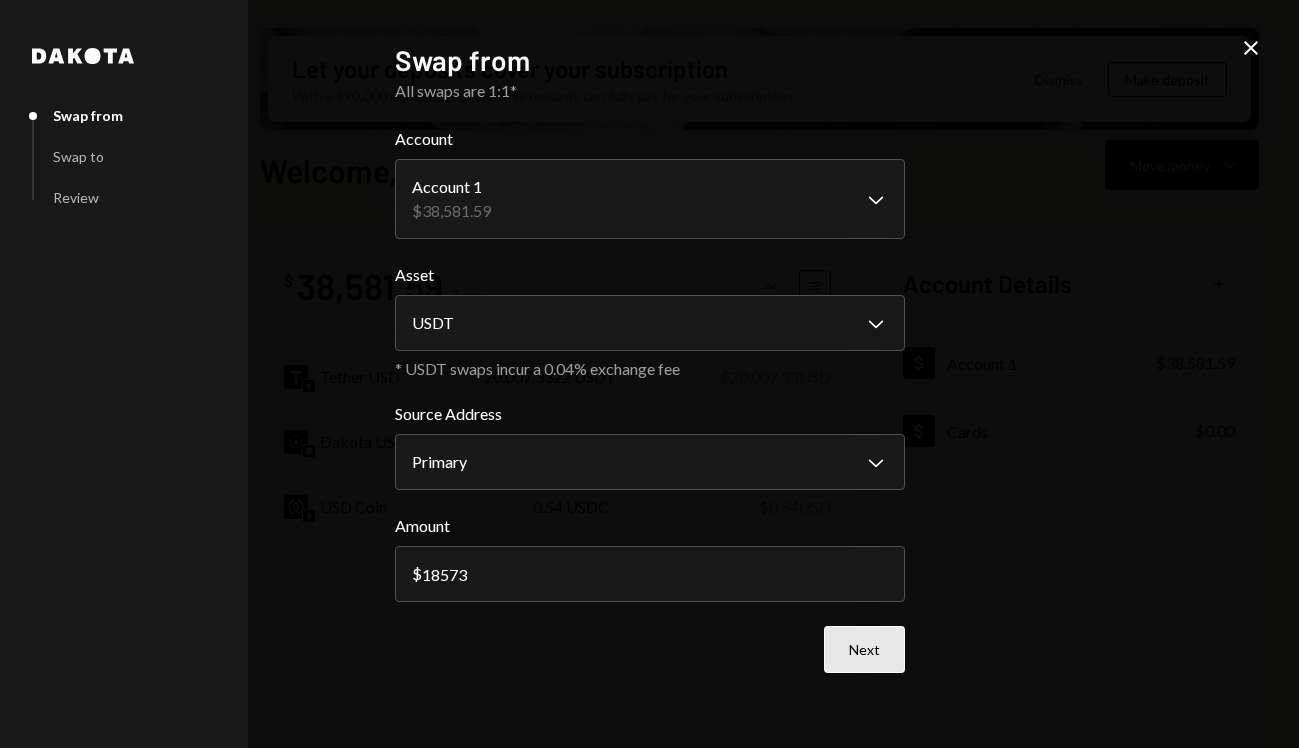 type on "18573" 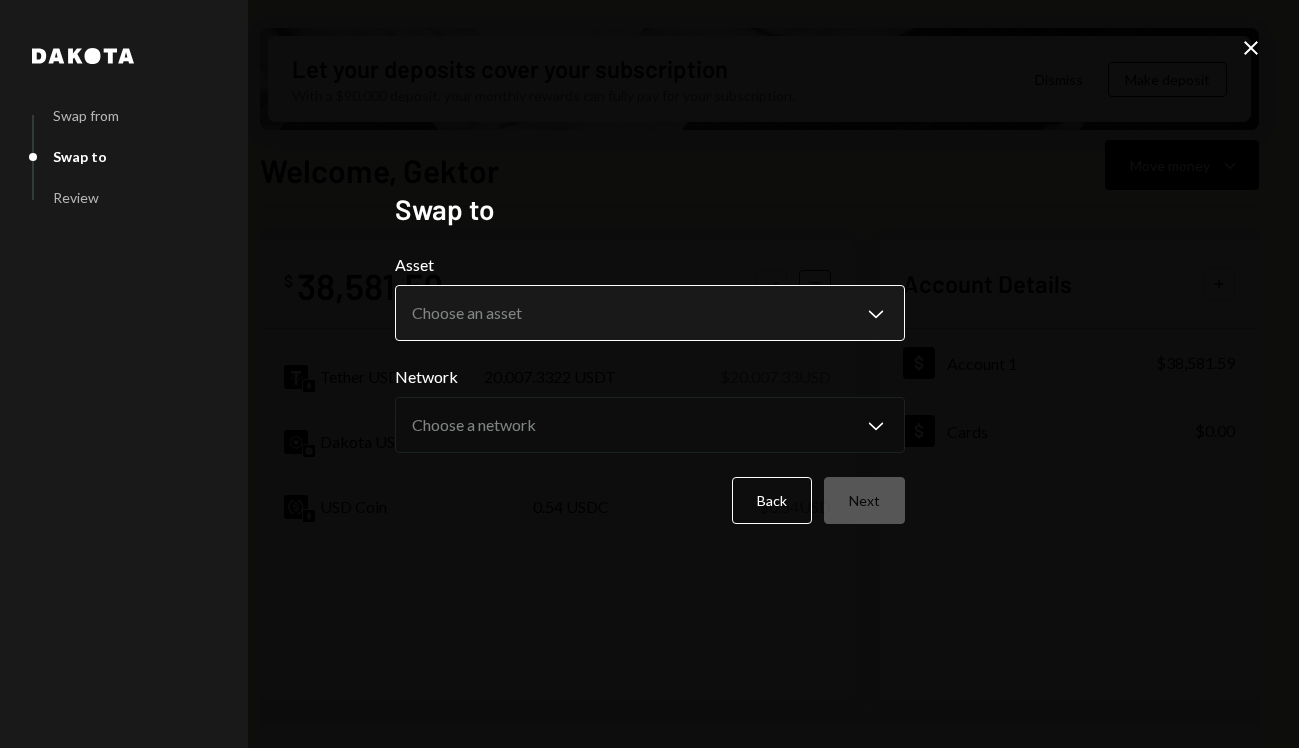click on "G GEKTOR CORP Caret Down Home Home Inbox Inbox Activities Transactions Accounts Accounts Caret Down Account 1 $38,581.59 Cards $0.00 Dollar Rewards User Recipients Team Team Let your deposits cover your subscription With a $90,000 deposit, your monthly rewards can fully pay for your subscription. Dismiss Make deposit Welcome, [NAME] Move money Caret Down $ 38,581.59 Total Graph Accounts Tether USD 20,007.3322  USDT $20,007.33  USD Dakota USD 18,573.7214  DKUSD $18,573.72  USD USD Coin 0.54  USDC $0.54  USD Account Details Plus Dollar Account 1 $38,581.59 Dollar Cards $0.00 Recent Transactions View all Type Initiated By Initiated At Account Status Bank Payment $43,823.78 [NAME] 7:55 PM Account 1 Completed Bank Payment $9,736.72 [NAME] 7:15 PM Account 1 Completed Bank Payment $600.60 [NAME] 5:45 PM Account 1 Completed Bank Payment $256,256.00 [NAME] 5:41 PM Account 1 Completed Bank Deposit $263,524.00 1/ROLLTECH DIGITAL CORP 5:23 PM Account 1 Completed Welcome, [NAME] - Dakota Dakota Recipient info Wire details Review" at bounding box center (649, 374) 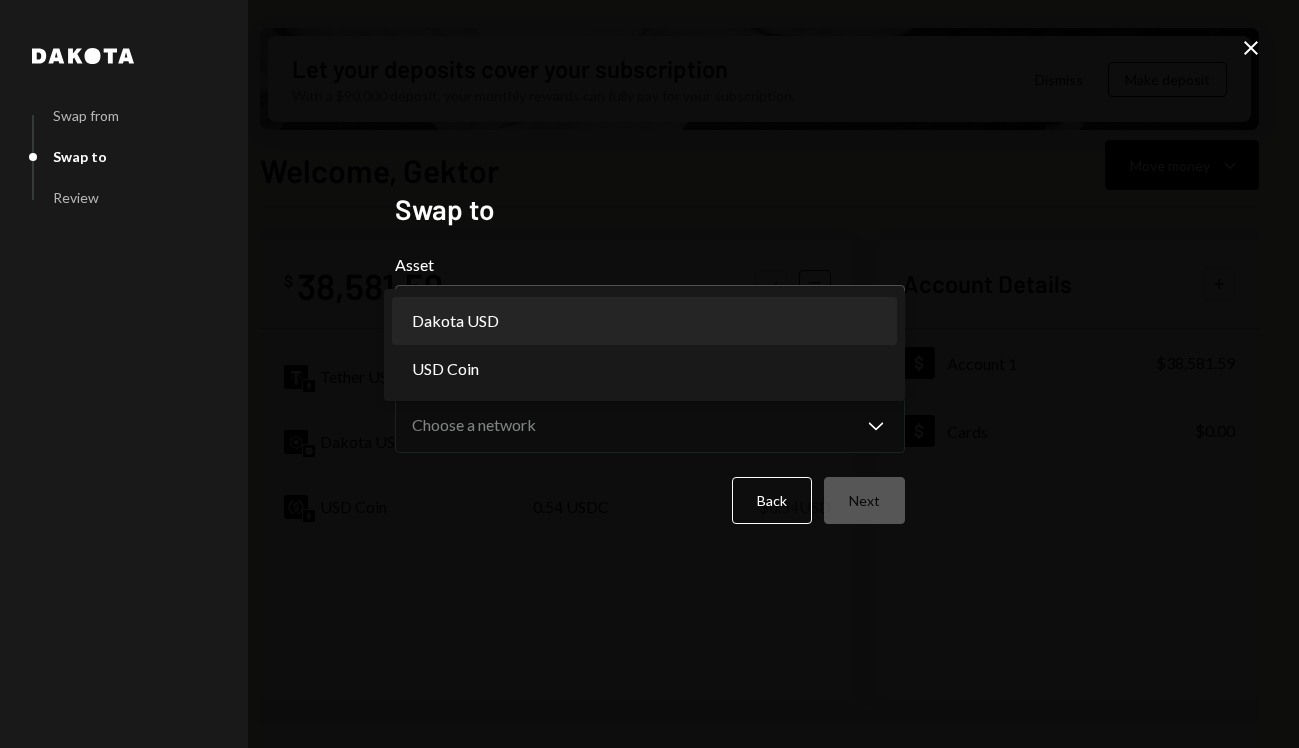 select on "*****" 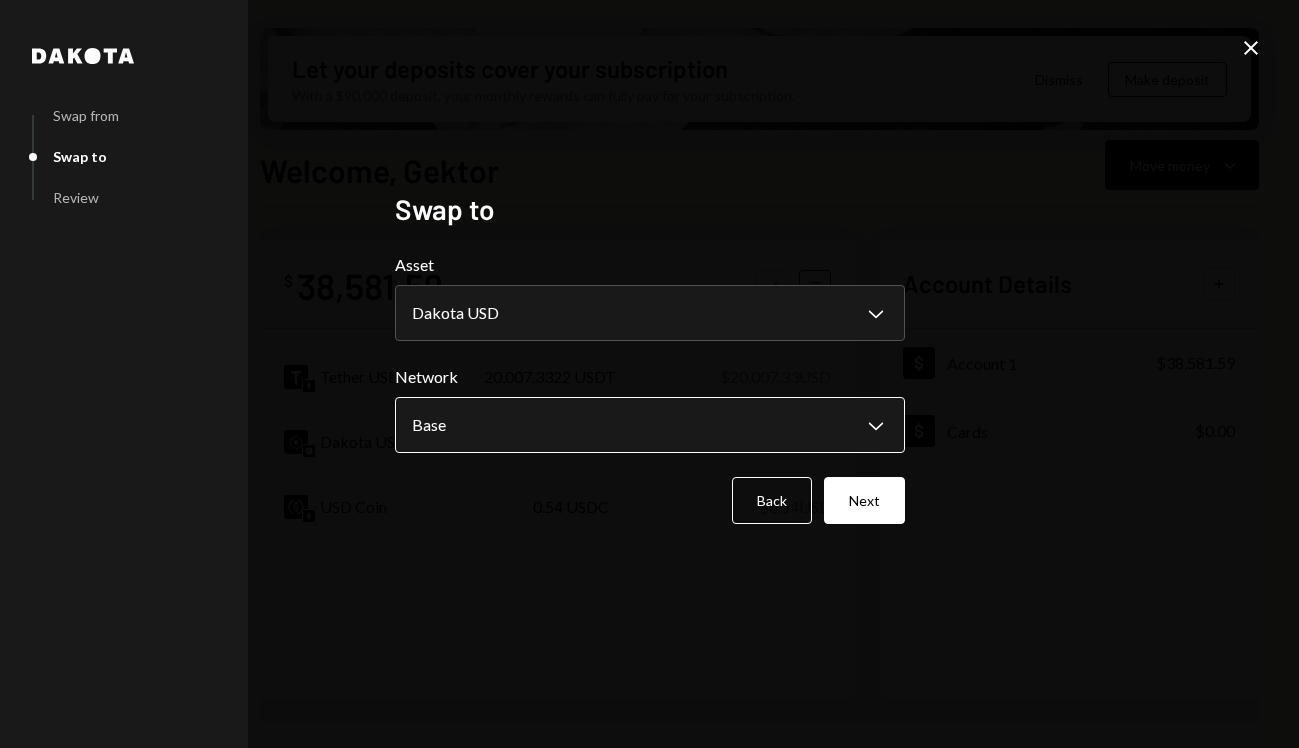 click on "G GEKTOR CORP Caret Down Home Home Inbox Inbox Activities Transactions Accounts Accounts Caret Down Account 1 $38,581.59 Cards $0.00 Dollar Rewards User Recipients Team Team Let your deposits cover your subscription With a $90,000 deposit, your monthly rewards can fully pay for your subscription. Dismiss Make deposit Welcome, [NAME] Move money Caret Down $ 38,581.59 Total Graph Accounts Tether USD 20,007.3322  USDT $20,007.33  USD Dakota USD 18,573.7214  DKUSD $18,573.72  USD USD Coin 0.54  USDC $0.54  USD Account Details Plus Dollar Account 1 $38,581.59 Dollar Cards $0.00 Recent Transactions View all Type Initiated By Initiated At Account Status Bank Payment $43,823.78 [NAME] 7:55 PM Account 1 Completed Bank Payment $9,736.72 [NAME] 7:15 PM Account 1 Completed Bank Payment $600.60 [NAME] 5:45 PM Account 1 Completed Bank Payment $256,256.00 [NAME] 5:41 PM Account 1 Completed Bank Deposit $263,524.00 1/ROLLTECH DIGITAL CORP 5:23 PM Account 1 Completed Welcome, [NAME] - Dakota Dakota Recipient info Wire details Review" at bounding box center [649, 374] 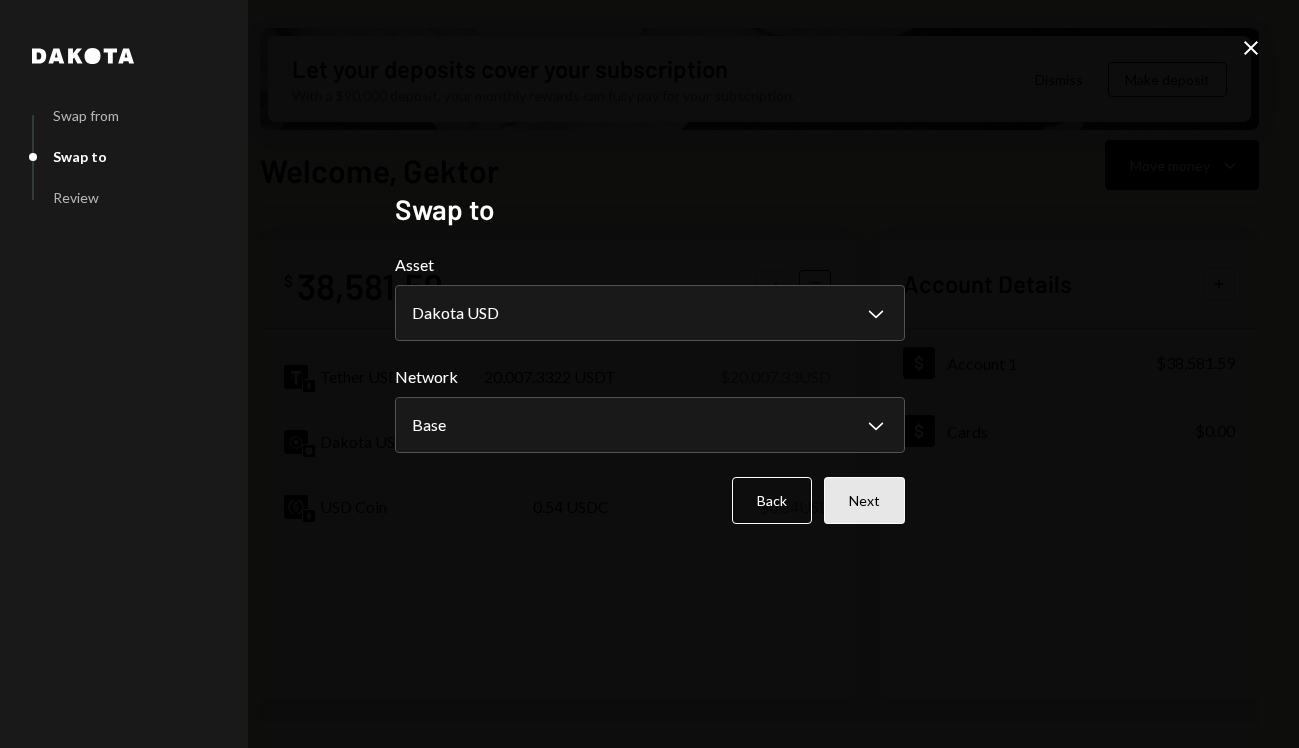 click on "Next" at bounding box center (864, 500) 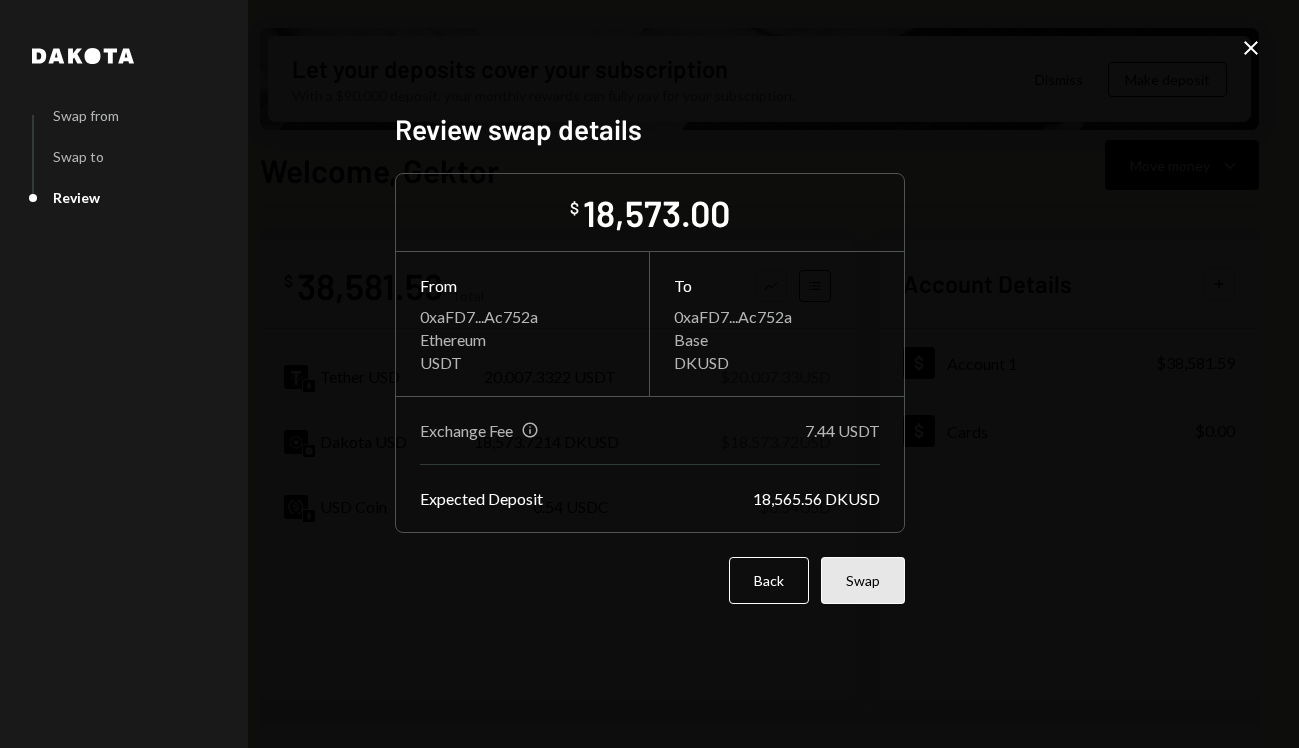 click on "Swap" at bounding box center [863, 580] 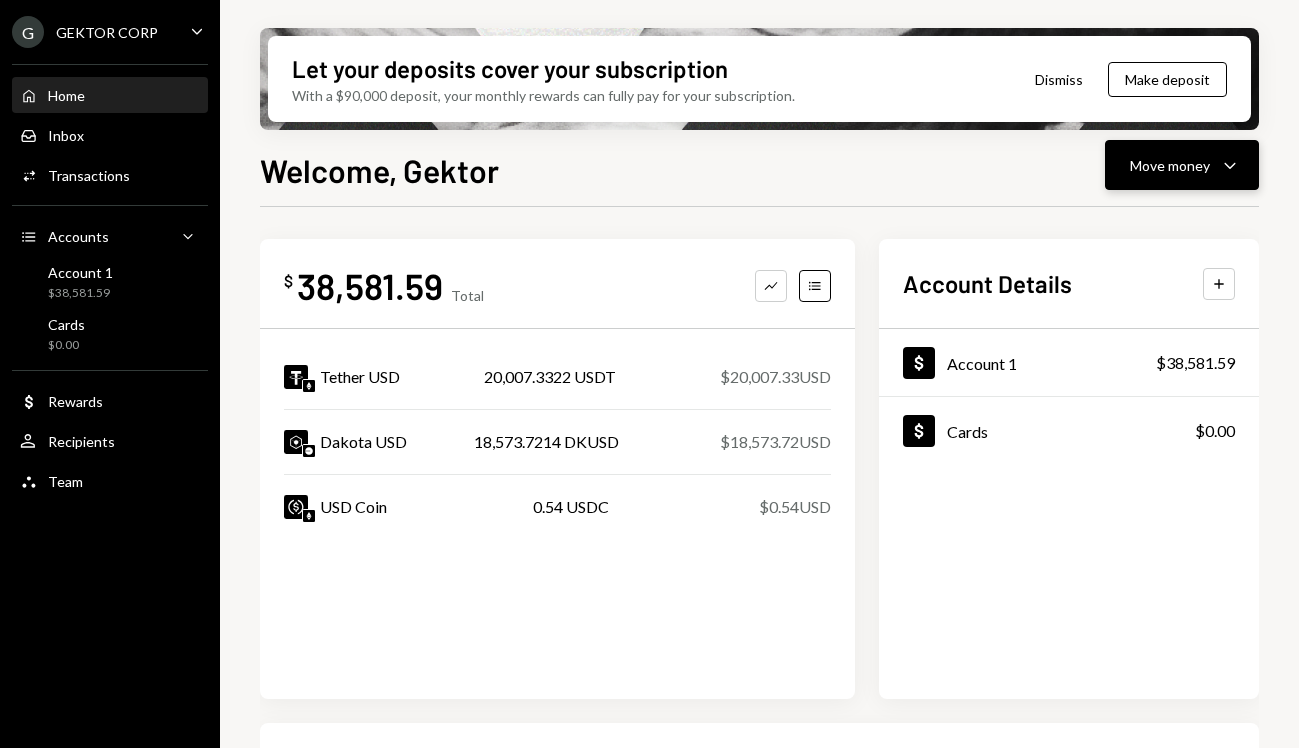 click on "Move money" at bounding box center (1170, 165) 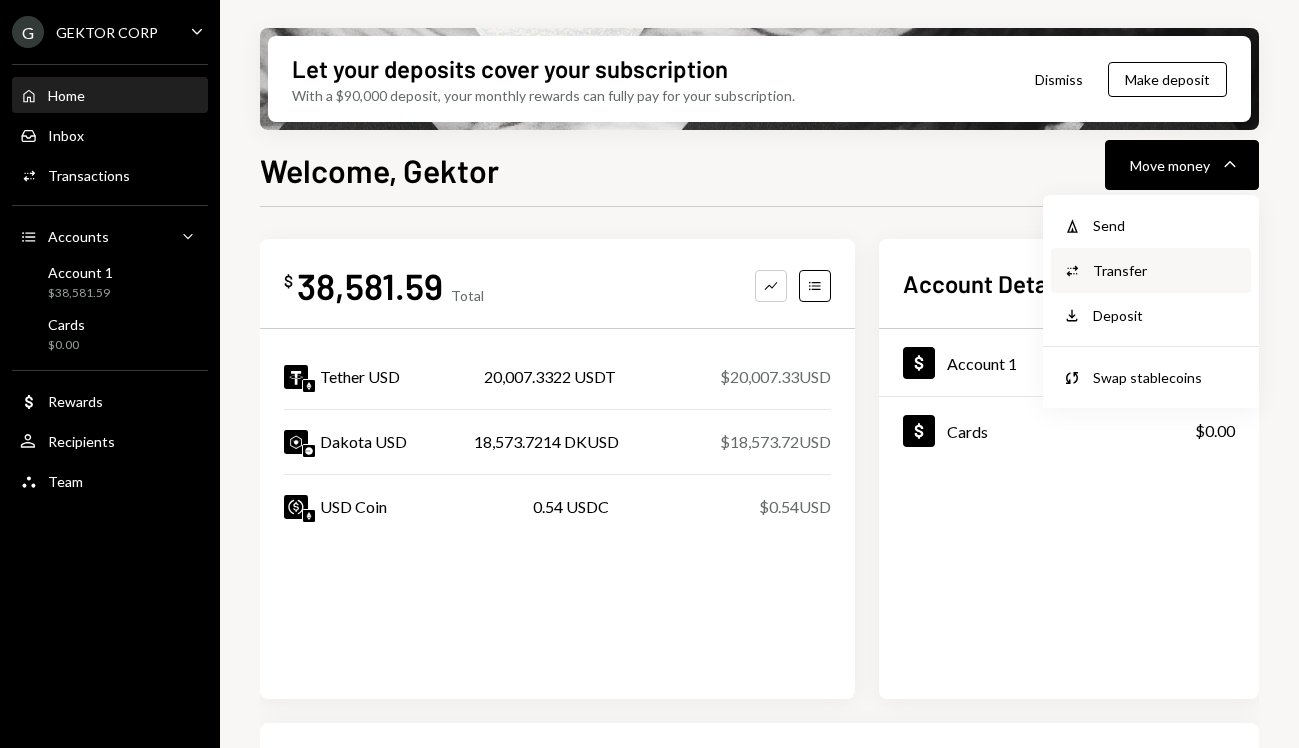 click on "Convert Transfer" at bounding box center [1151, 270] 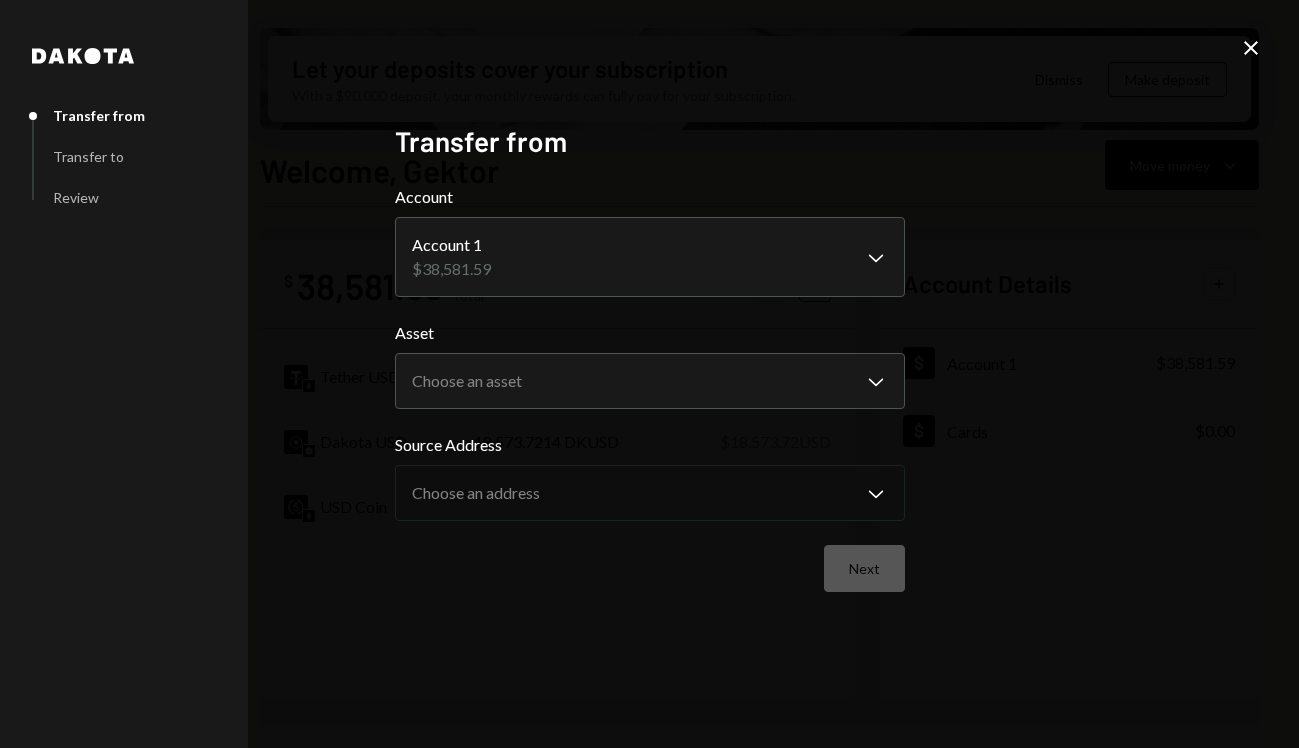 click on "Close" 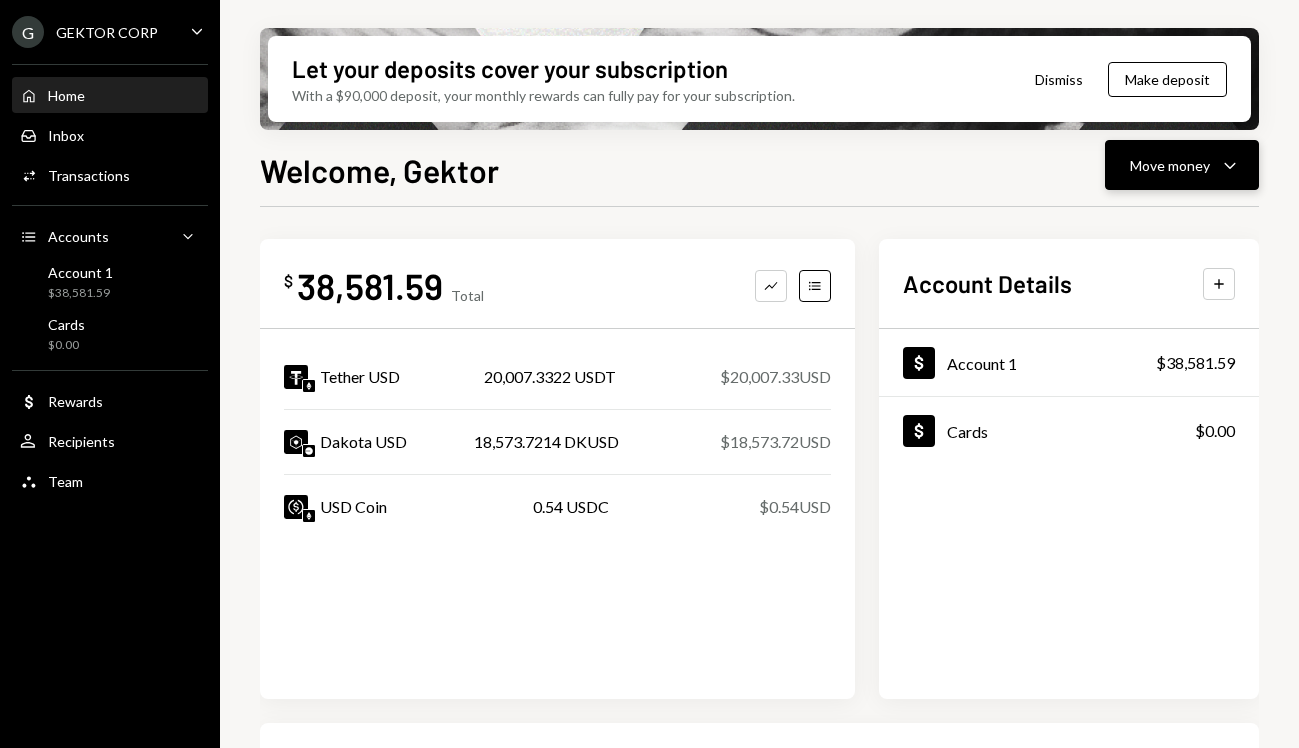 click on "Move money" at bounding box center [1170, 165] 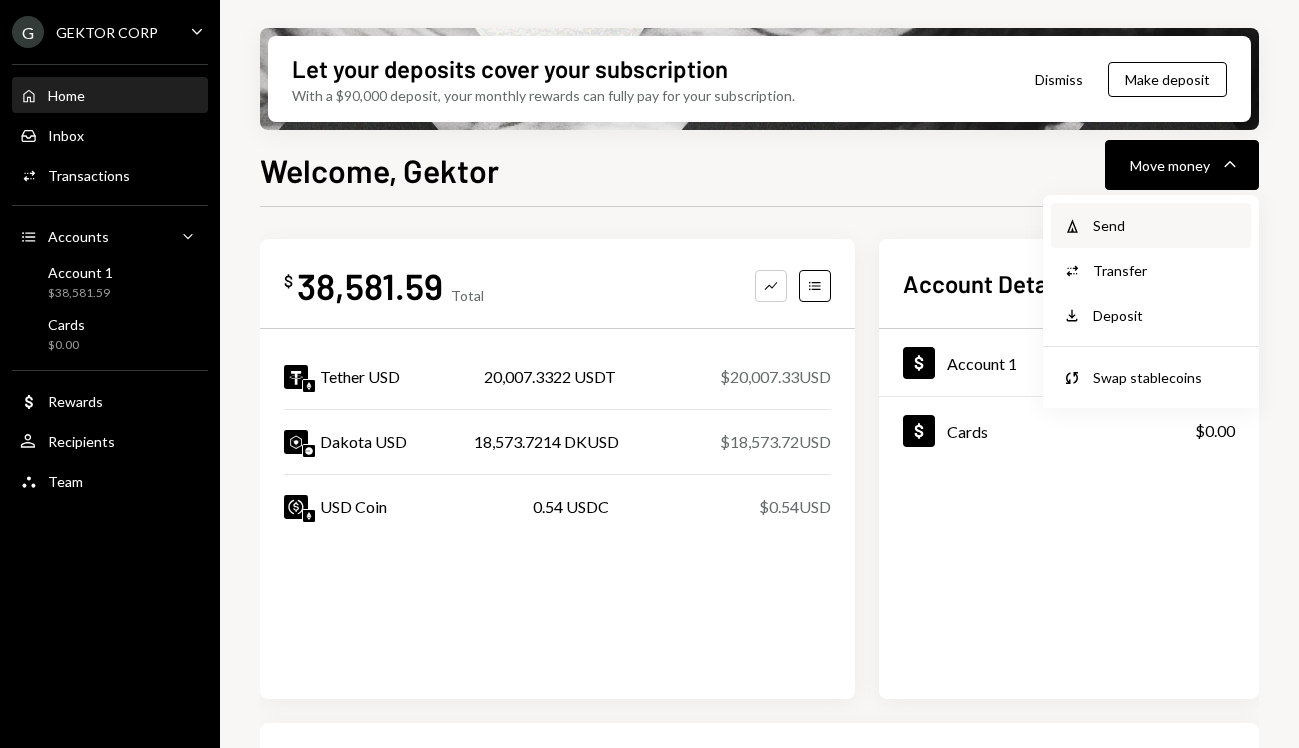click on "Withdraw Send" at bounding box center (1151, 225) 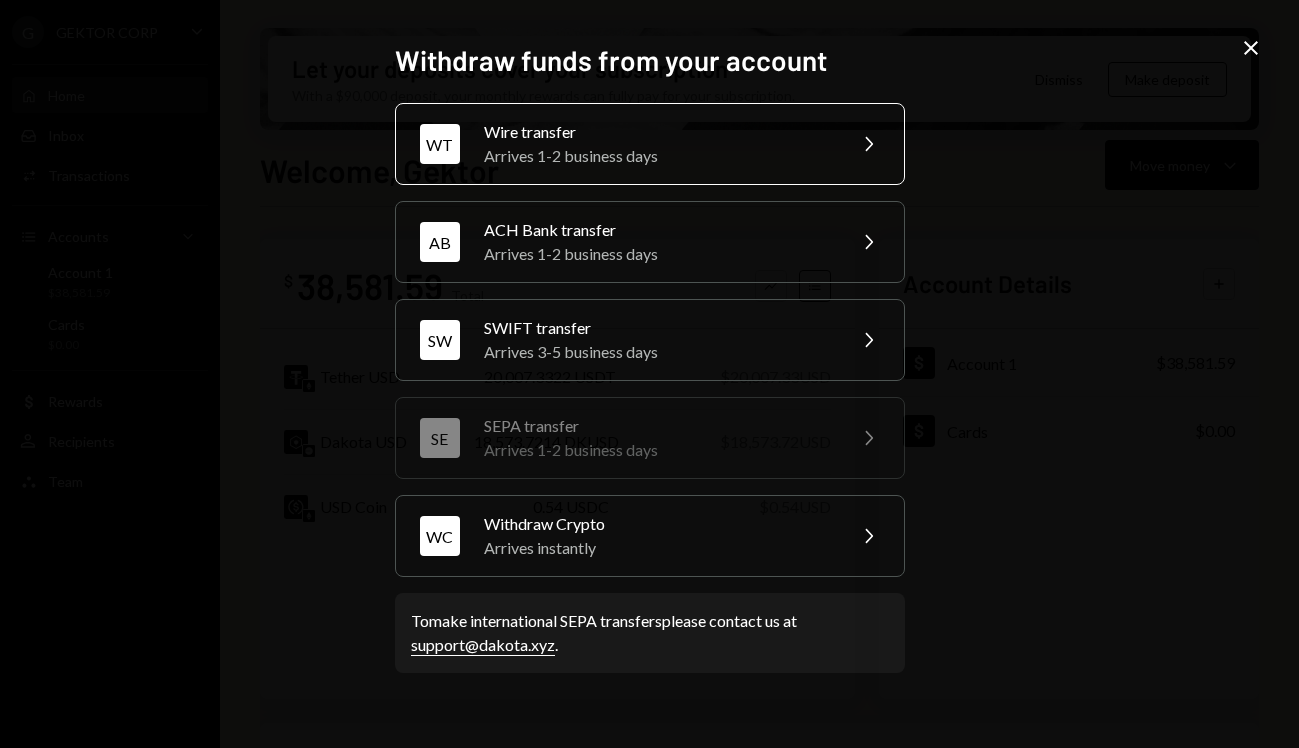 click on "Arrives 1-2 business days" at bounding box center [658, 156] 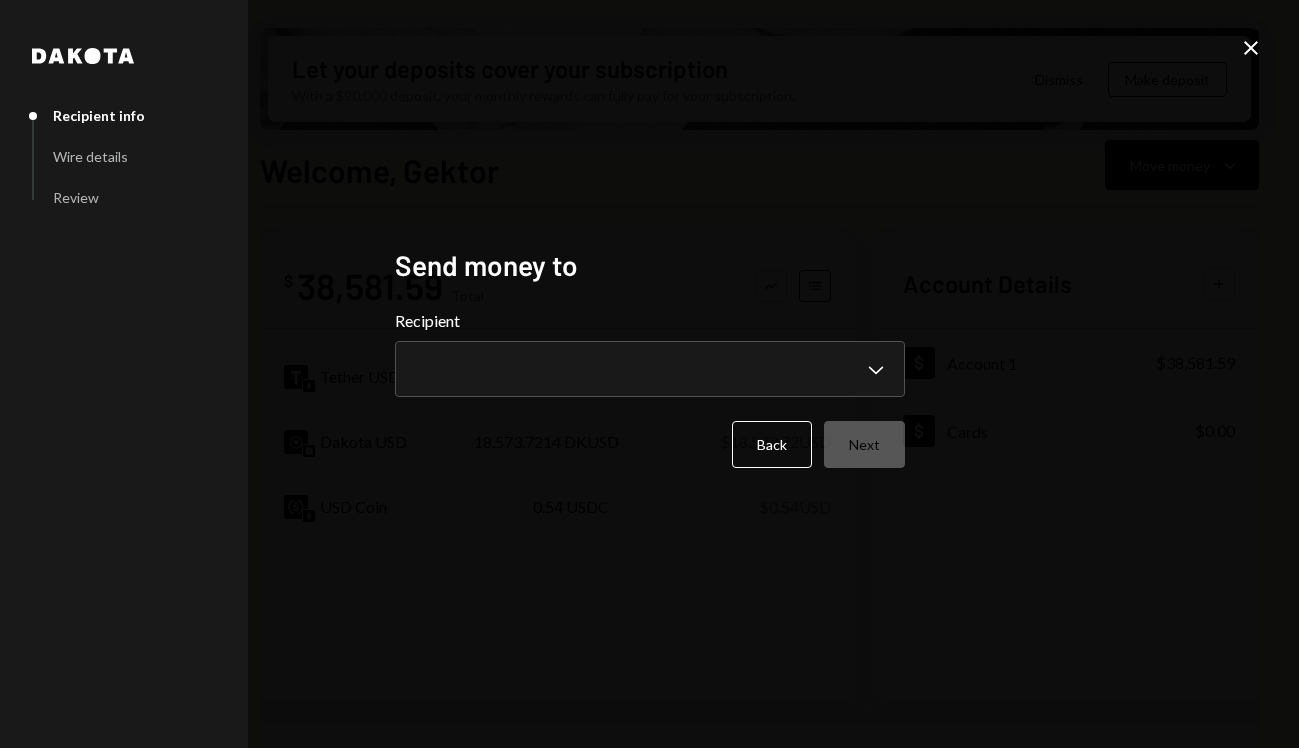 type 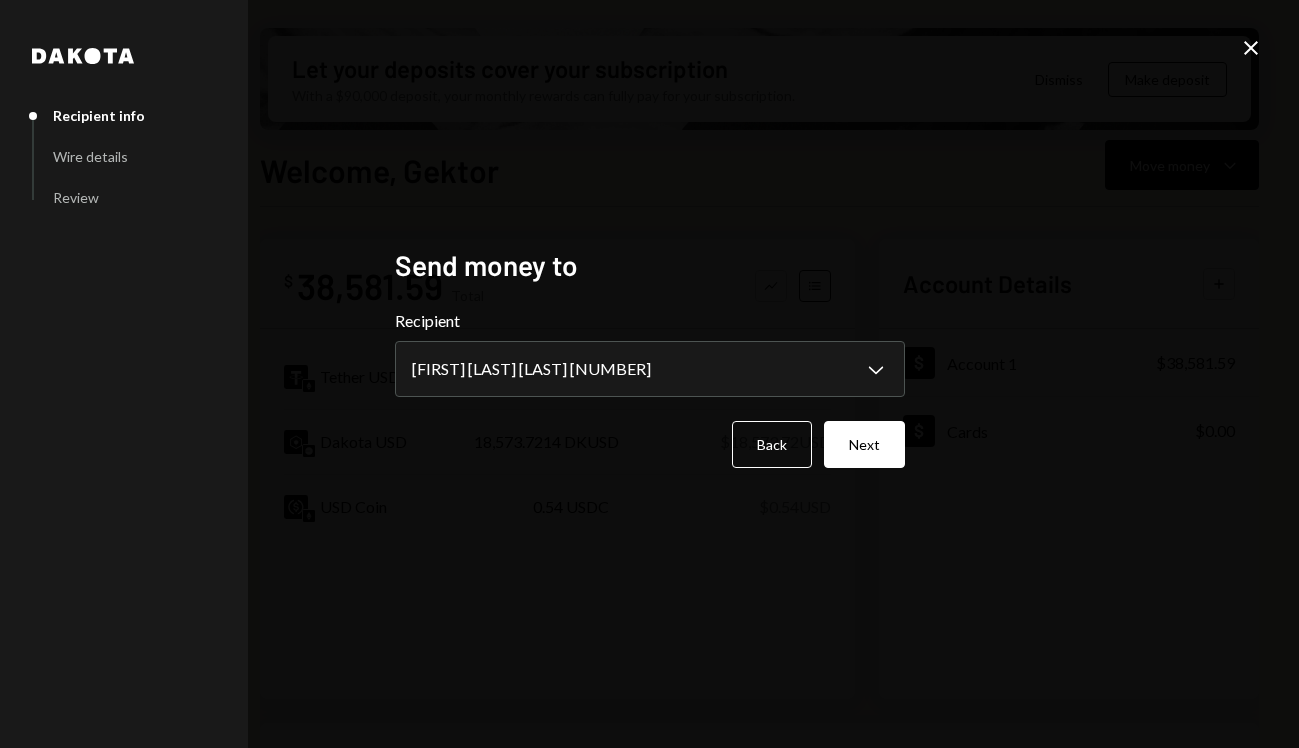 select on "**********" 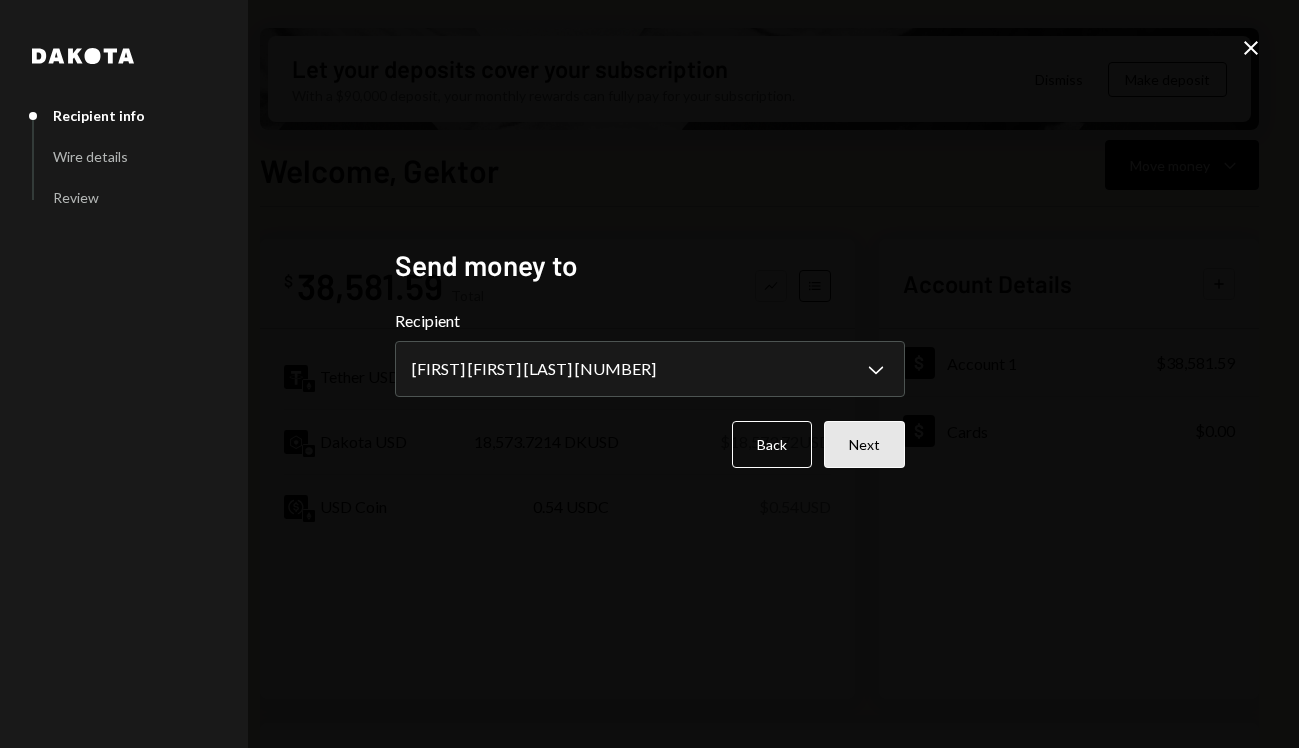 click on "Next" at bounding box center (864, 444) 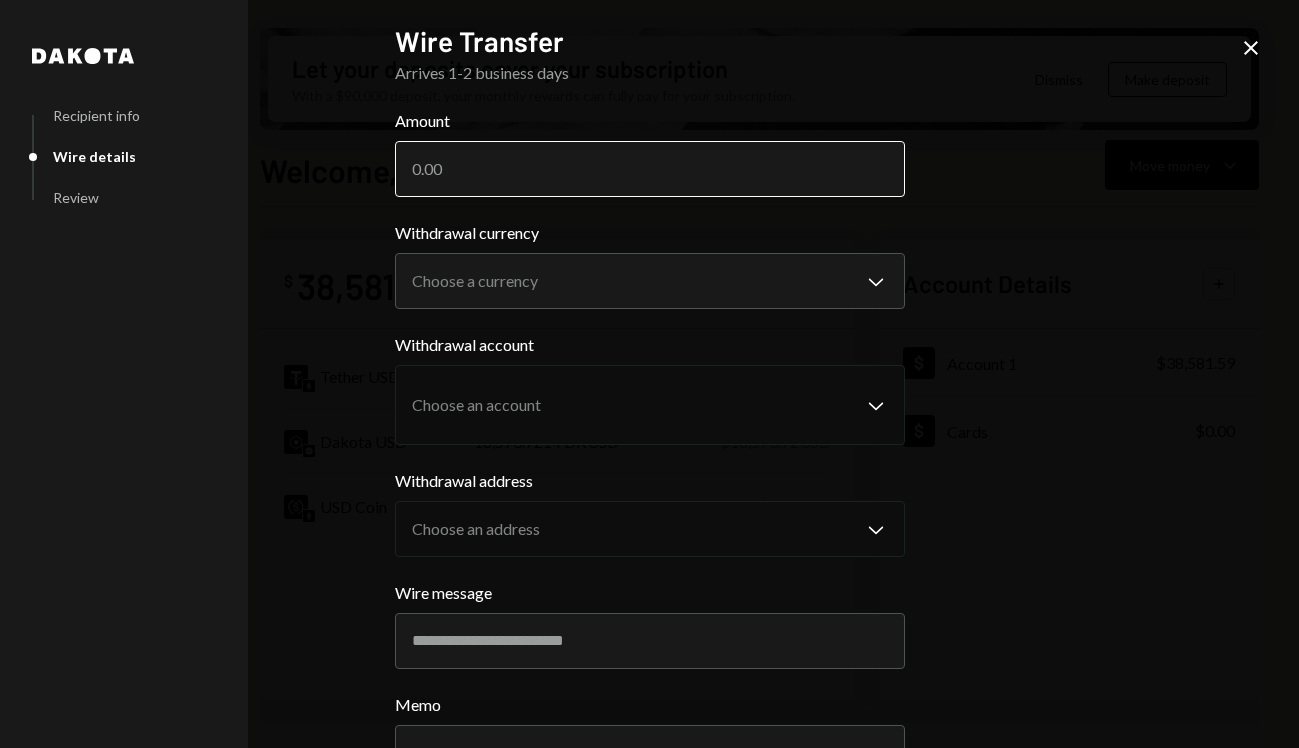 click on "Amount" at bounding box center [650, 169] 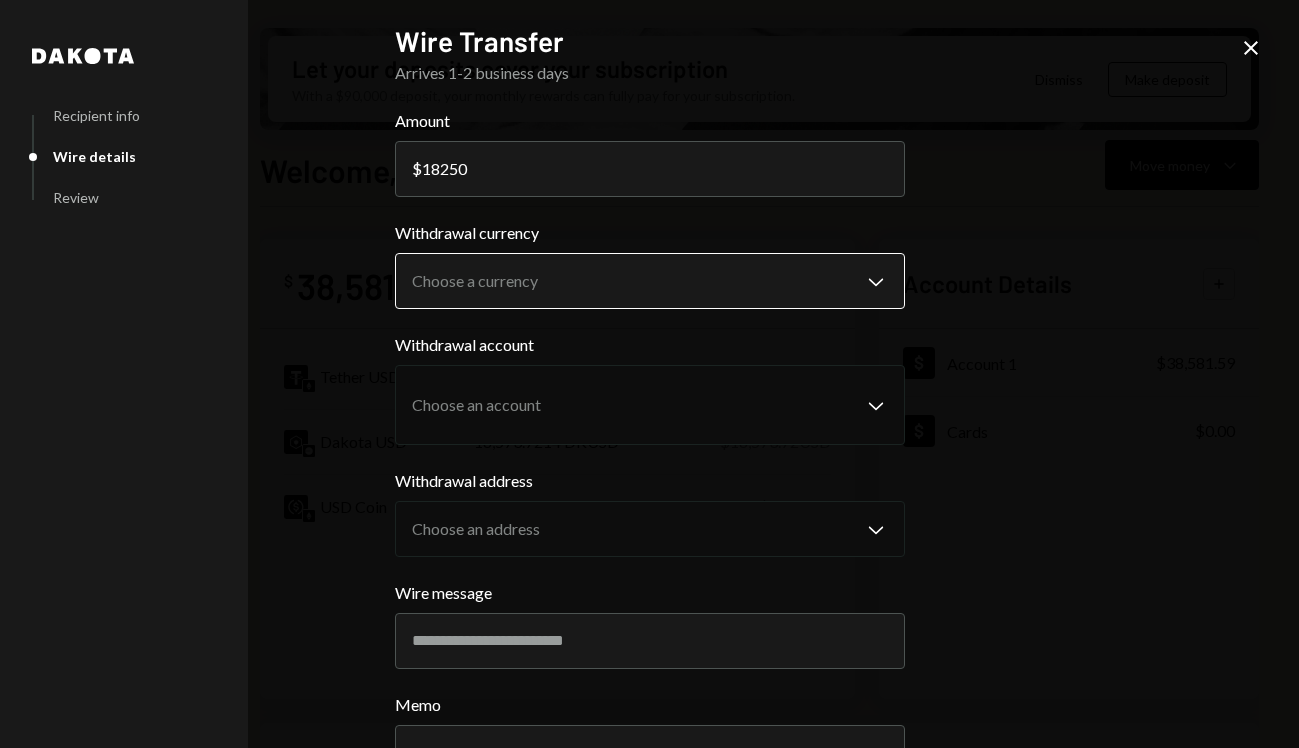 type on "18250" 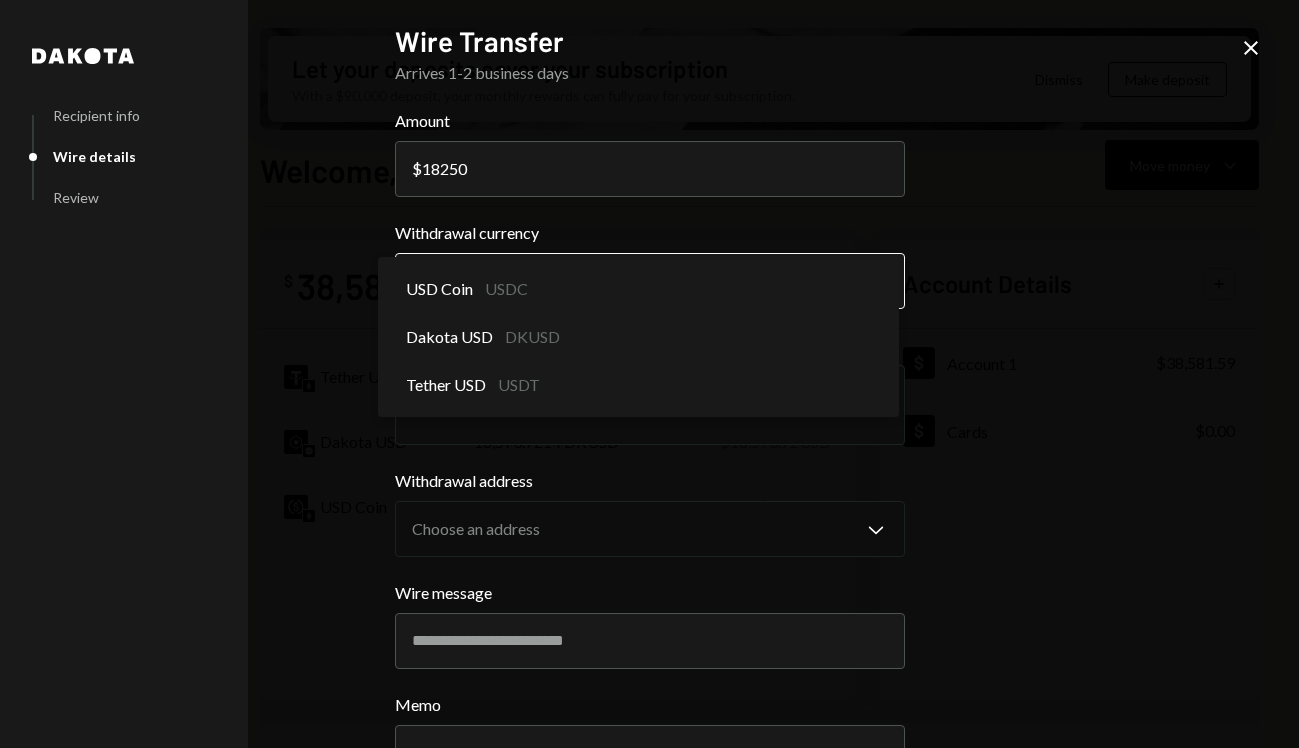 click on "G GEKTOR CORP Caret Down Home Home Inbox Inbox Activities Transactions Accounts Accounts Caret Down Account 1 $38,581.59 Cards $0.00 Dollar Rewards User Recipients Team Team Let your deposits cover your subscription With a $90,000 deposit, your monthly rewards can fully pay for your subscription. Dismiss Make deposit Welcome, [NAME] Move money Caret Down $ 38,581.59 Total Graph Accounts Tether USD 20,007.3322  USDT $20,007.33  USD Dakota USD 18,573.7214  DKUSD $18,573.72  USD USD Coin 0.54  USDC $0.54  USD Account Details Plus Dollar Account 1 $38,581.59 Dollar Cards $0.00 Recent Transactions View all Type Initiated By Initiated At Account Status Stablecoin Conversion $18,573.00 [NAME] 8:24 PM Account 1 Pending Bank Payment $43,823.78 [NAME] 7:55 PM Account 1 Completed Bank Payment $9,736.72 [NAME] 7:15 PM Account 1 Completed Bank Payment $600.60 [NAME] 5:45 PM Account 1 Completed Bank Payment $256,256.00 [NAME] 5:41 PM Account 1 Completed Welcome, [NAME] - Dakota Dakota Recipient info Wire details Review $" at bounding box center (649, 374) 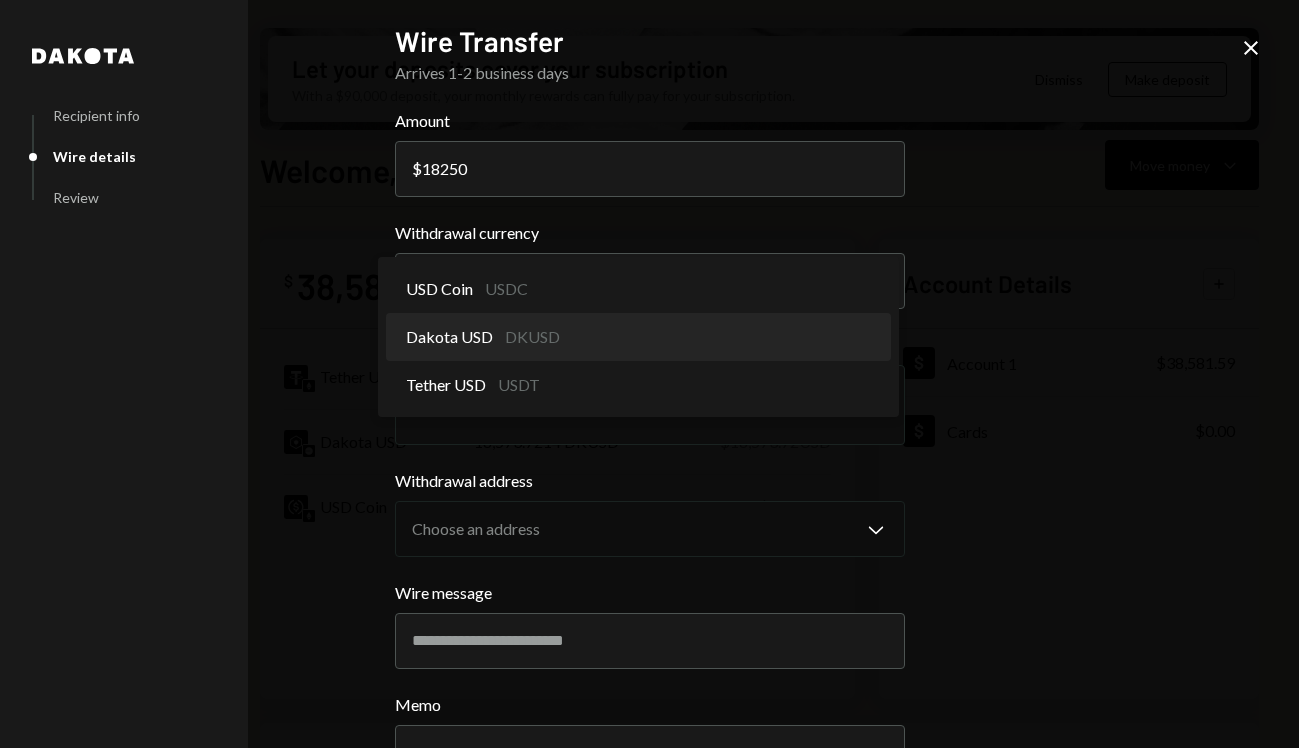 select on "*****" 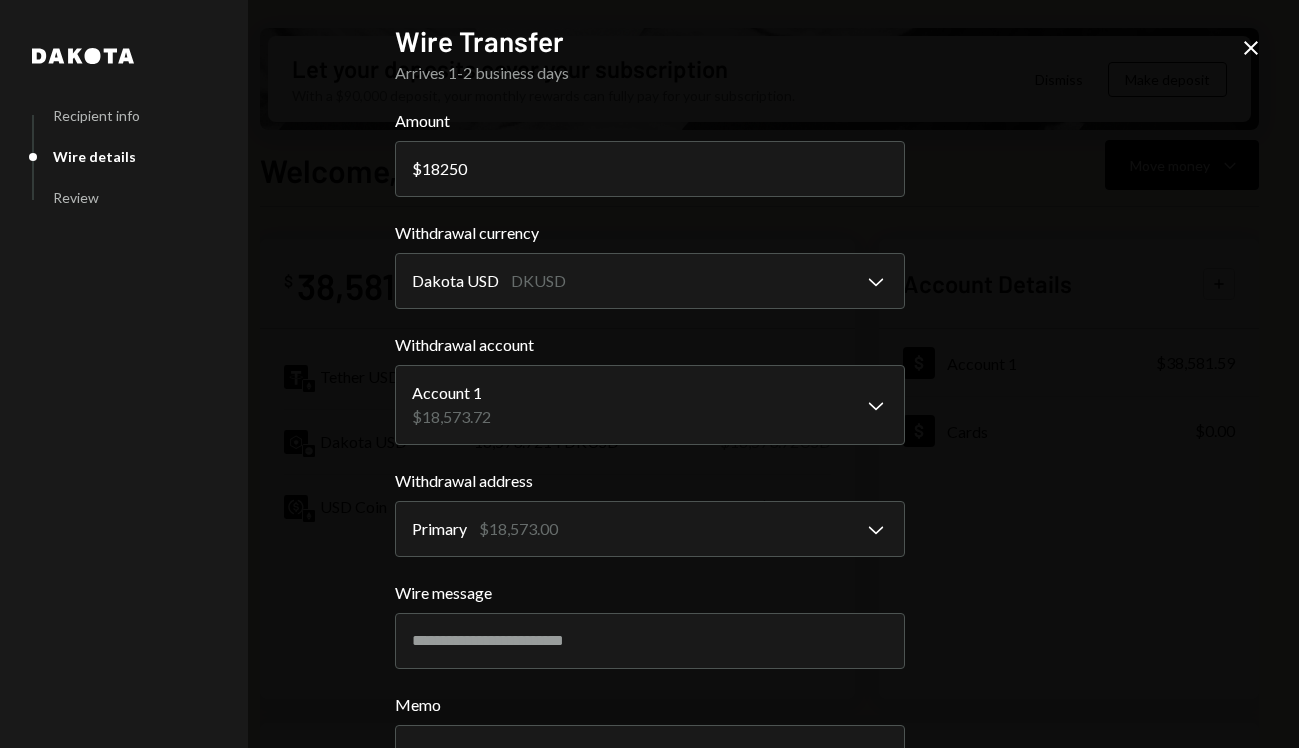 scroll, scrollTop: 159, scrollLeft: 0, axis: vertical 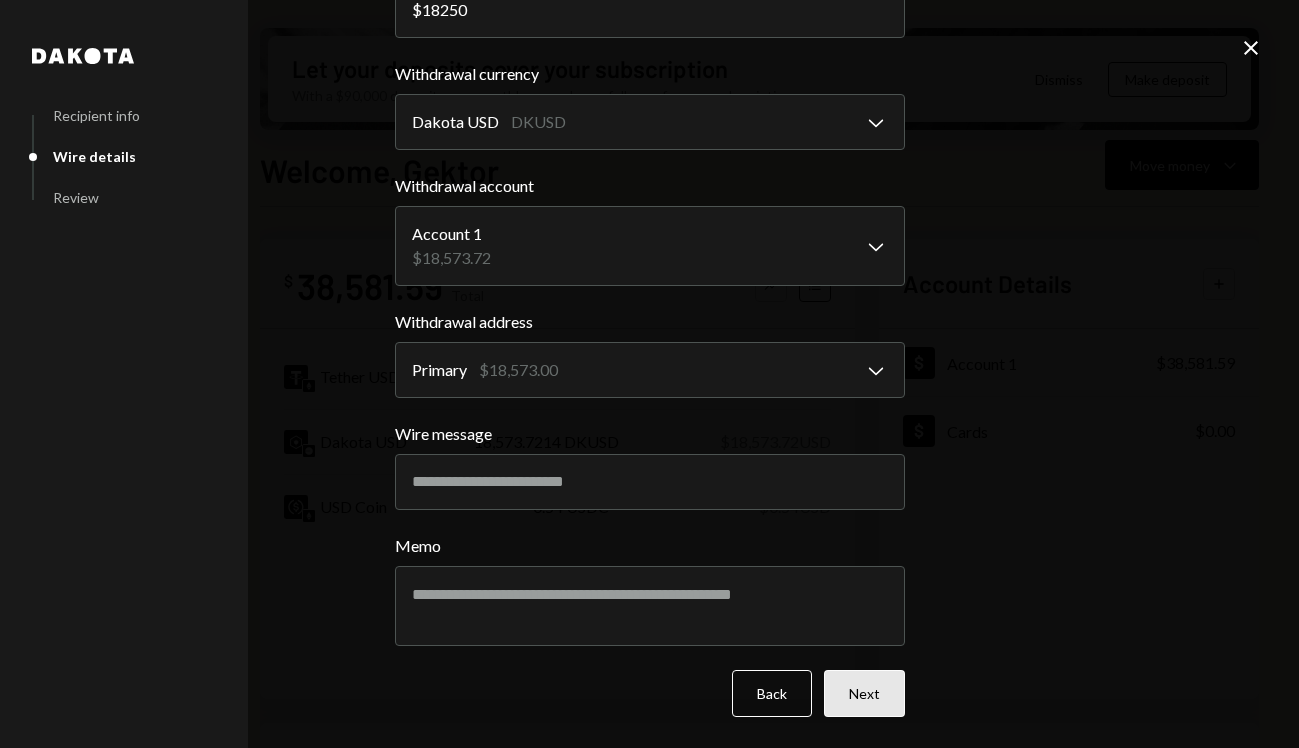 click on "Next" at bounding box center (864, 693) 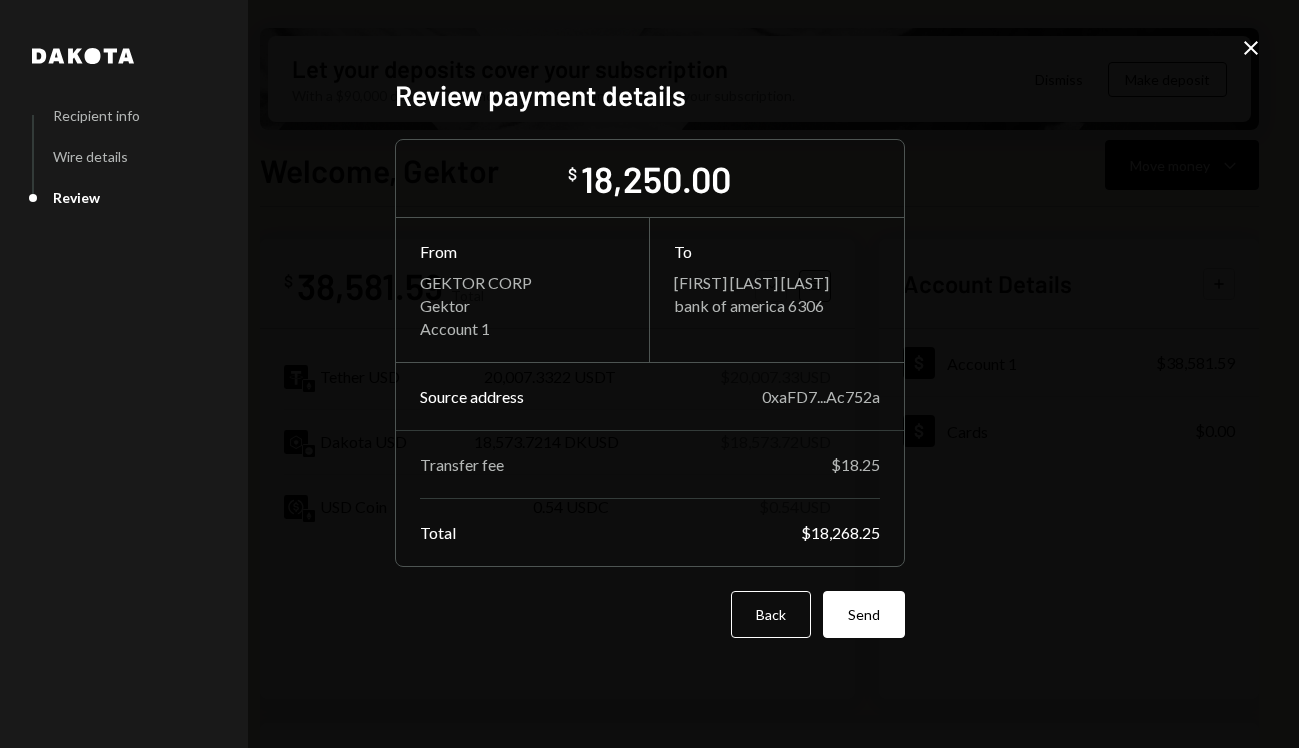 scroll, scrollTop: 0, scrollLeft: 0, axis: both 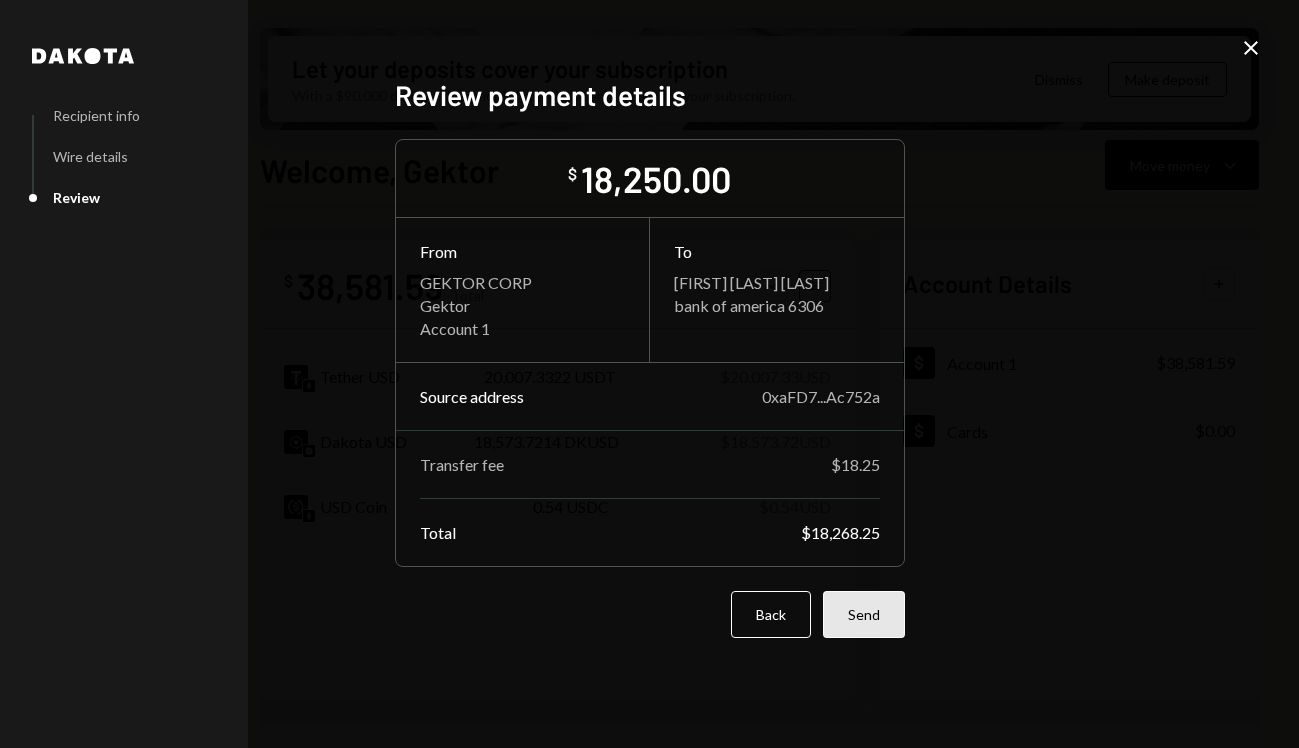 click on "Send" at bounding box center [864, 614] 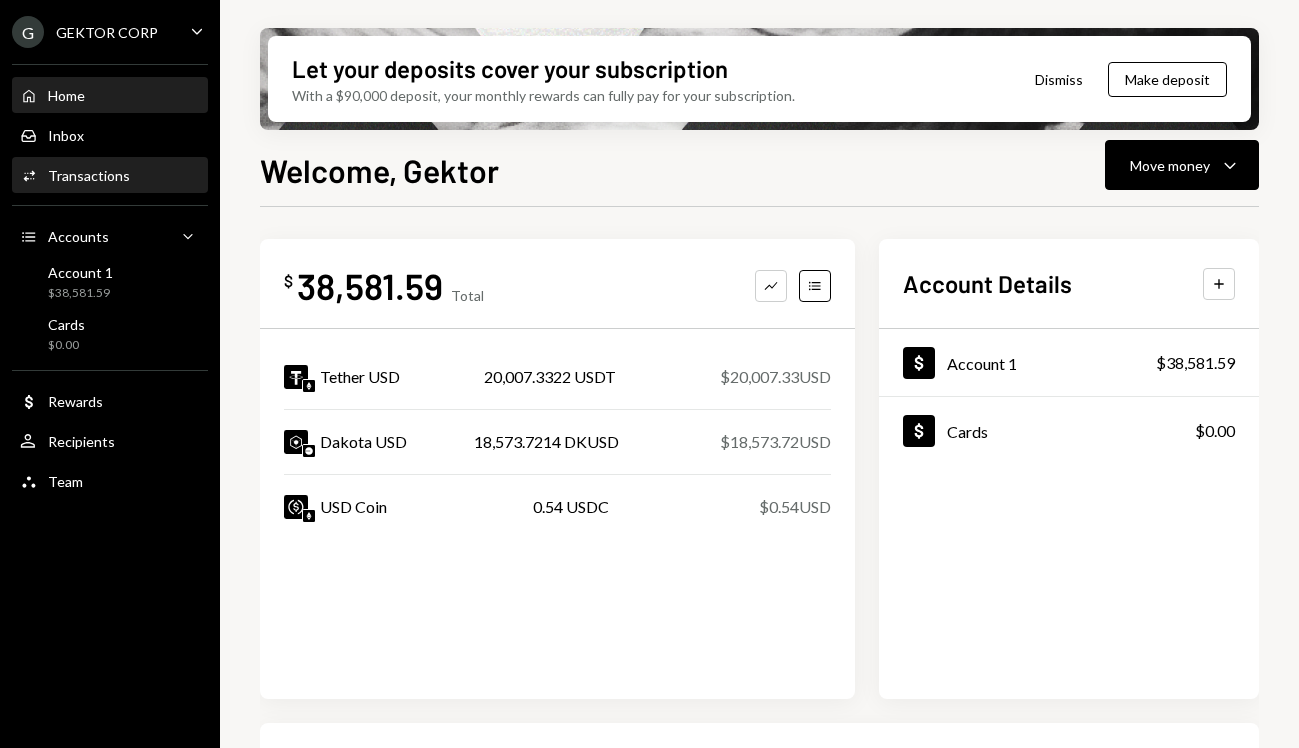 click on "Transactions" at bounding box center [89, 175] 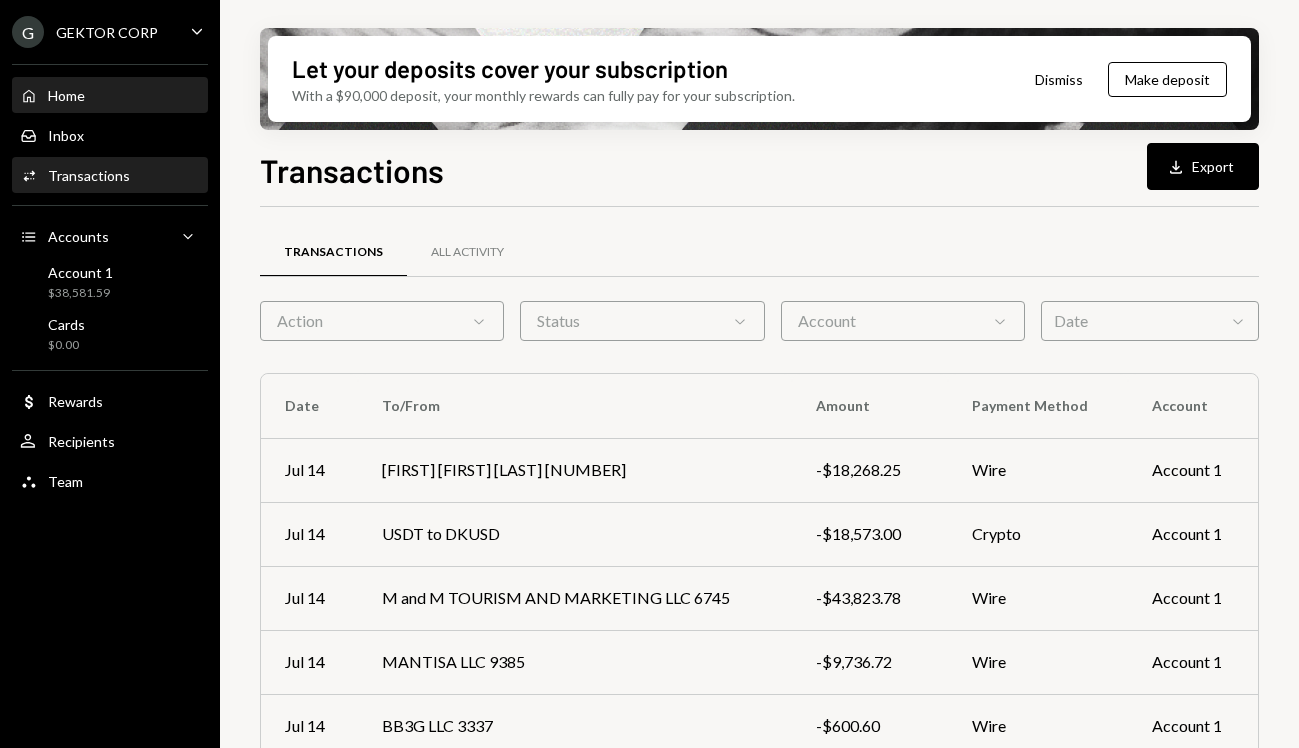 click on "Home" at bounding box center (66, 95) 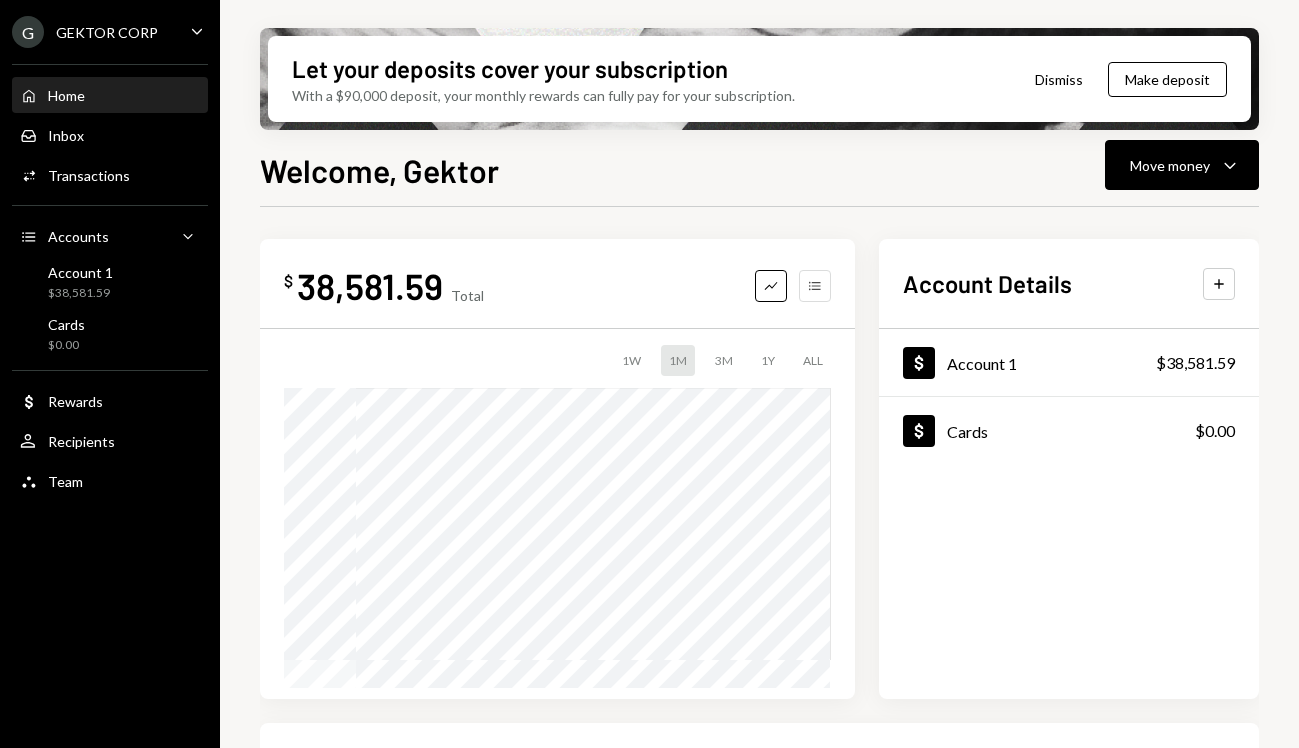 click on "Accounts" at bounding box center [815, 286] 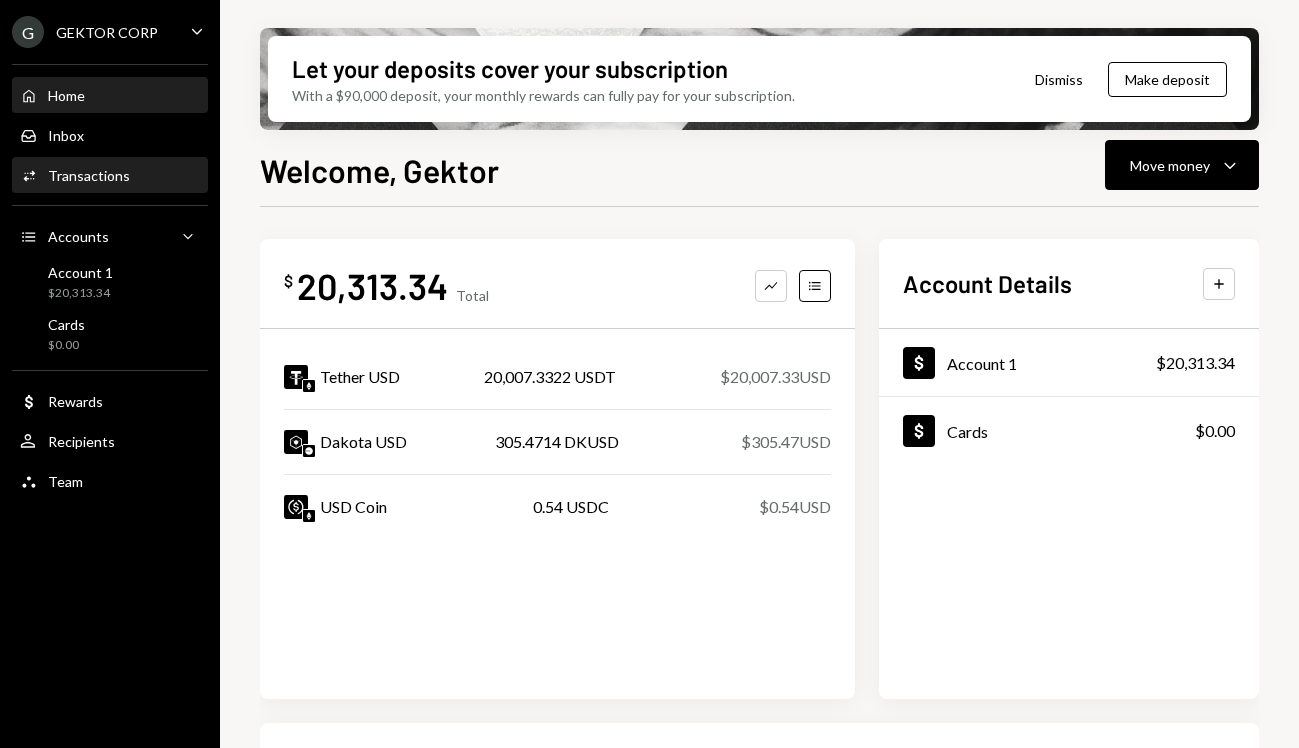 click on "Activities Transactions" at bounding box center [110, 176] 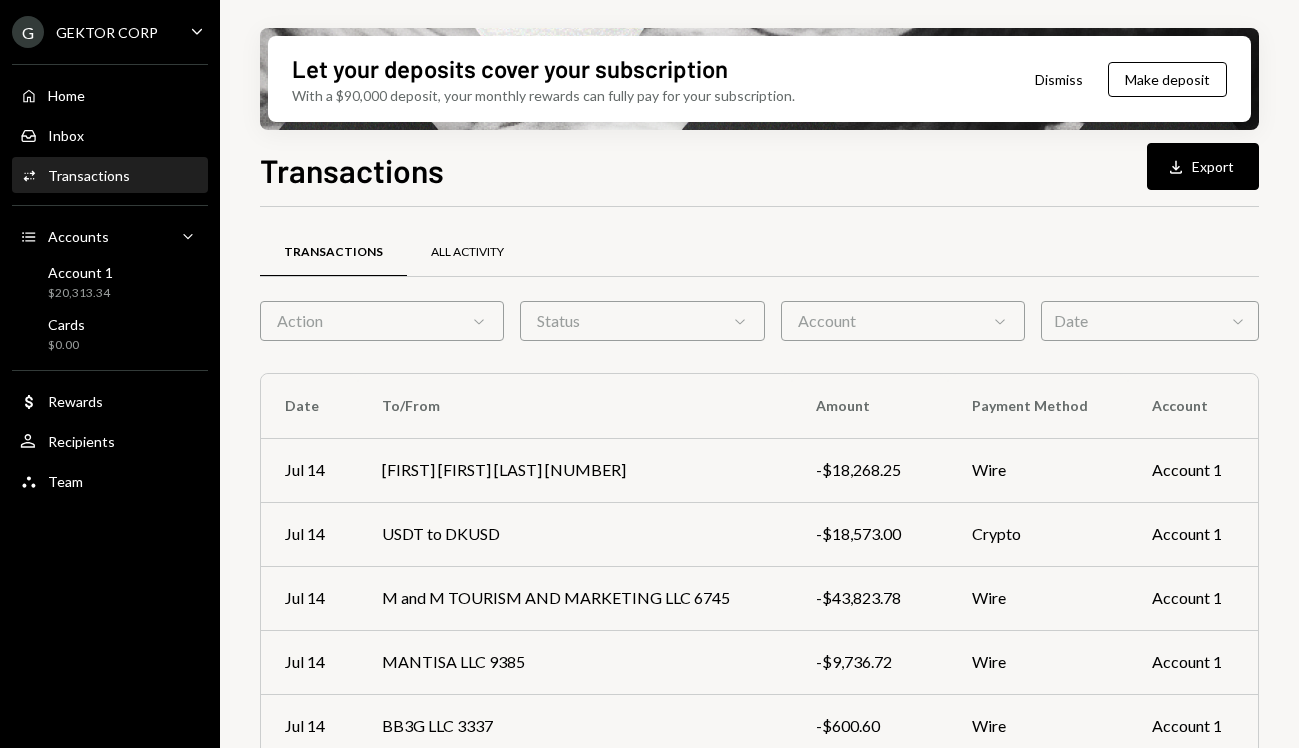 click on "All Activity" at bounding box center [467, 252] 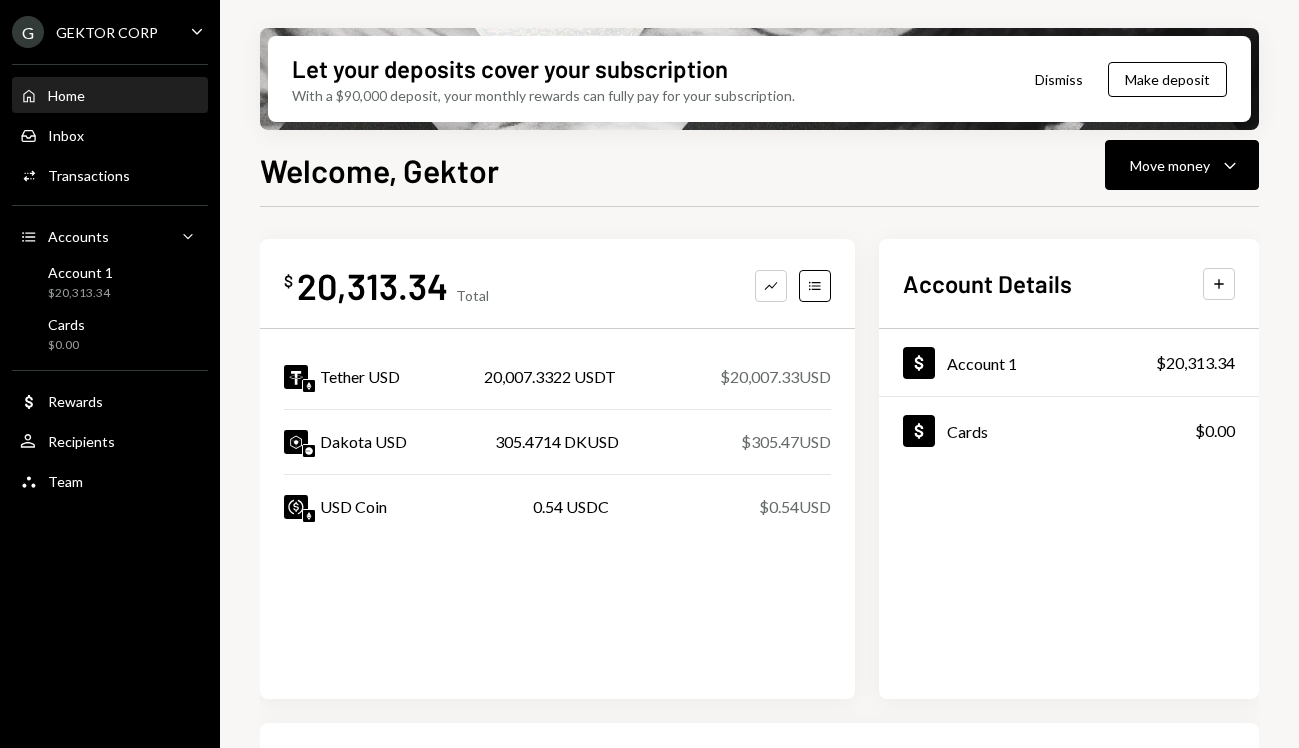 scroll, scrollTop: 0, scrollLeft: 0, axis: both 